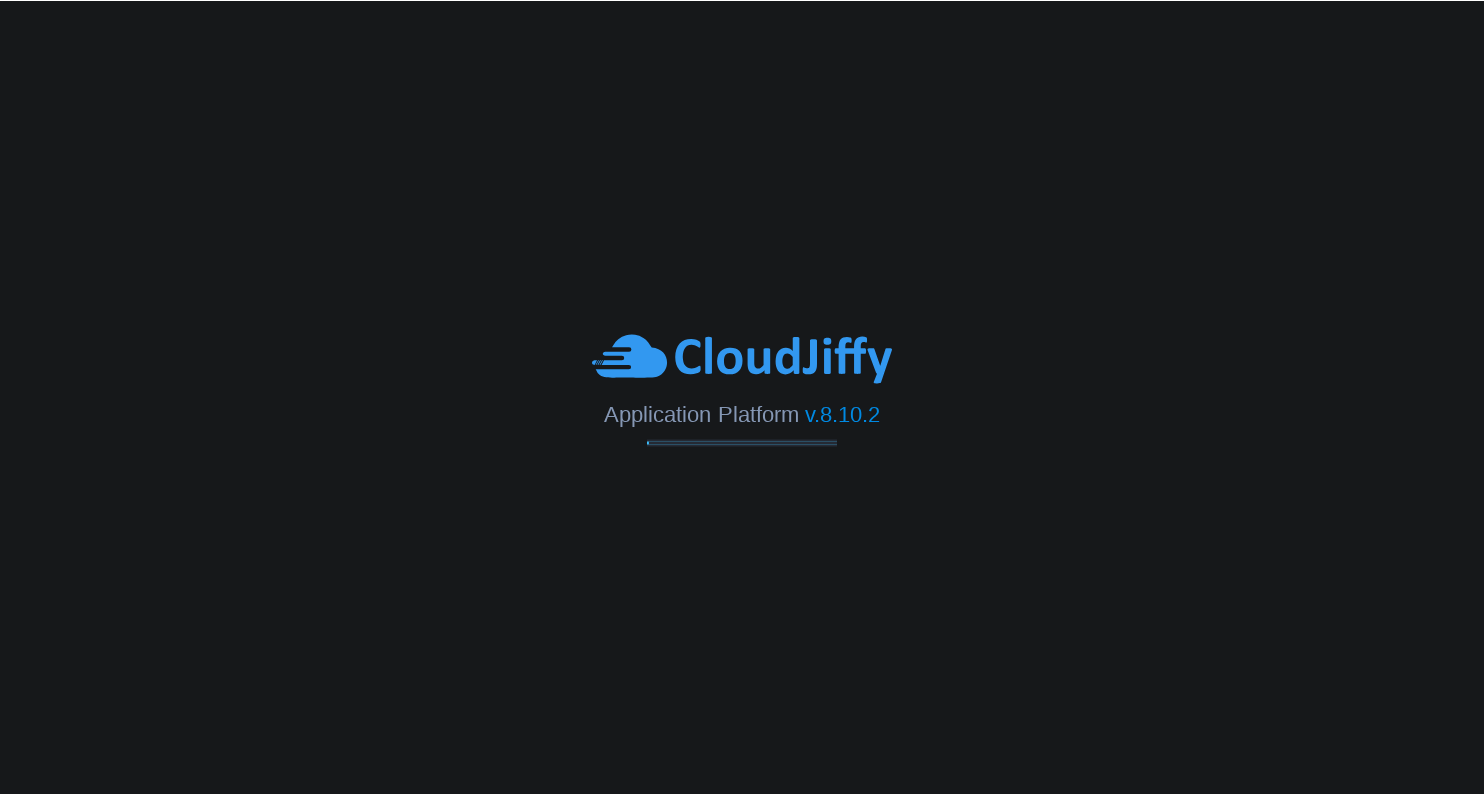 scroll, scrollTop: 0, scrollLeft: 0, axis: both 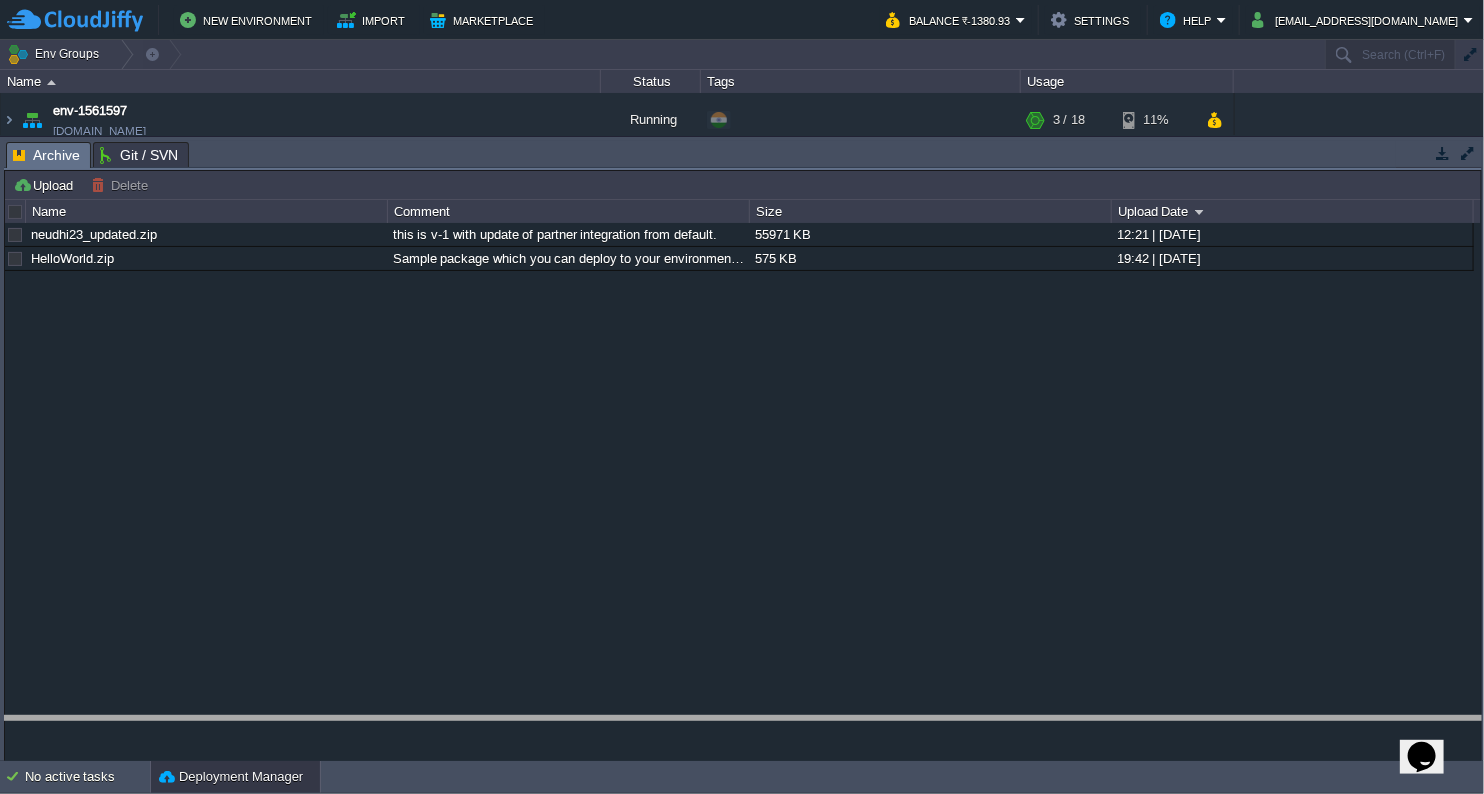 drag, startPoint x: 708, startPoint y: 149, endPoint x: -5, endPoint y: 850, distance: 999.885 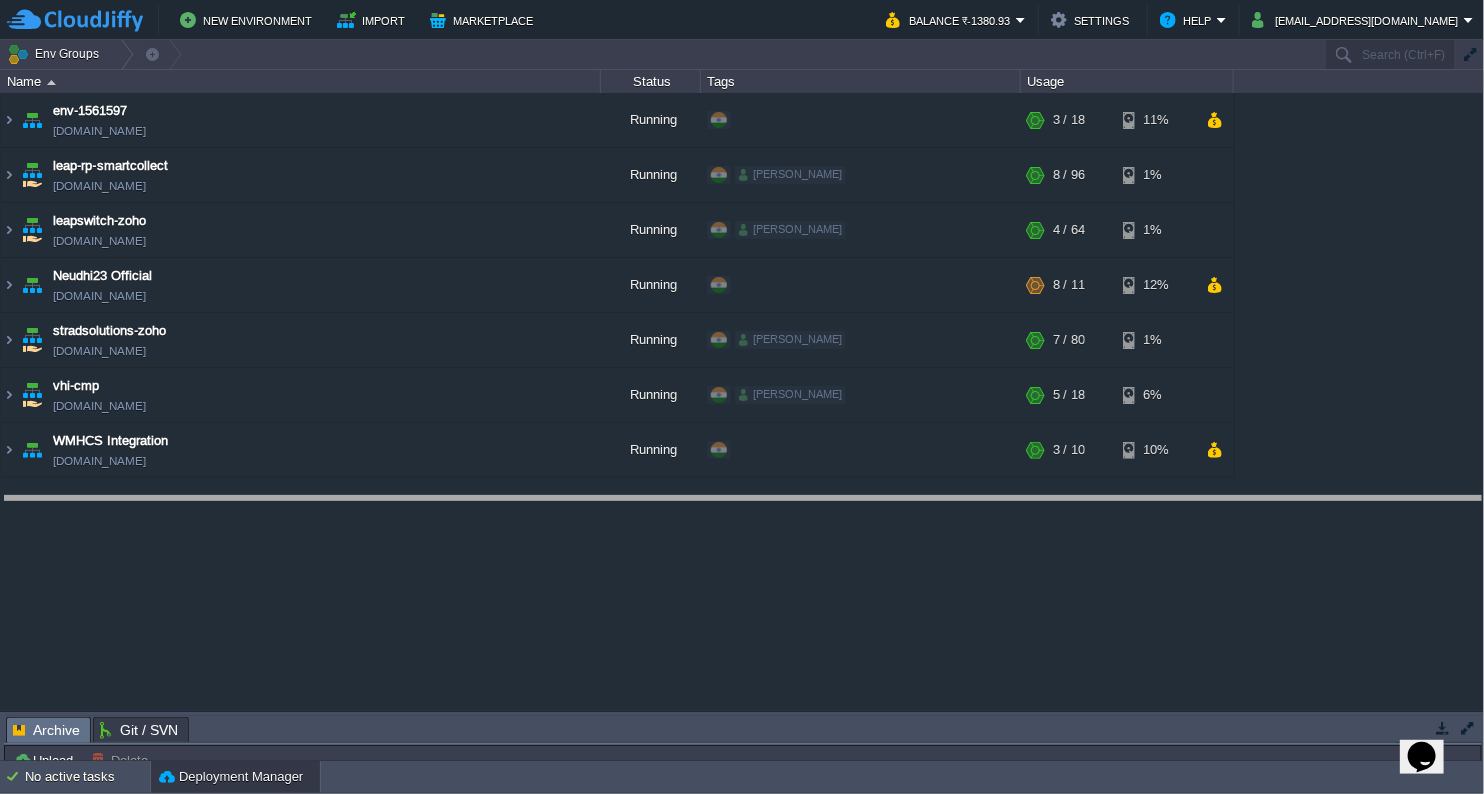 drag, startPoint x: 621, startPoint y: 743, endPoint x: 695, endPoint y: 523, distance: 232.11205 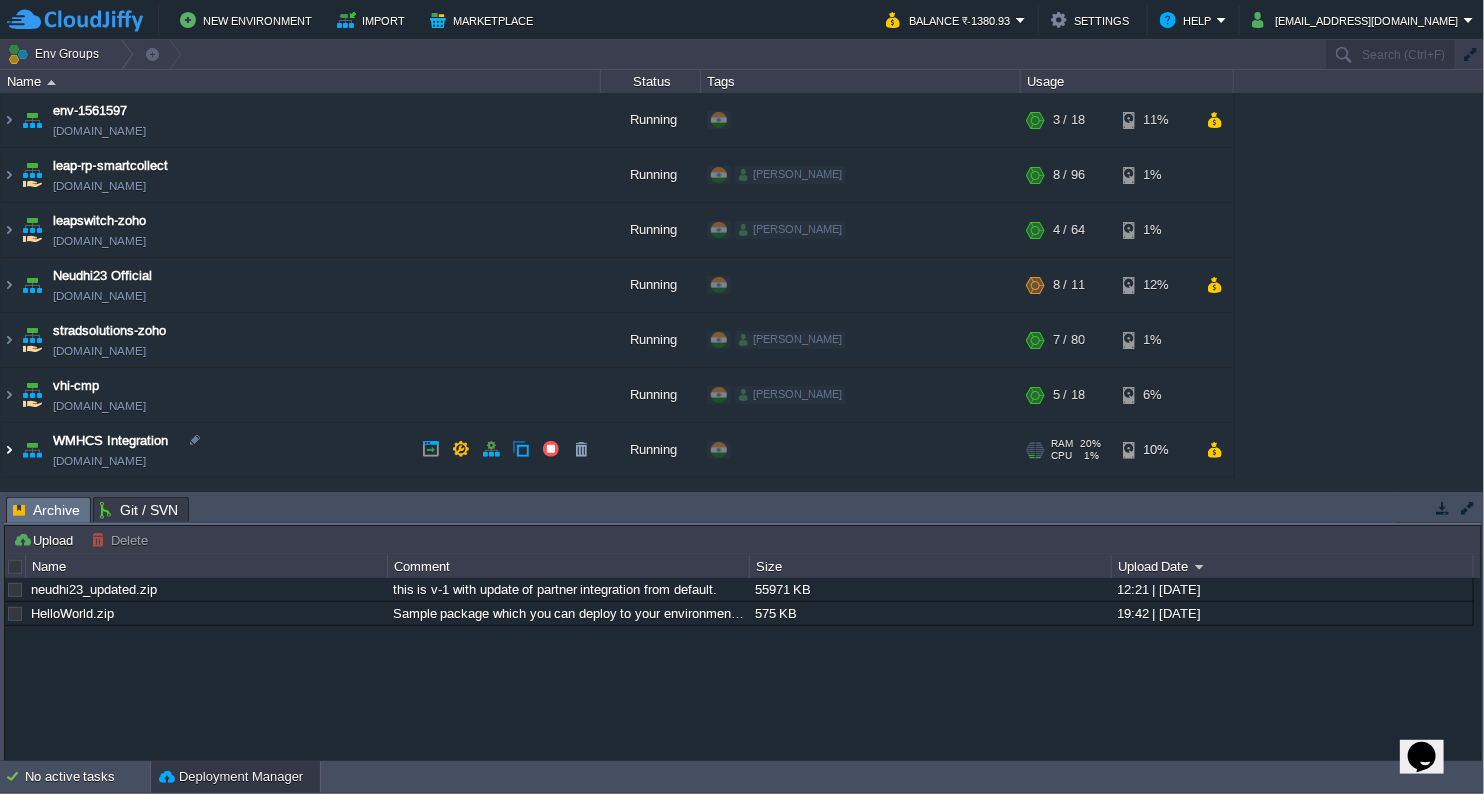 click at bounding box center (9, 450) 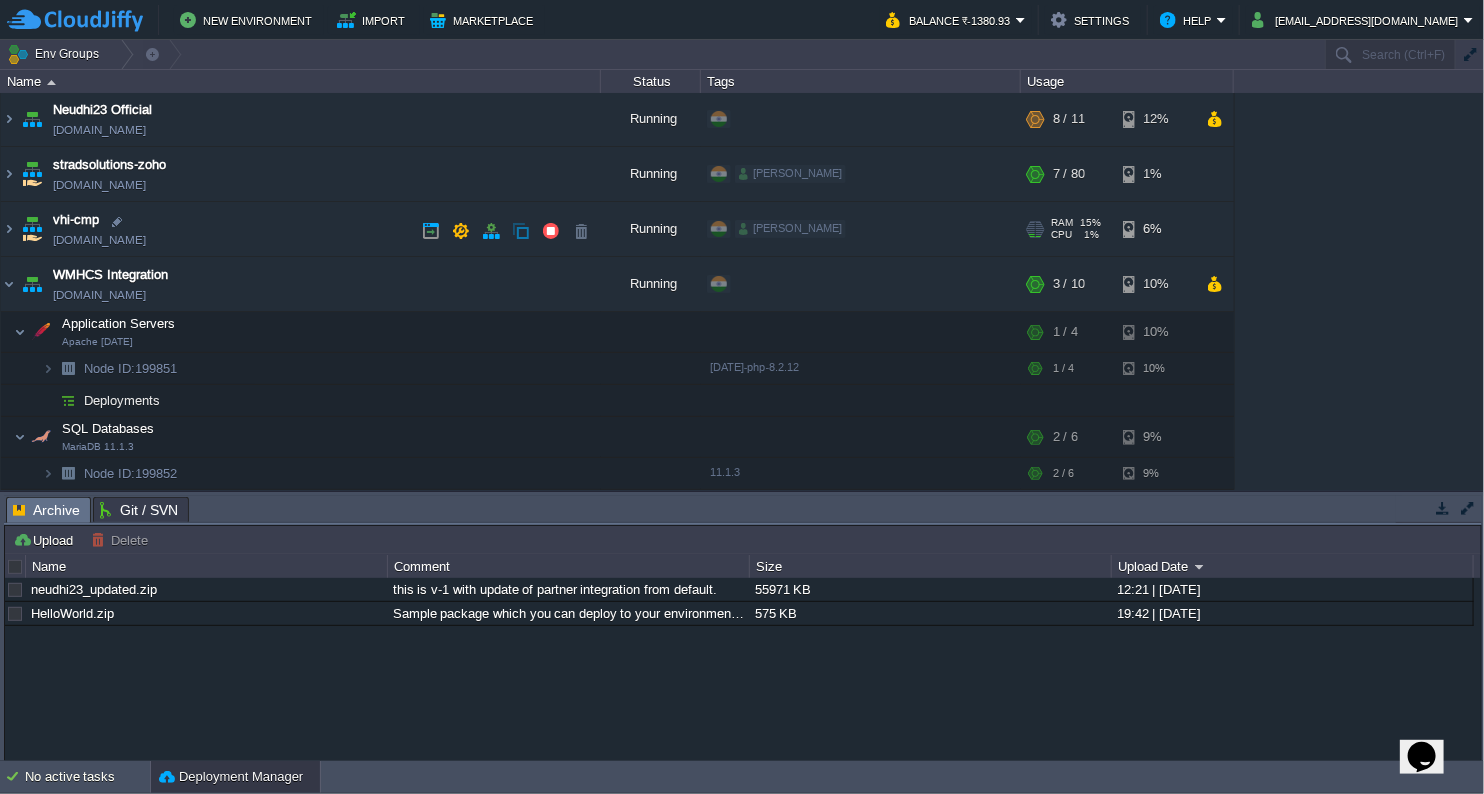 scroll, scrollTop: 164, scrollLeft: 0, axis: vertical 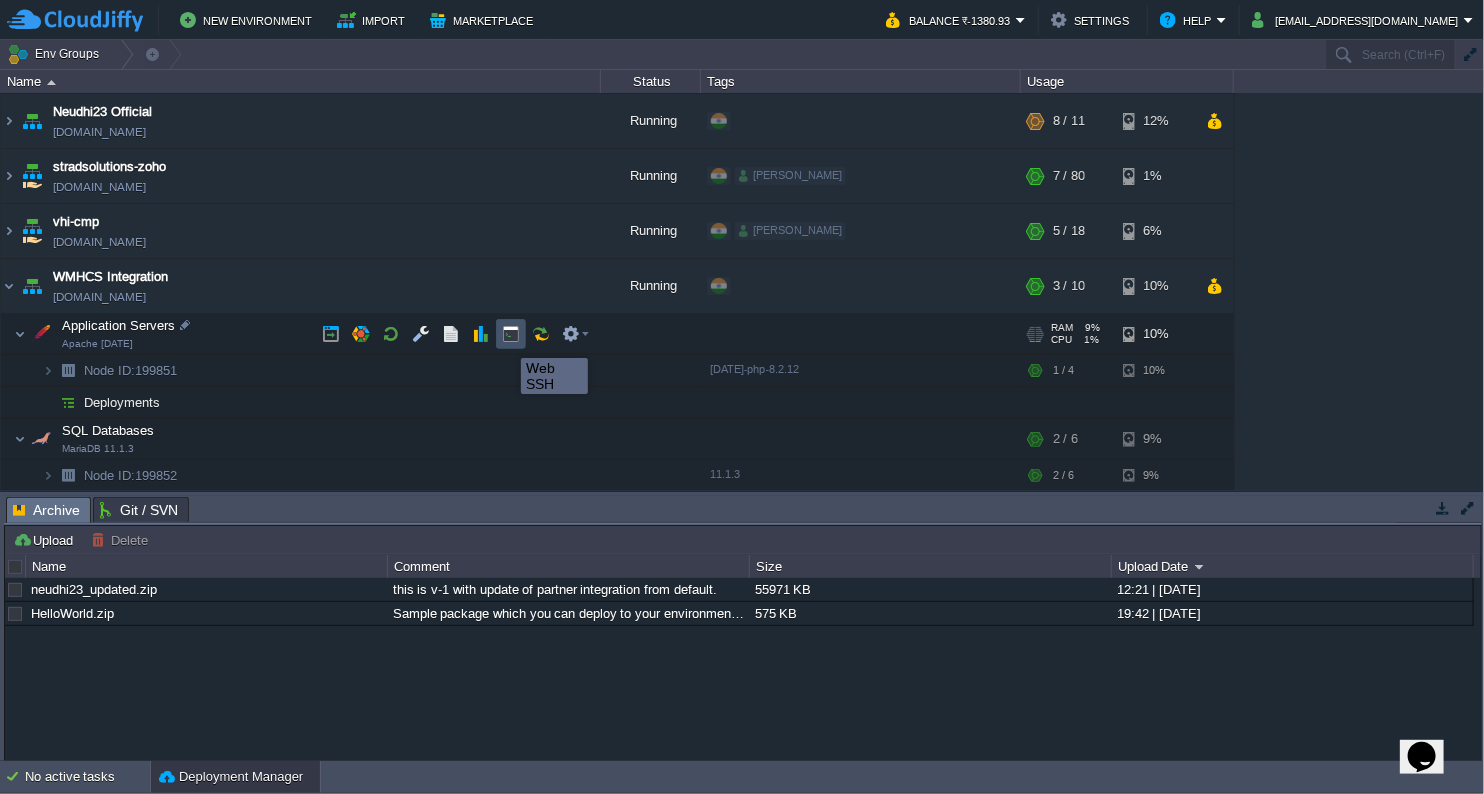 click at bounding box center (511, 334) 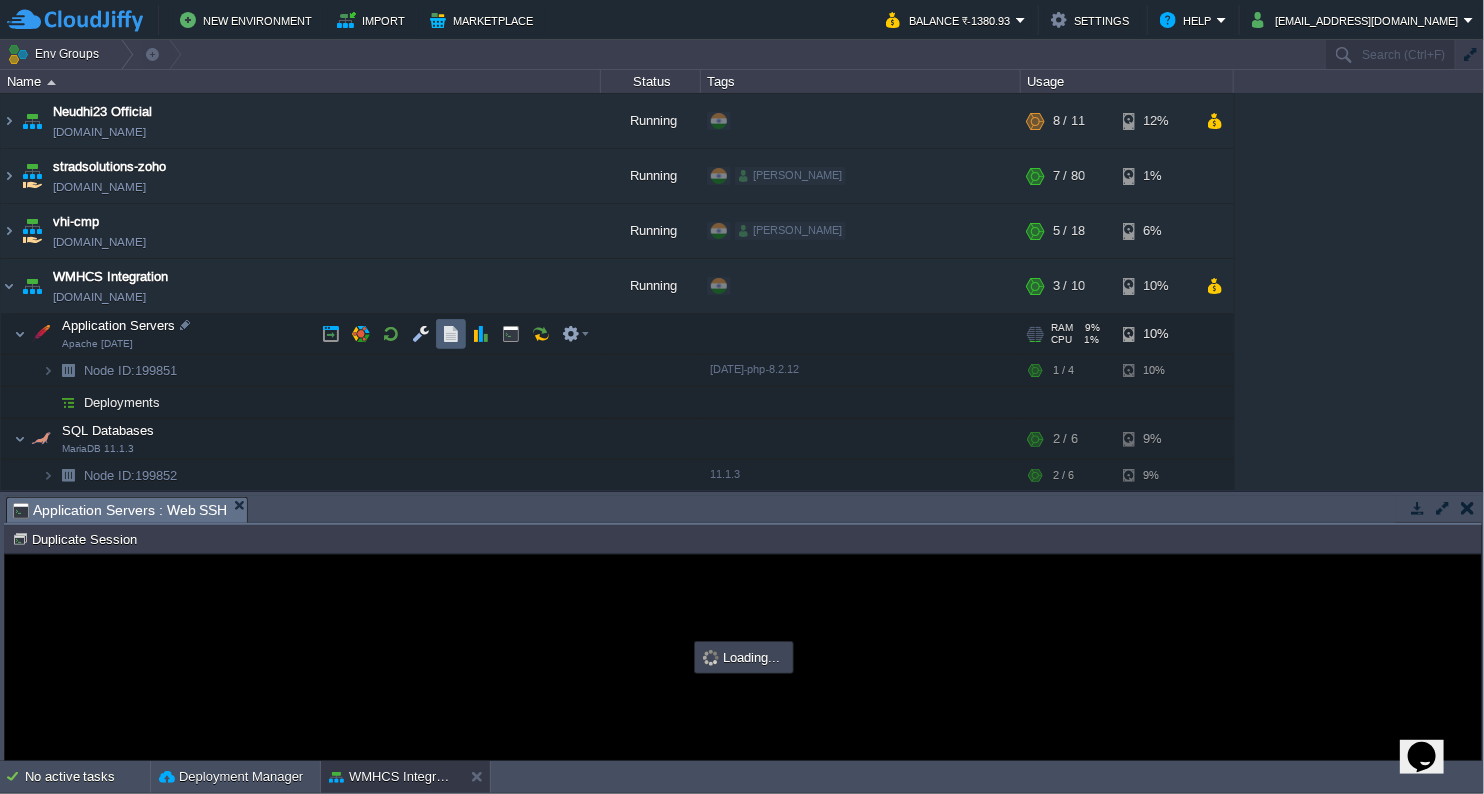scroll, scrollTop: 0, scrollLeft: 0, axis: both 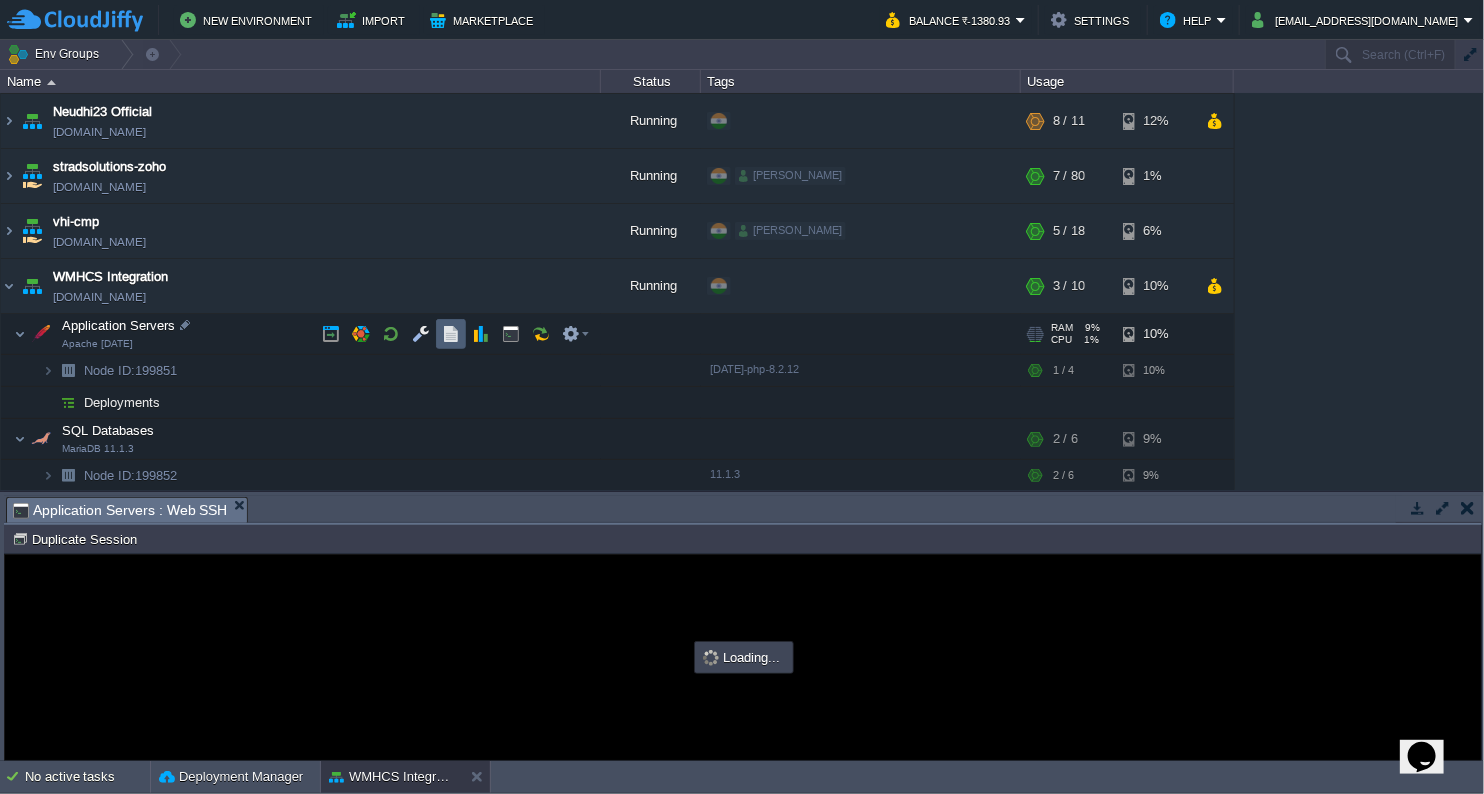 type on "#000000" 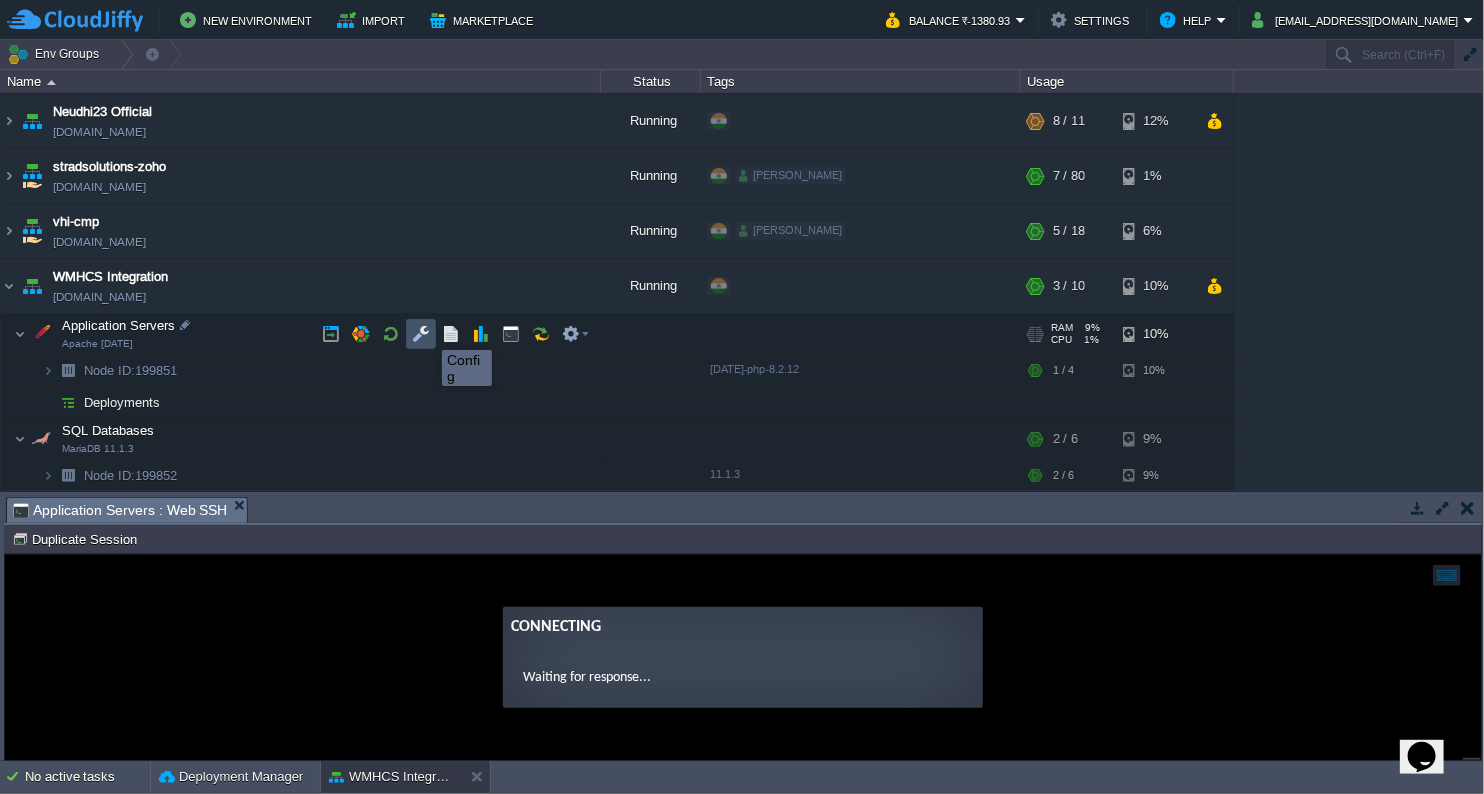 click at bounding box center [421, 334] 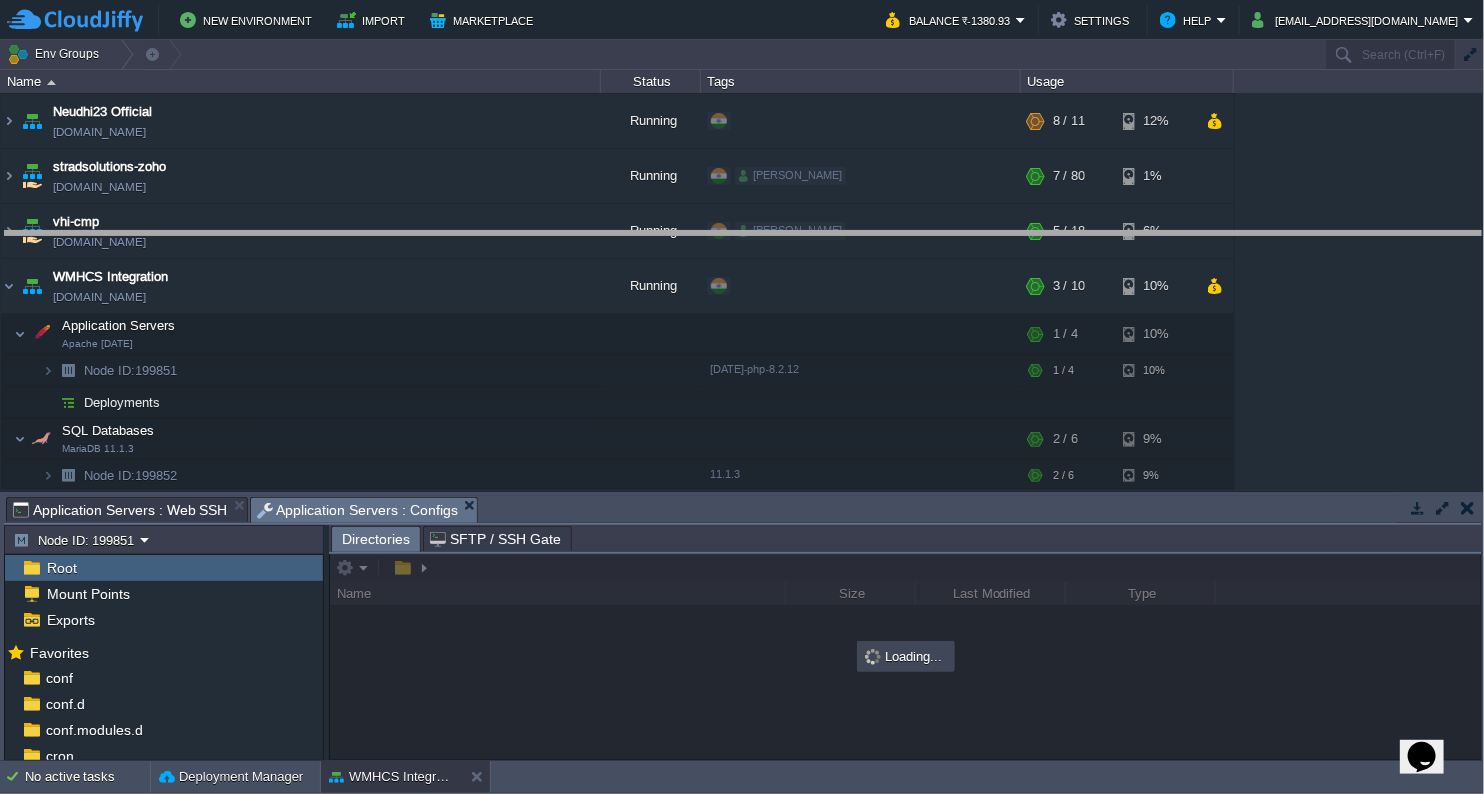 drag, startPoint x: 734, startPoint y: 521, endPoint x: 784, endPoint y: 256, distance: 269.67572 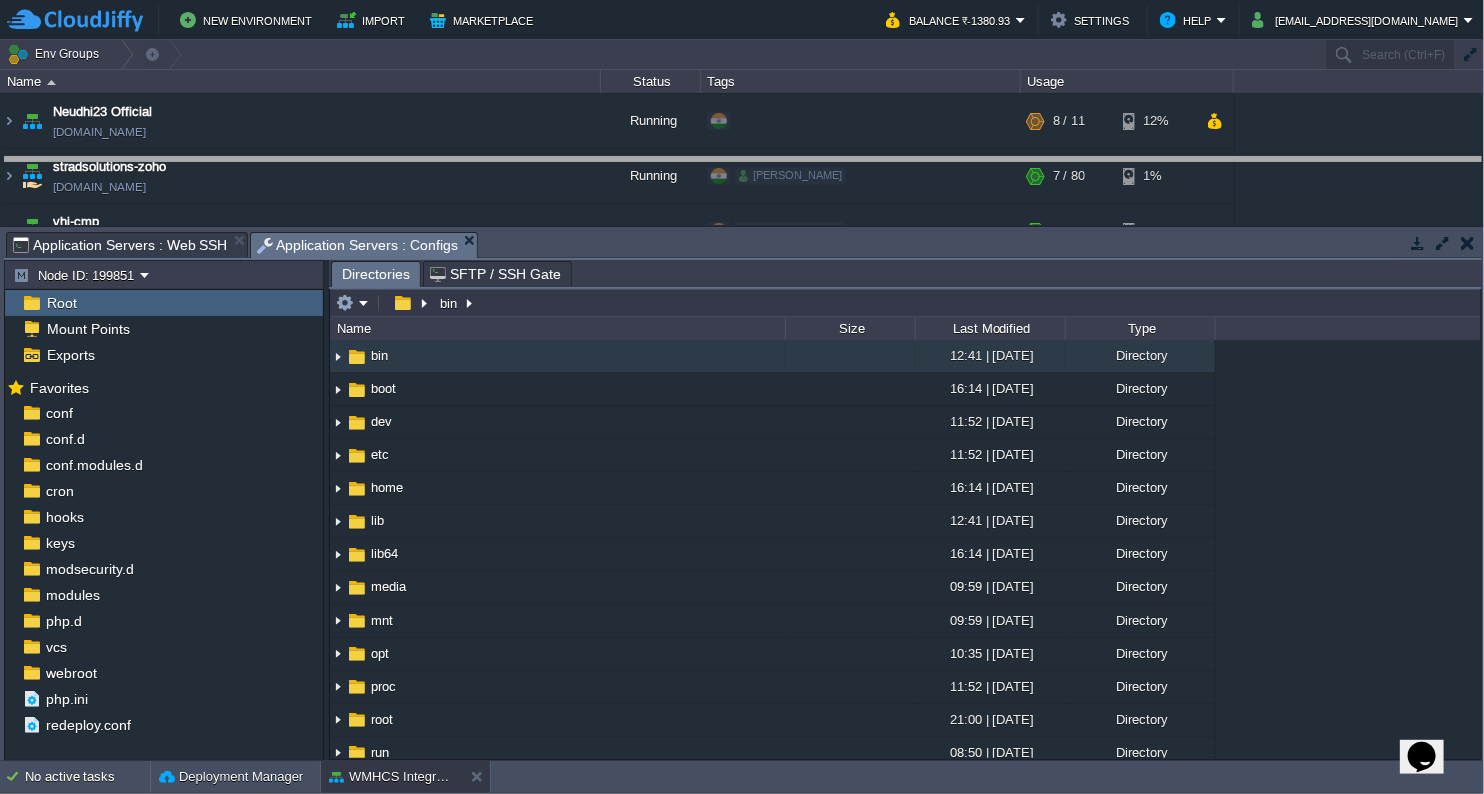 drag, startPoint x: 800, startPoint y: 243, endPoint x: 803, endPoint y: 161, distance: 82.05486 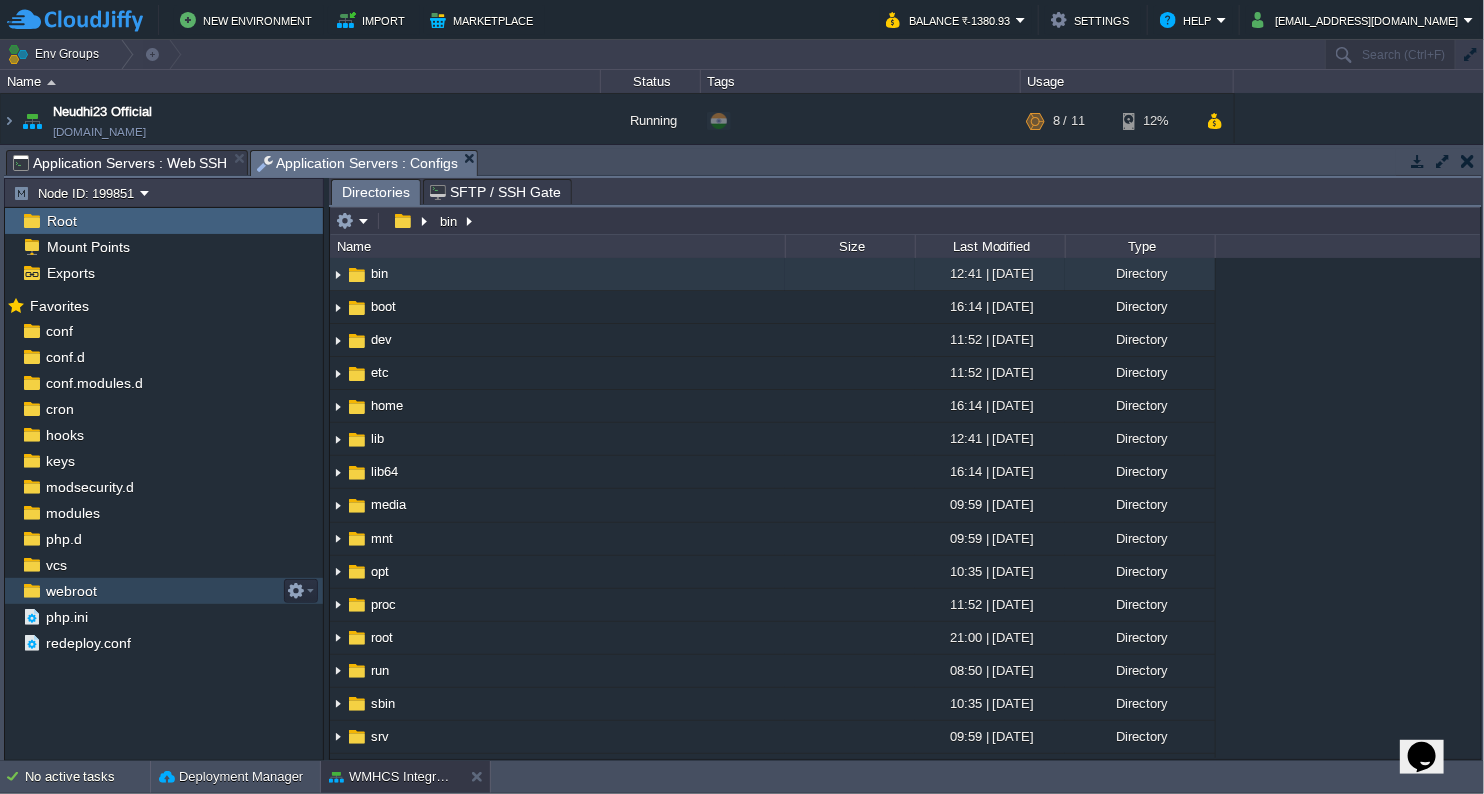 click on "webroot" at bounding box center [71, 591] 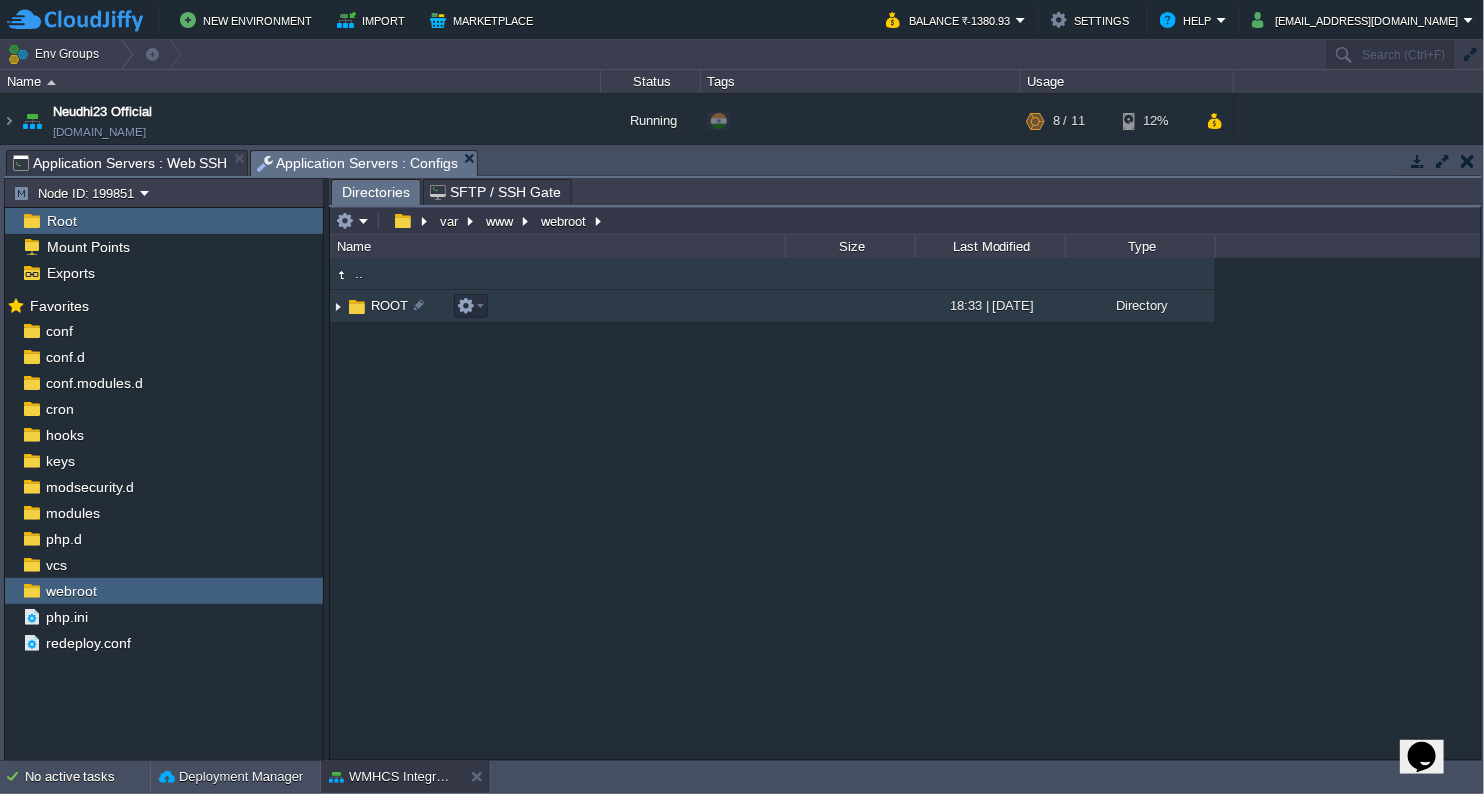 click at bounding box center [338, 306] 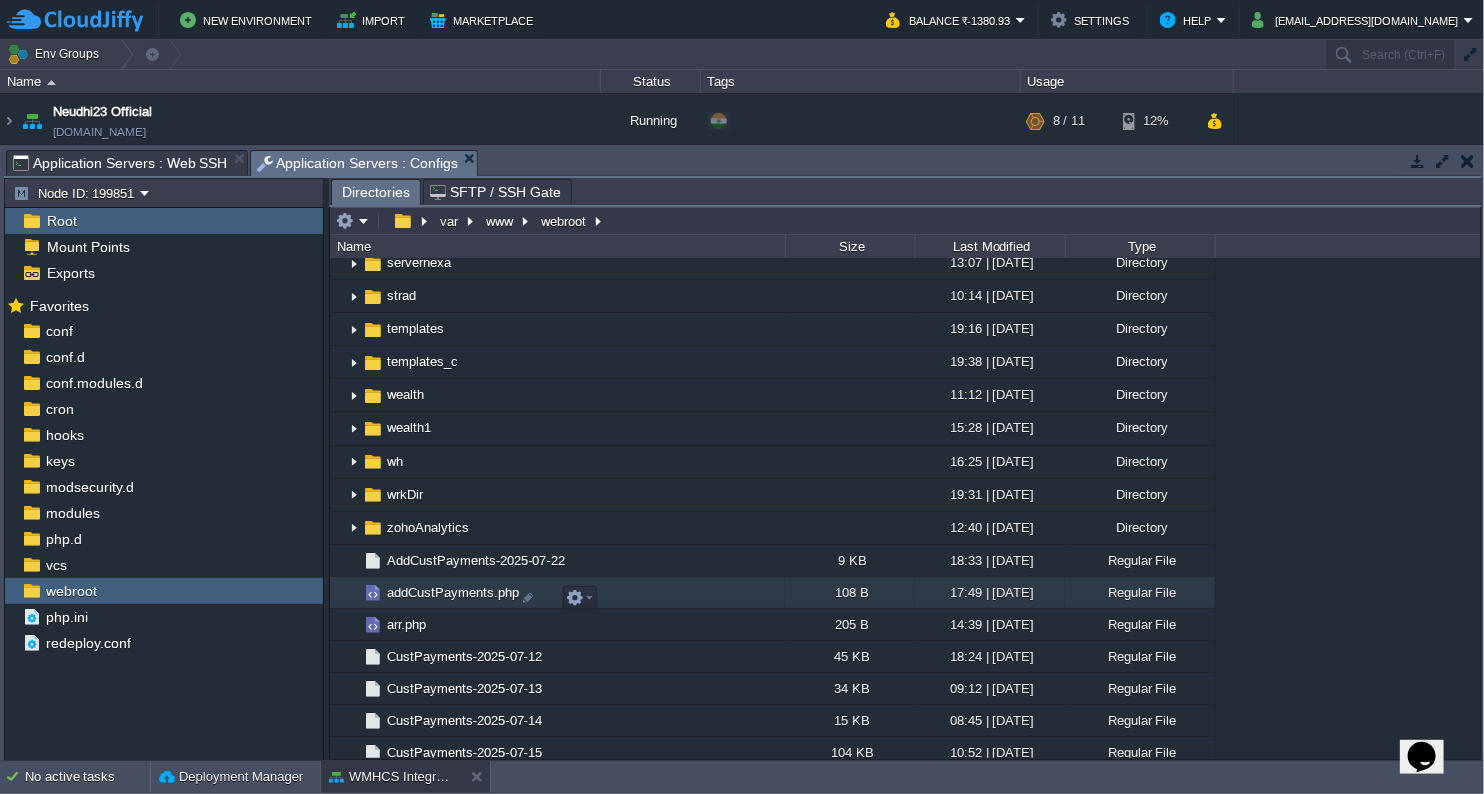 scroll, scrollTop: 666, scrollLeft: 0, axis: vertical 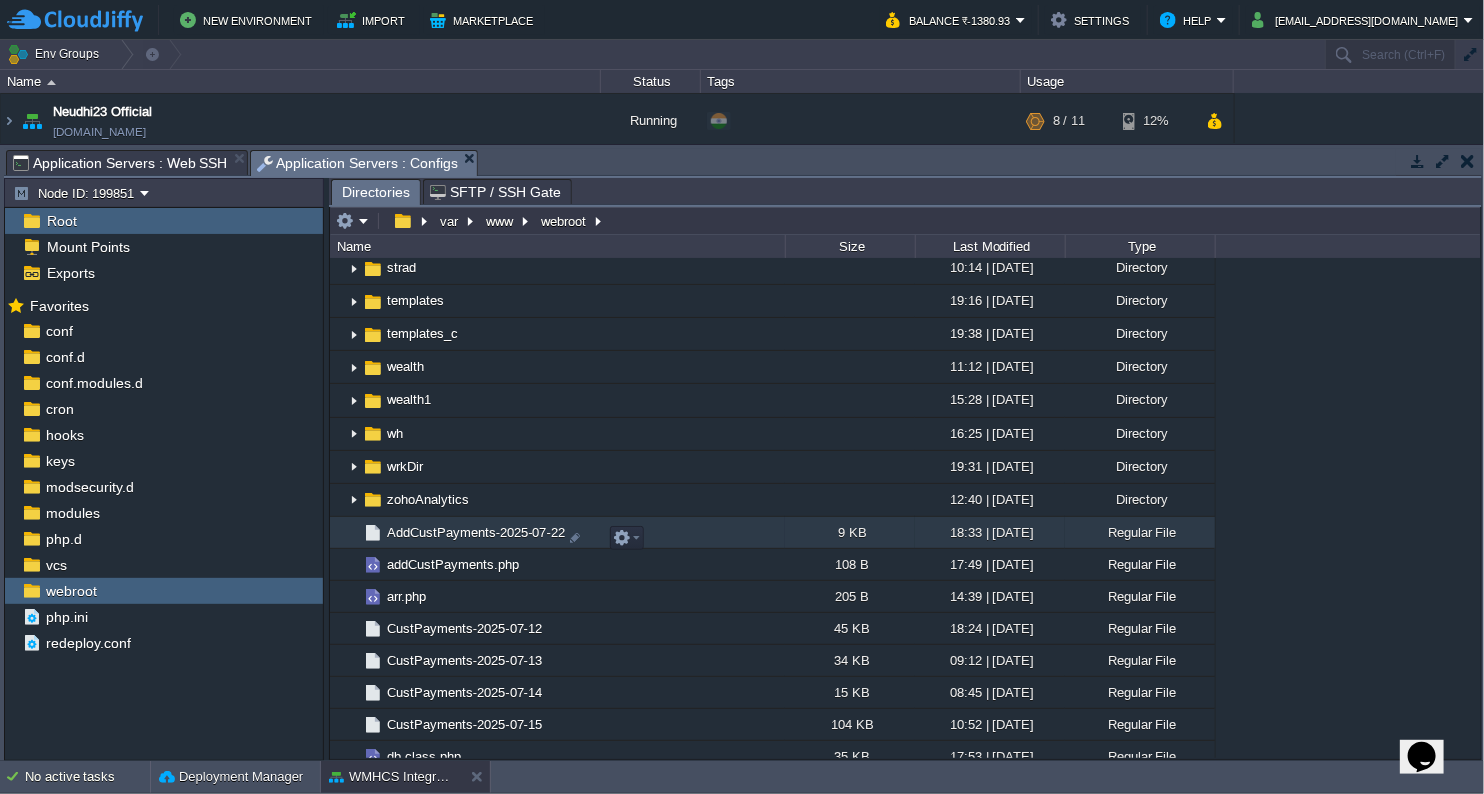 click on "AddCustPayments-2025-07-22" at bounding box center [476, 532] 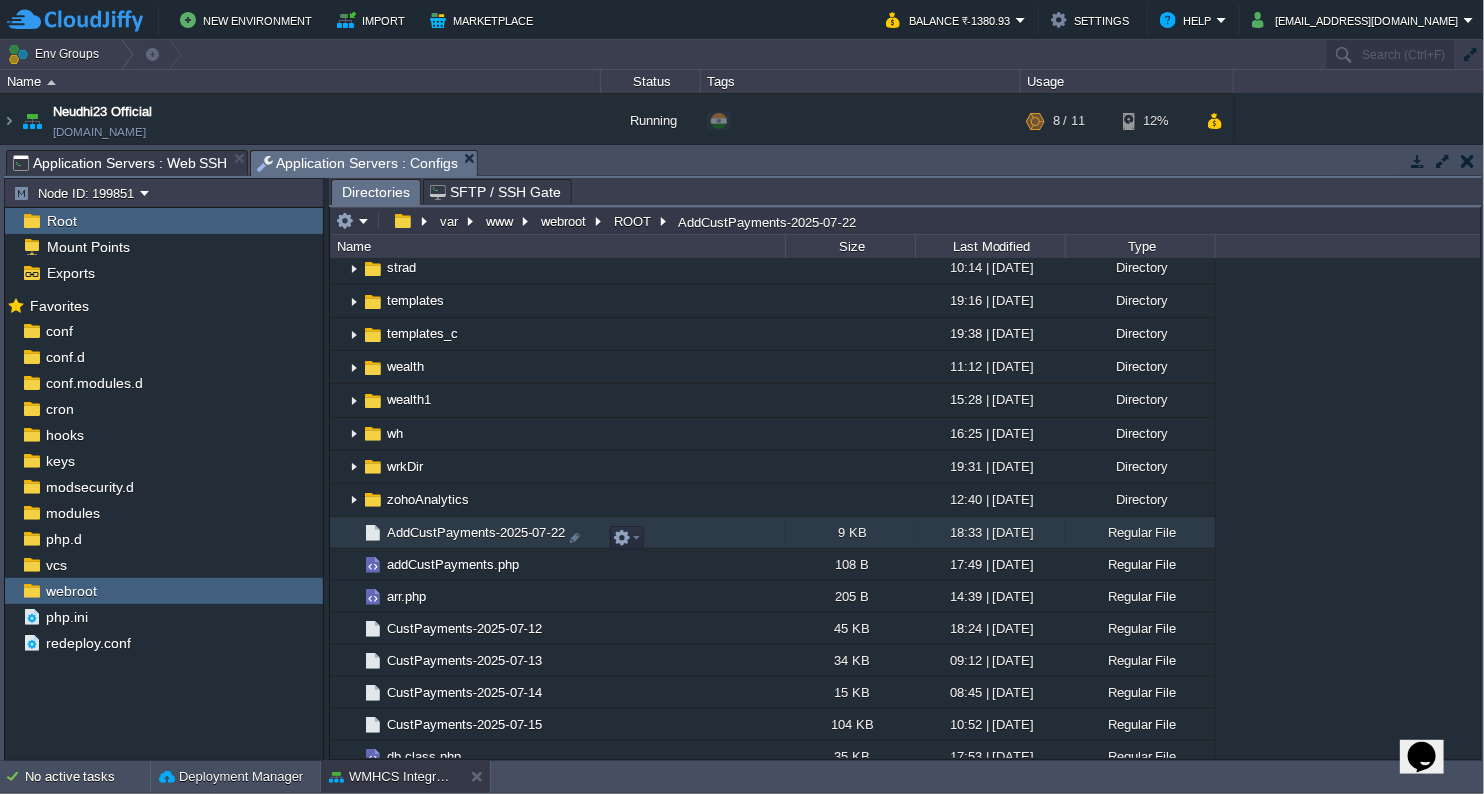 click on "AddCustPayments-2025-07-22" at bounding box center [476, 532] 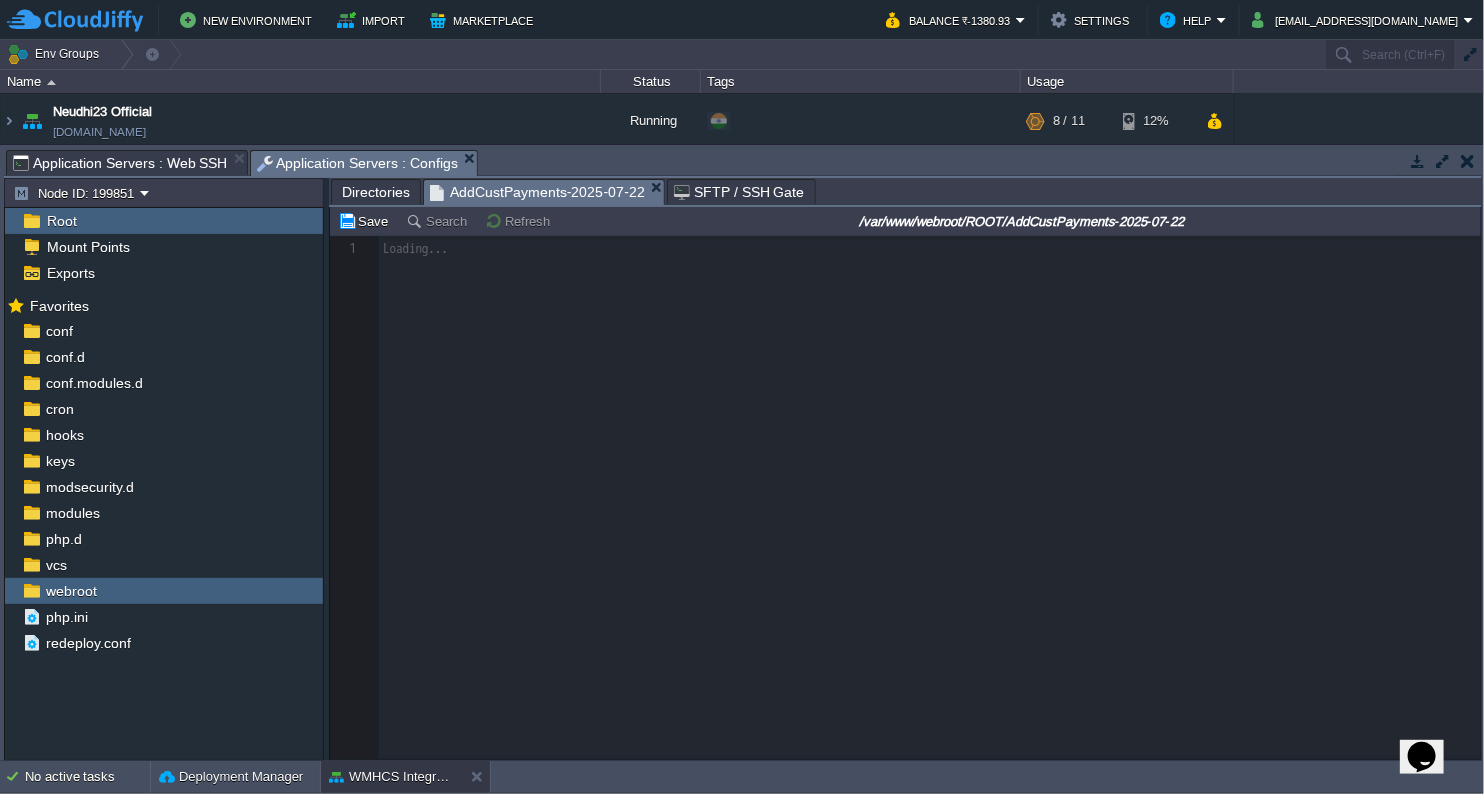 scroll, scrollTop: 6, scrollLeft: 0, axis: vertical 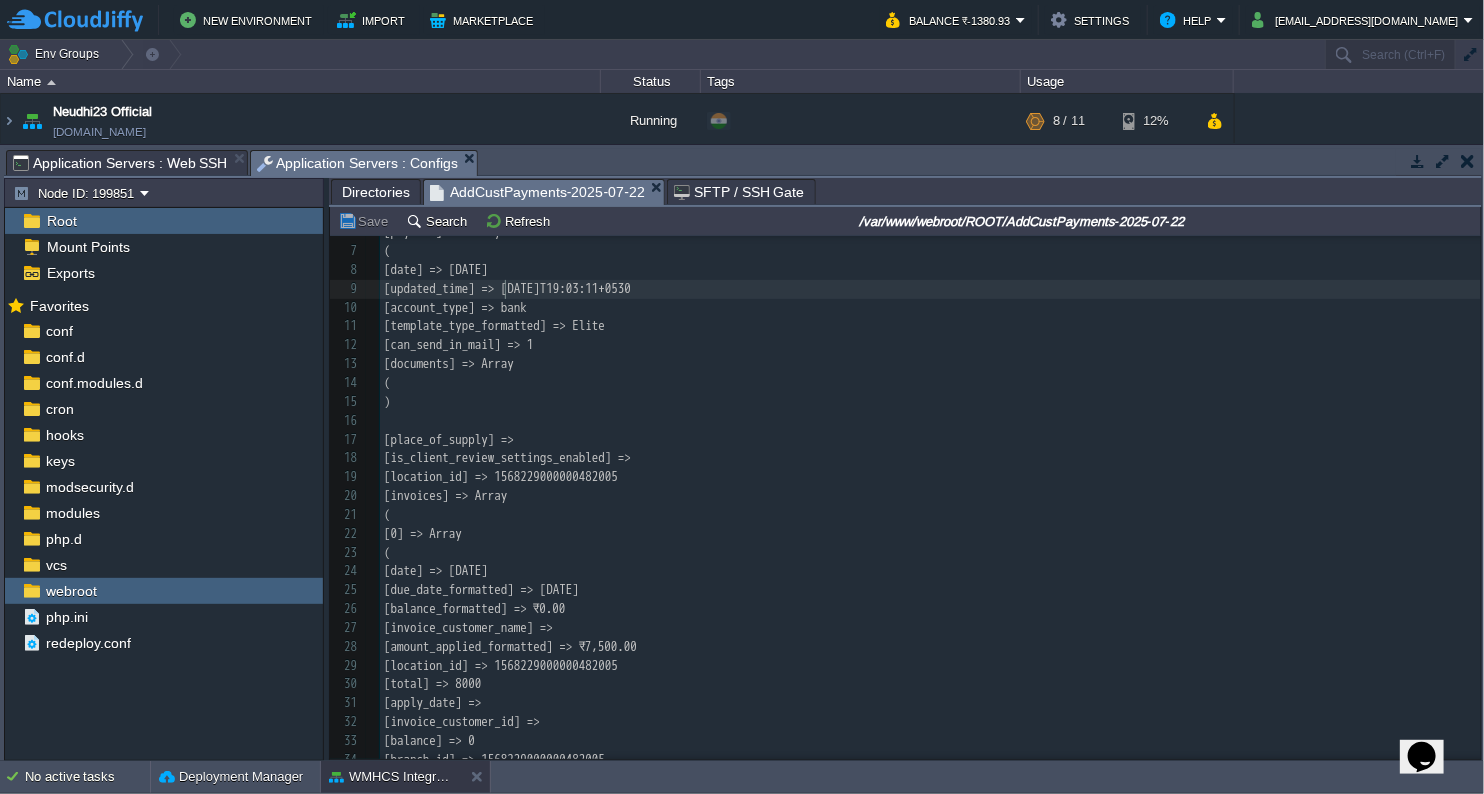click on "294   1 ​ 2 ​ 3 ​ 4 Array 5 ( 6     [payment] => Array 7         ( 8             [date] => [DATE] 9             [updated_time] => [DATE]T19:03:11+0530 10             [account_type] => bank 11             [template_type_formatted] => Elite 12             [can_send_in_mail] => 1 13             [documents] => Array 14                 ( 15                 ) 16 ​ 17             [place_of_supply] =>  18             [is_client_review_settings_enabled] =>  19             [location_id] => 1568229000000482005 20             [invoices] => Array 21                 ( 22                     [0] => Array 23                         ( 24                             [date] => [DATE] 25                             [due_date_formatted] => [DATE] 26                             [balance_formatted] => ₹0.00 27 28 29 30 31 32 33 34 35 36 37 38 39 40 41 42 43" at bounding box center [930, 534] 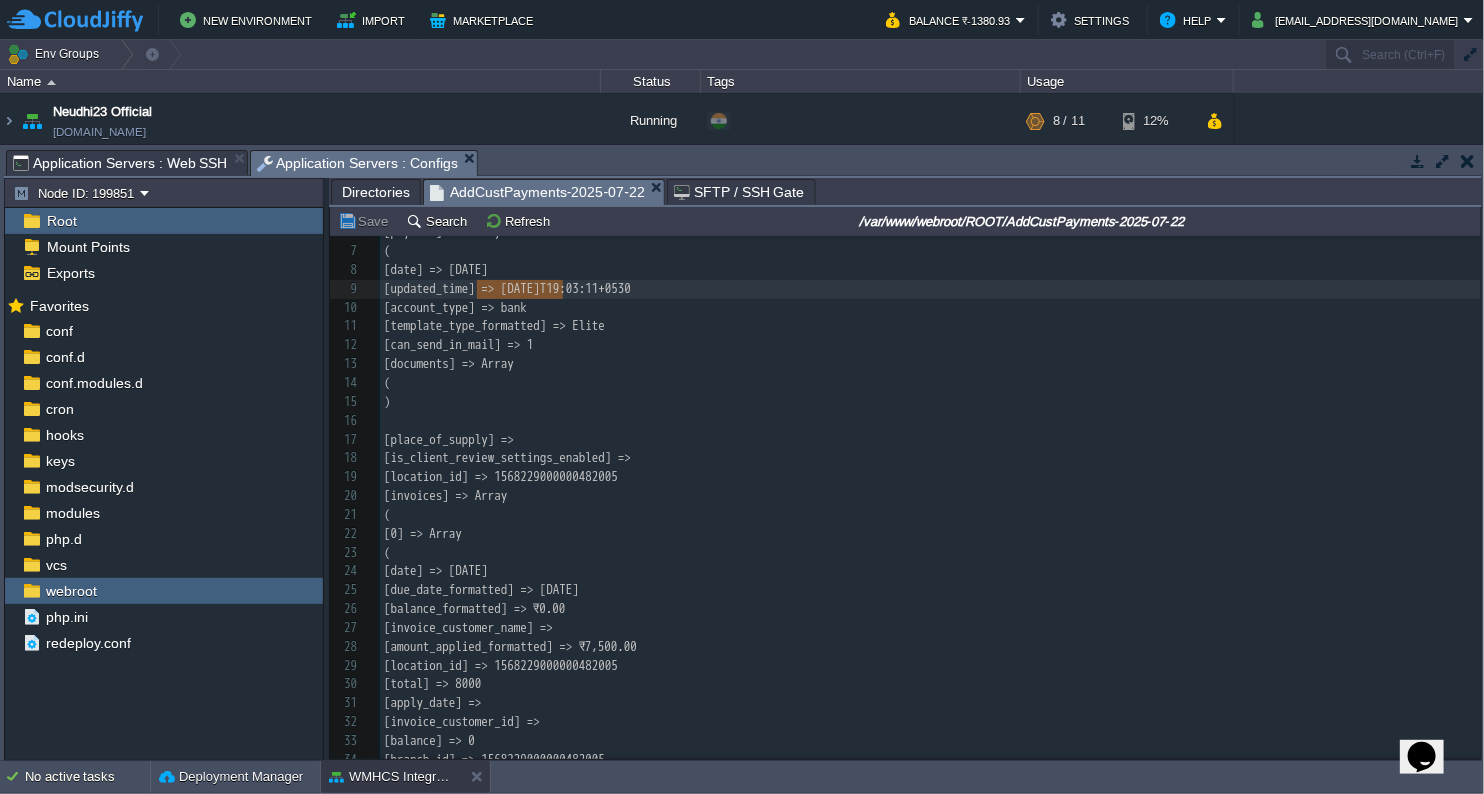 scroll, scrollTop: 167, scrollLeft: 0, axis: vertical 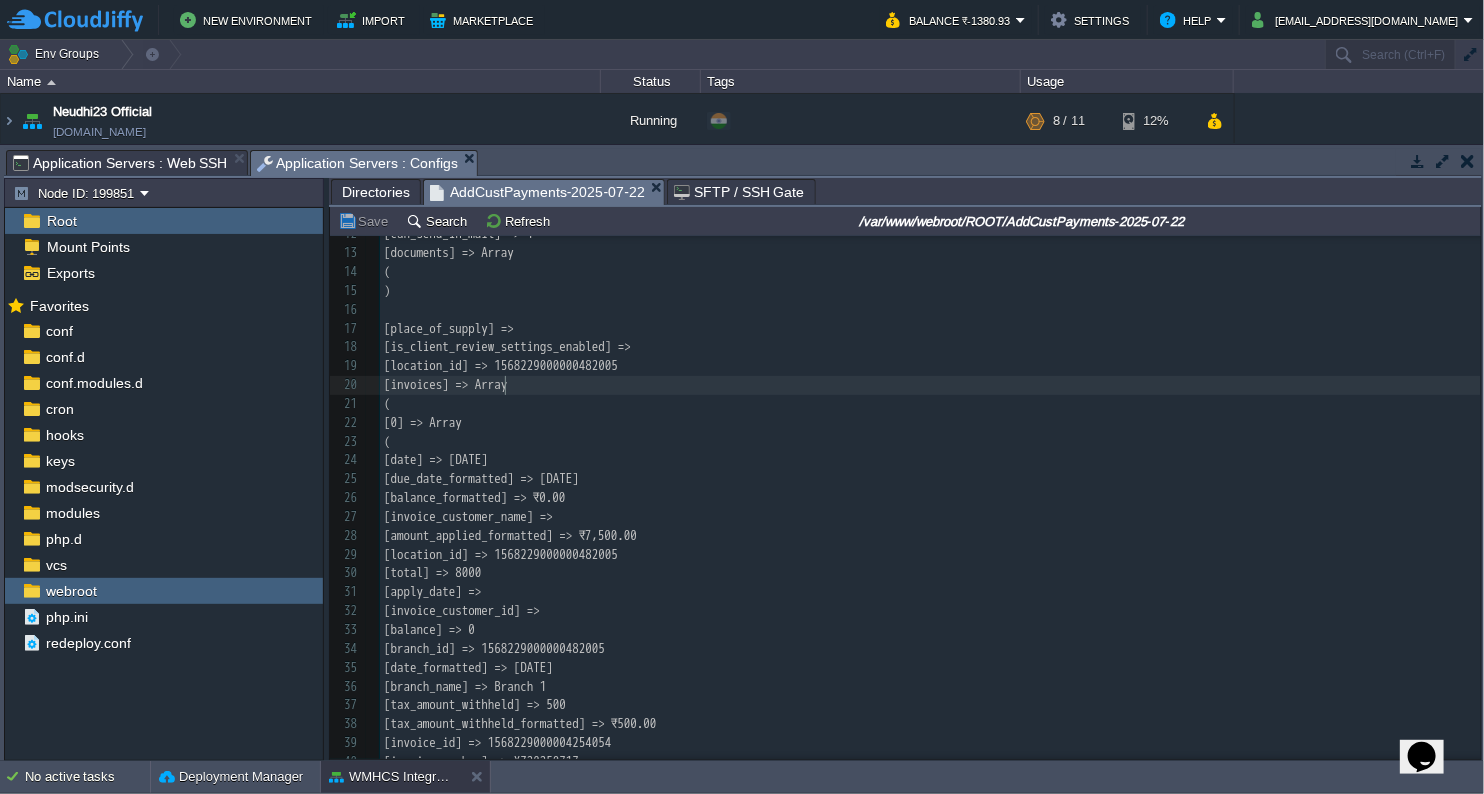 click on "x   1 ​ 2 ​ 3 ​ 4 Array 5 ( 6     [payment] => Array 7         ( 8             [date] => [DATE] 9             [updated_time] => [DATE]T19:03:11+0530 10             [account_type] => bank 11             [template_type_formatted] => Elite 12             [can_send_in_mail] => 1 13             [documents] => Array 14                 ( 15                 ) 16 ​ 17             [place_of_supply] =>  18             [is_client_review_settings_enabled] =>  19             [location_id] => 1568229000000482005 20             [invoices] => Array 21                 ( 22                     [0] => Array 23                         ( 24                             [date] => [DATE] 25                             [due_date_formatted] => [DATE] 26                             [balance_formatted] => ₹0.00 27 28 29 30                             [total] => 8000" at bounding box center [930, 555] 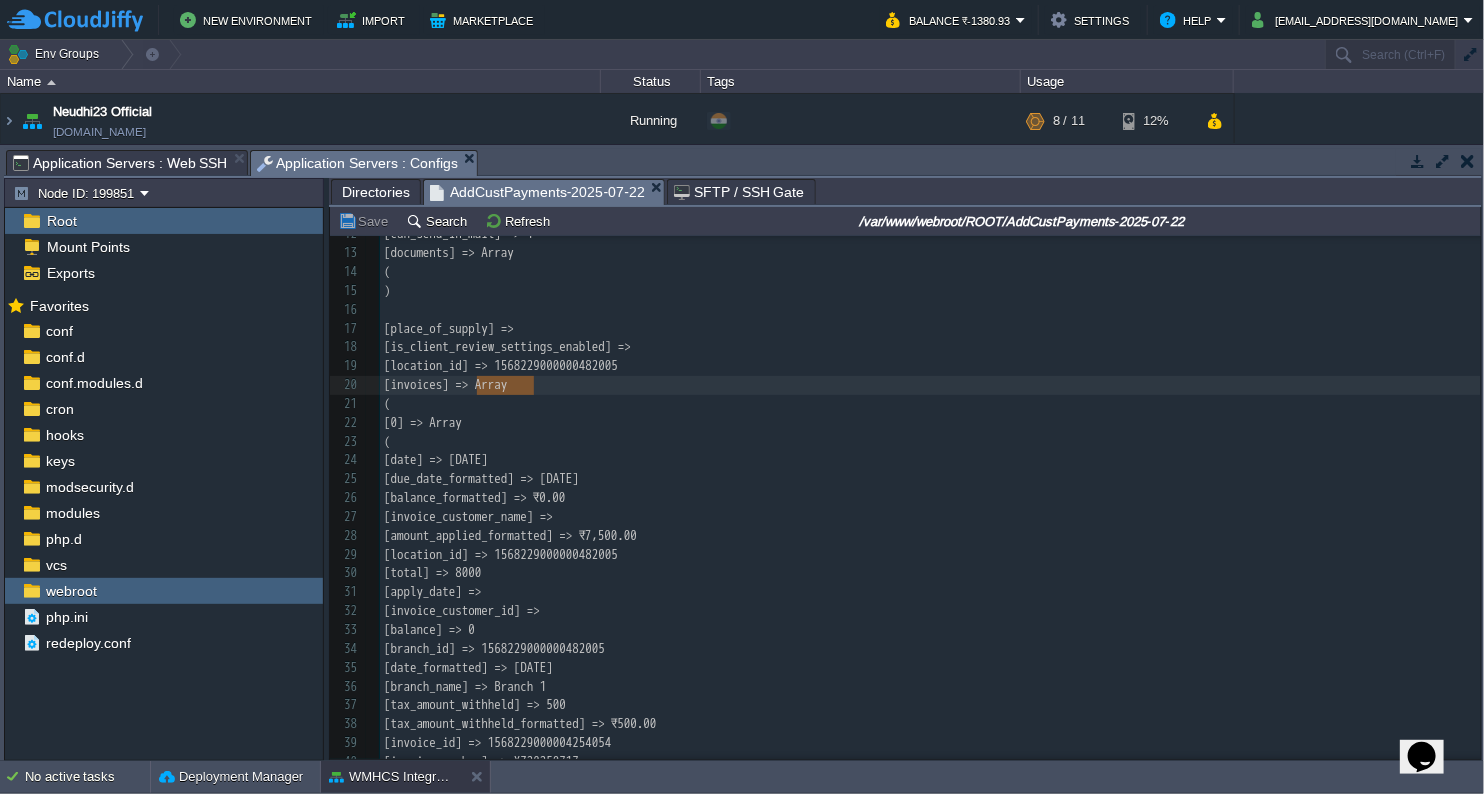 scroll, scrollTop: 333, scrollLeft: 0, axis: vertical 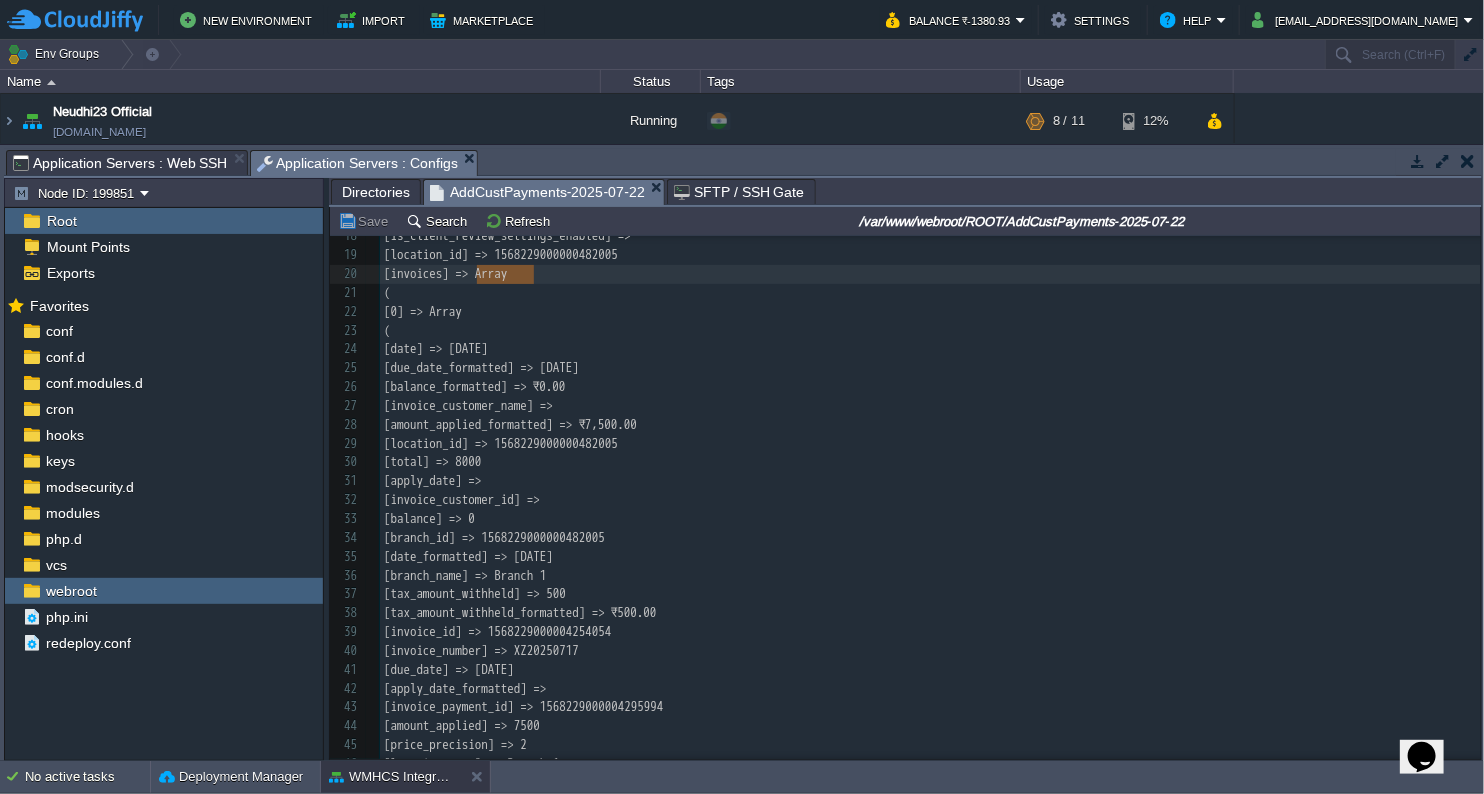click on "x 1 ​ 2 ​ 3 ​ 4 Array 5 ( 6     [payment] => Array 7         ( 8             [date] => [DATE] 9             [updated_time] => [DATE]T19:03:11+0530 10             [account_type] => bank 11             [template_type_formatted] => Elite 12             [can_send_in_mail] => 1 13             [documents] => Array 14                 ( 15                 ) 16 ​ 17             [place_of_supply] =>  18             [is_client_review_settings_enabled] =>  19             [location_id] => 1568229000000482005 20             [ invoices ] => Array 21                 ( 22                     [0] => Array 23                         ( 24                             [date] => [DATE] 25                             [due_date_formatted] => [DATE] 26                             [balance_formatted] => ₹0.00 27 28 29 30                             [total] => 8000" at bounding box center (930, 444) 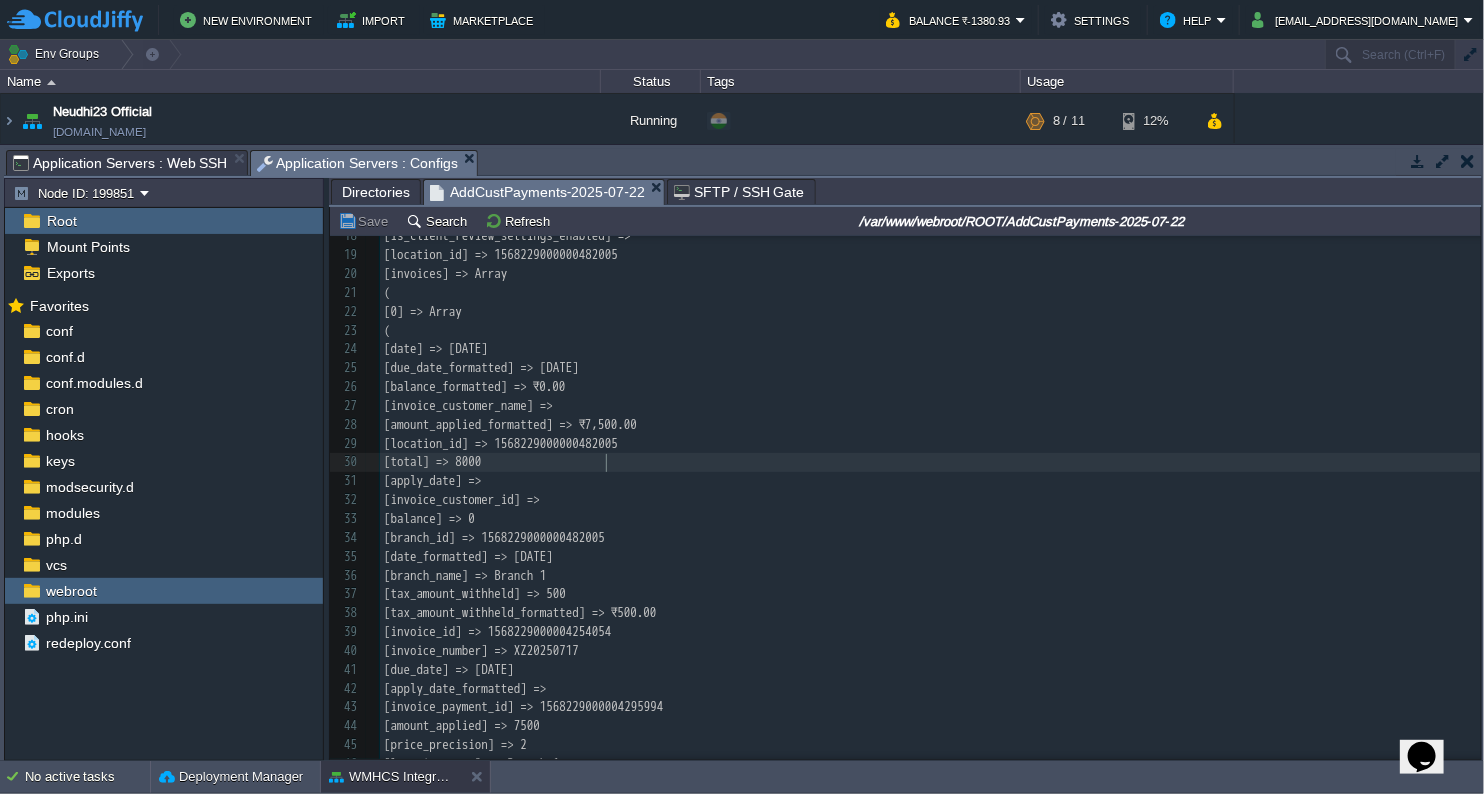 type on "total" 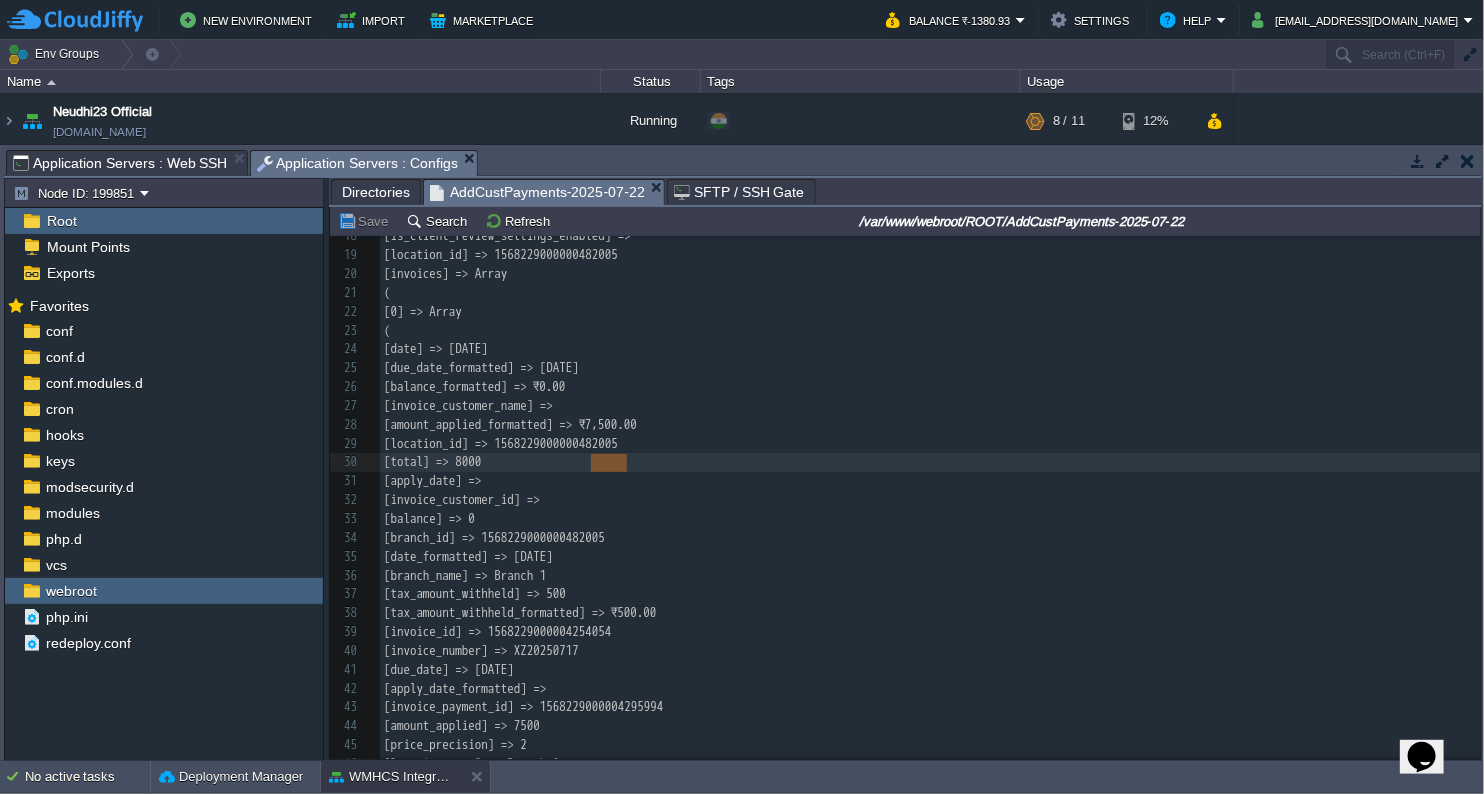 click on "x 1 ​ 2 ​ 3 ​ 4 Array 5 ( 6     [payment] => Array 7         ( 8             [date] => [DATE] 9             [updated_time] => [DATE]T19:03:11+0530 10             [account_type] => bank 11             [template_type_formatted] => Elite 12             [can_send_in_mail] => 1 13             [documents] => Array 14                 ( 15                 ) 16 ​ 17             [place_of_supply] =>  18             [is_client_review_settings_enabled] =>  19             [location_id] => 1568229000000482005 20             [invoices] => Array 21                 ( 22                     [0] => Array 23                         ( 24                             [date] => [DATE] 25                             [due_date_formatted] => [DATE] 26                             [balance_formatted] => ₹0.00 27                             [invoice_customer_name] =>" at bounding box center [930, 444] 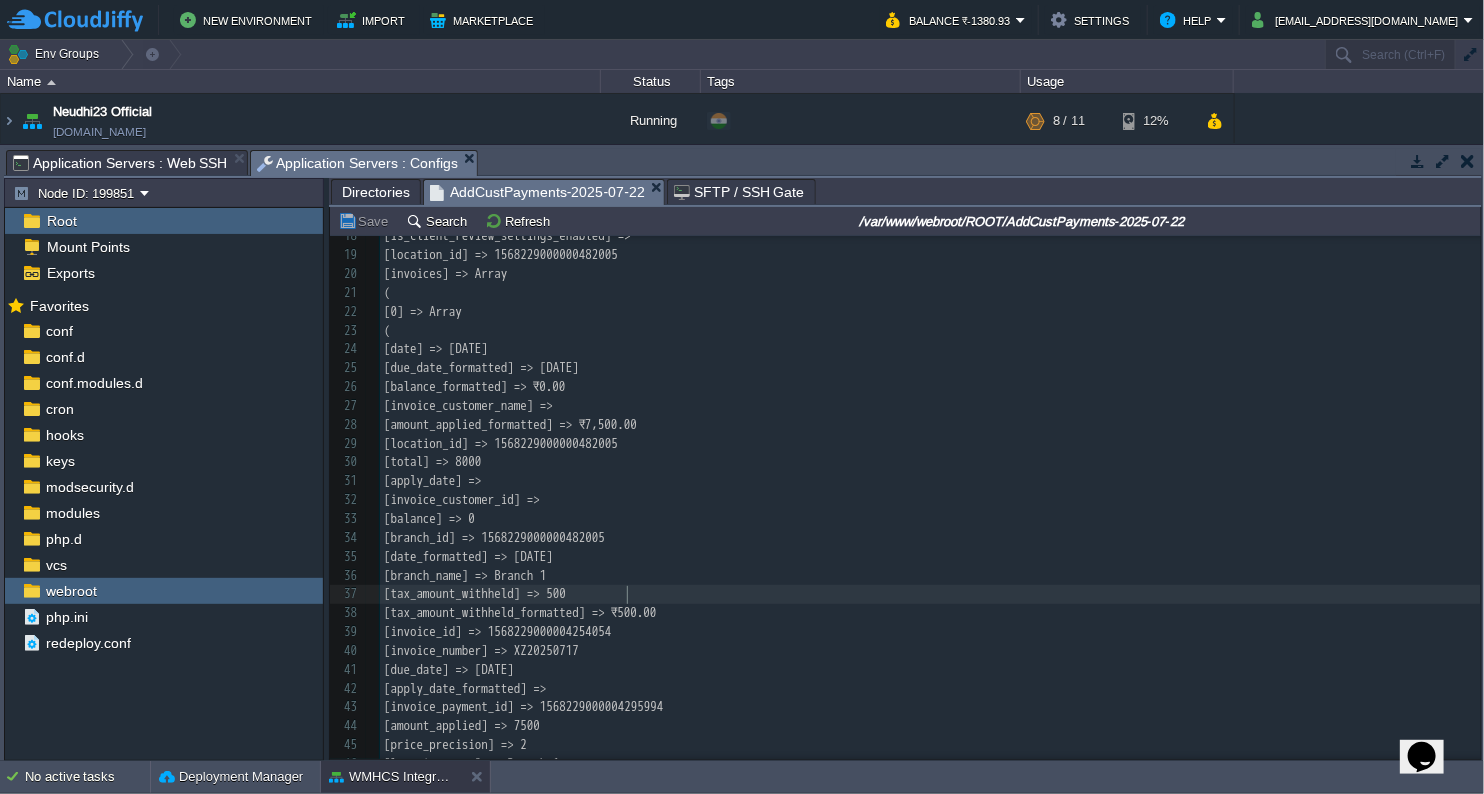 click on "x   1 ​ 2 ​ 3 ​ 4 Array 5 ( 6     [payment] => Array 7         ( 8             [date] => [DATE] 9             [updated_time] => [DATE]T19:03:11+0530 10             [account_type] => bank 11             [template_type_formatted] => Elite 12             [can_send_in_mail] => 1 13             [documents] => Array 14                 ( 15                 ) 16 ​ 17             [place_of_supply] =>  18             [is_client_review_settings_enabled] =>  19             [location_id] => 1568229000000482005 20             [invoices] => Array 21                 ( 22                     [0] => Array 23                         ( 24                             [date] => [DATE] 25                             [due_date_formatted] => [DATE] 26                             [balance_formatted] => ₹0.00 27 28 29 30                             [total] => 8000" at bounding box center (930, 444) 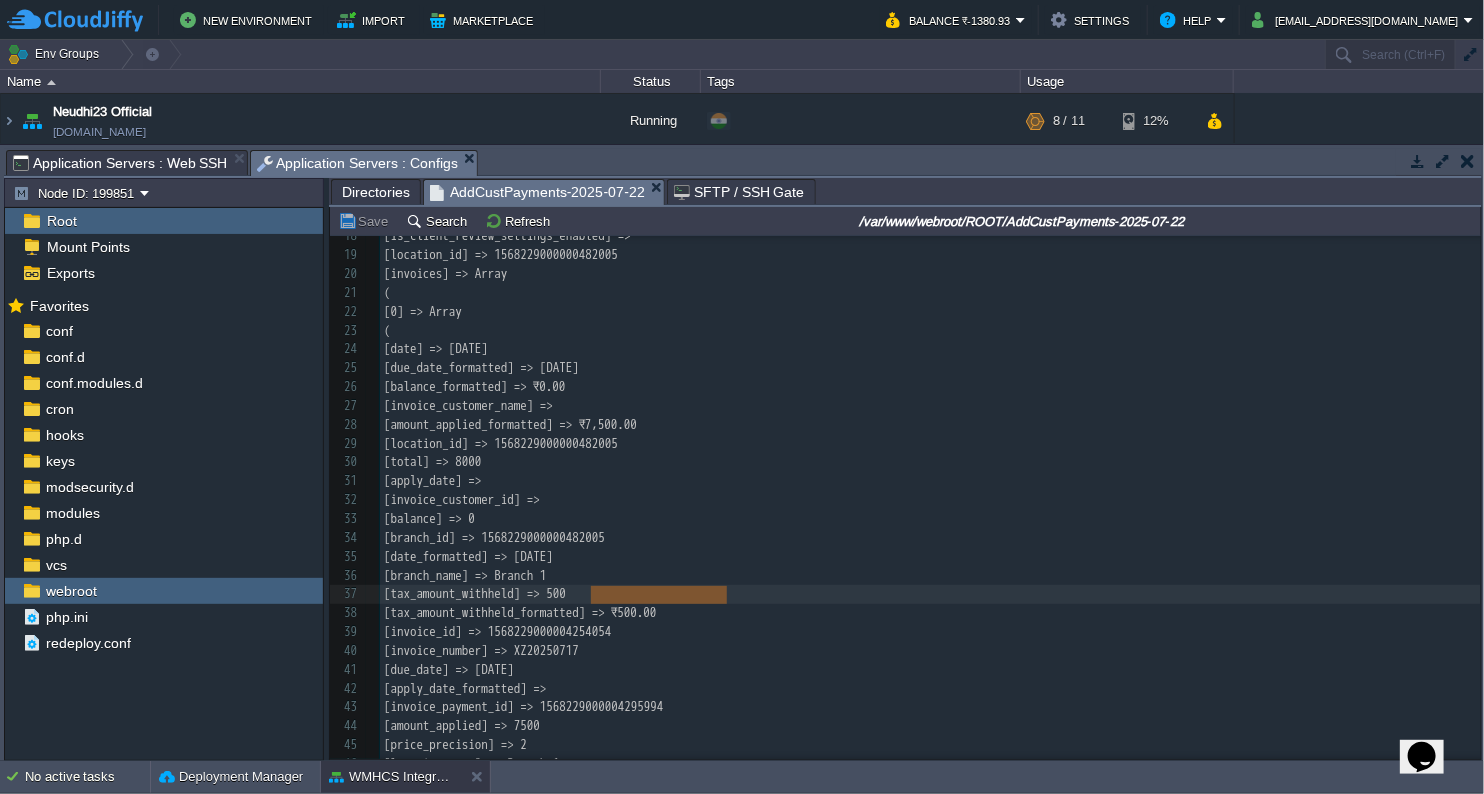 click on "x 1 ​ 2 ​ 3 ​ 4 Array 5 ( 6     [payment] => Array 7         ( 8             [date] => [DATE] 9             [updated_time] => [DATE]T19:03:11+0530 10             [account_type] => bank 11             [template_type_formatted] => Elite 12             [can_send_in_mail] => 1 13             [documents] => Array 14                 ( 15                 ) 16 ​ 17             [place_of_supply] =>  18             [is_client_review_settings_enabled] =>  19             [location_id] => 1568229000000482005 20             [invoices] => Array 21                 ( 22                     [0] => Array 23                         ( 24                             [date] => [DATE] 25                             [due_date_formatted] => [DATE] 26                             [balance_formatted] => ₹0.00 27                             [invoice_customer_name] =>" at bounding box center (930, 444) 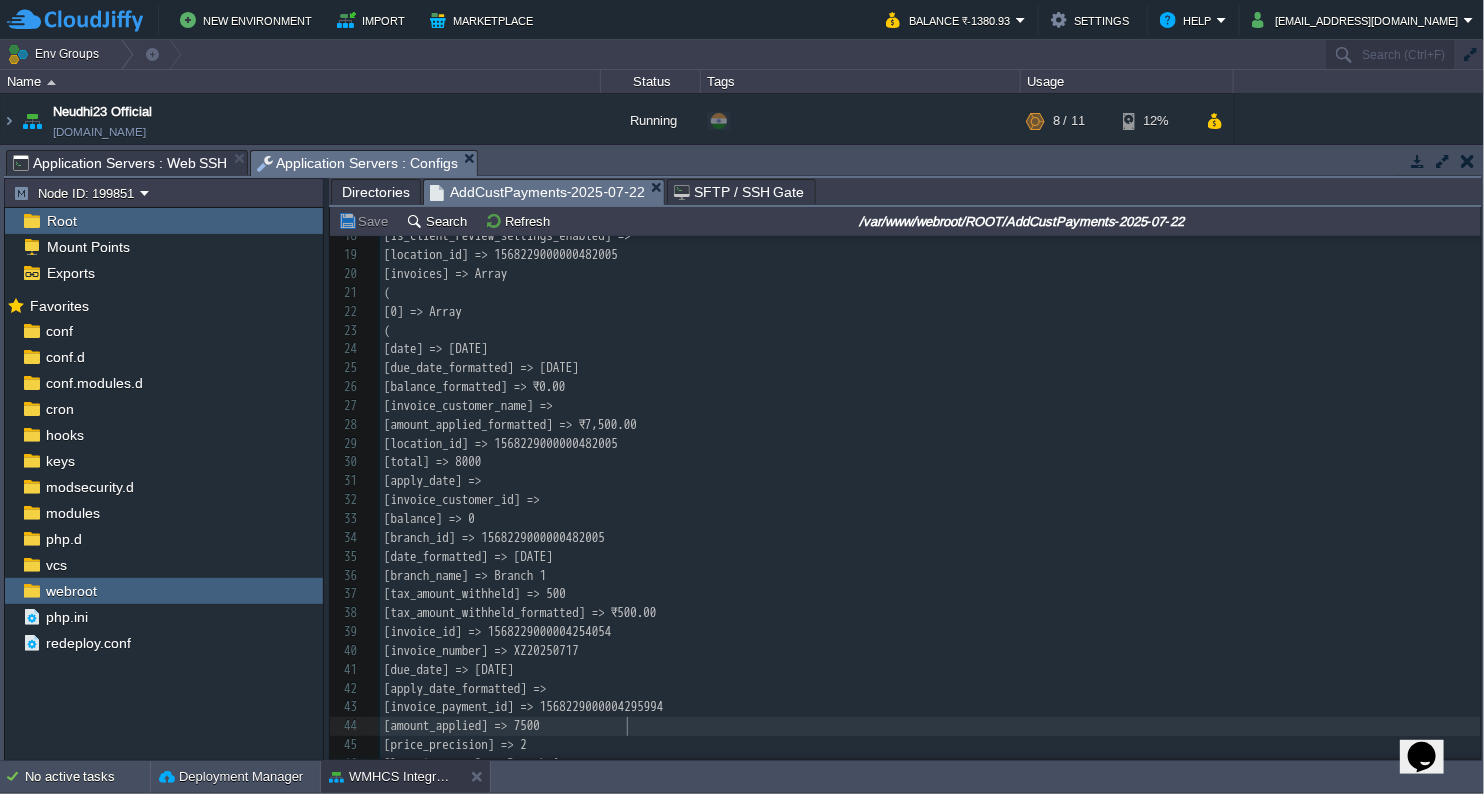 type on "amount_applied" 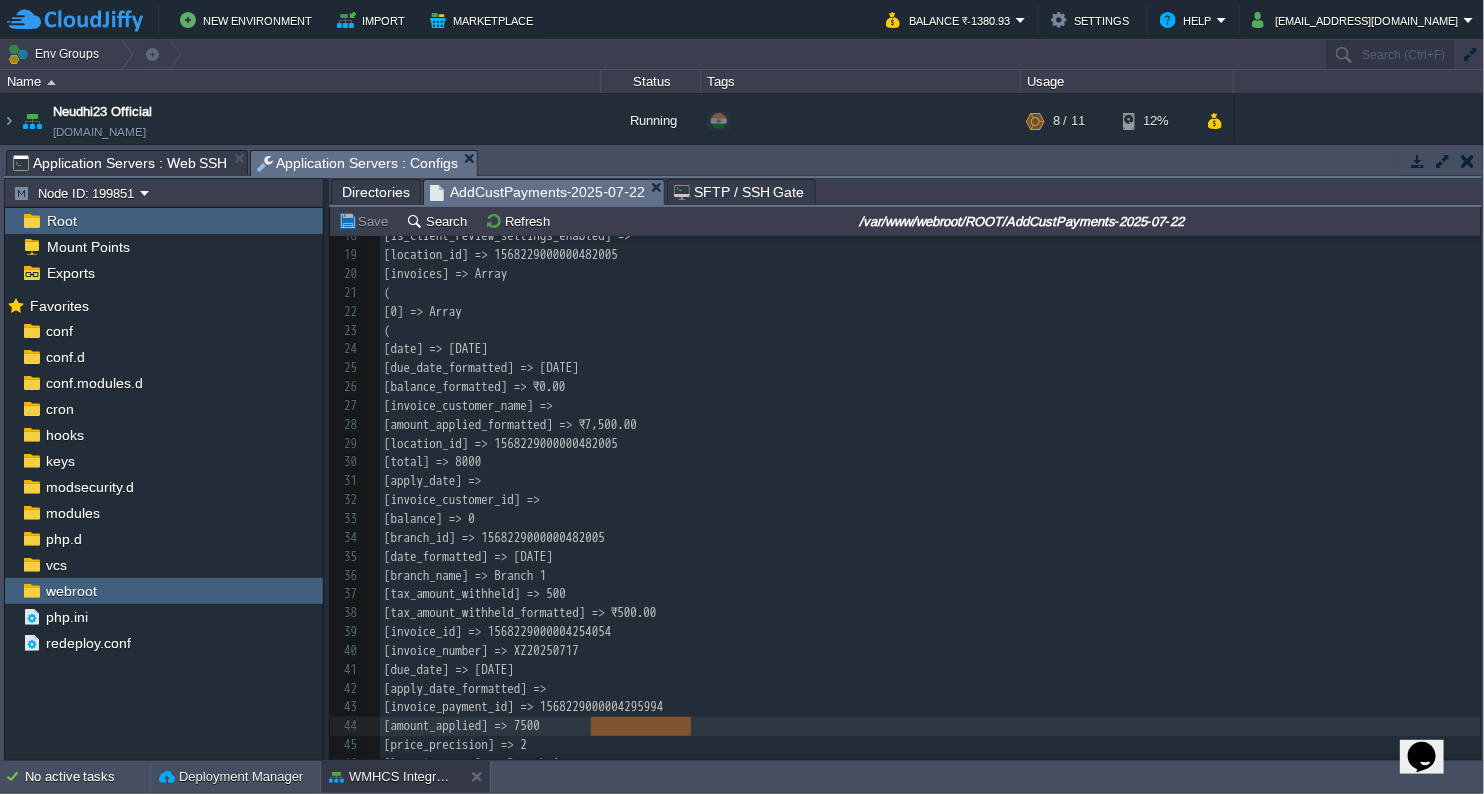 scroll, scrollTop: 494, scrollLeft: 0, axis: vertical 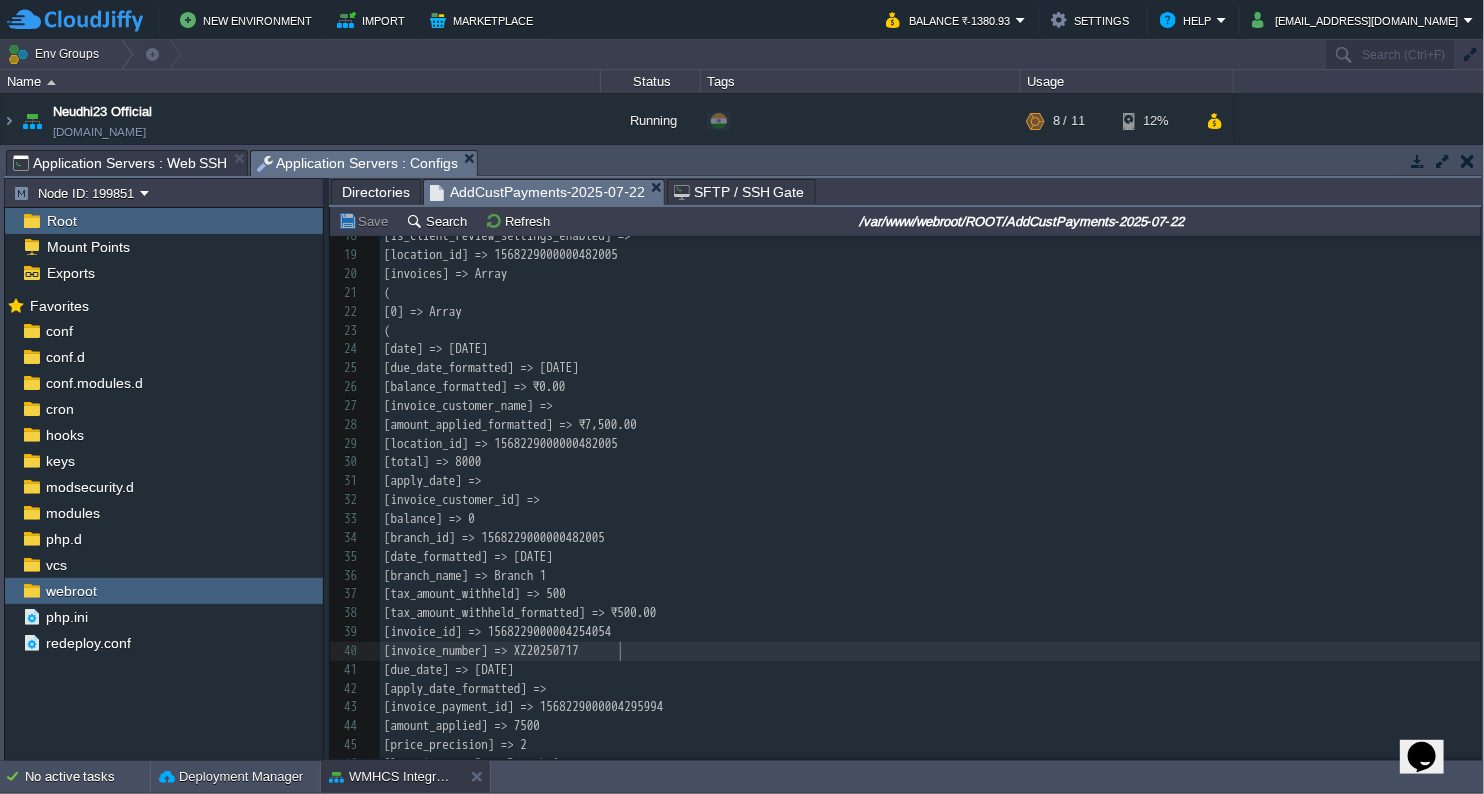 click on "x   1 ​ 2 ​ 3 ​ 4 Array 5 ( 6     [payment] => Array 7         ( 8             [date] => [DATE] 9             [updated_time] => [DATE]T19:03:11+0530 10             [account_type] => bank 11             [template_type_formatted] => Elite 12             [can_send_in_mail] => 1 13             [documents] => Array 14                 ( 15                 ) 16 ​ 17             [place_of_supply] =>  18             [is_client_review_settings_enabled] =>  19             [location_id] => 1568229000000482005 20             [invoices] => Array 21                 ( 22                     [0] => Array 23                         ( 24                             [date] => [DATE] 25                             [due_date_formatted] => [DATE] 26                             [balance_formatted] => ₹0.00 27 28 29 30                             [total] => 8000" at bounding box center (930, 444) 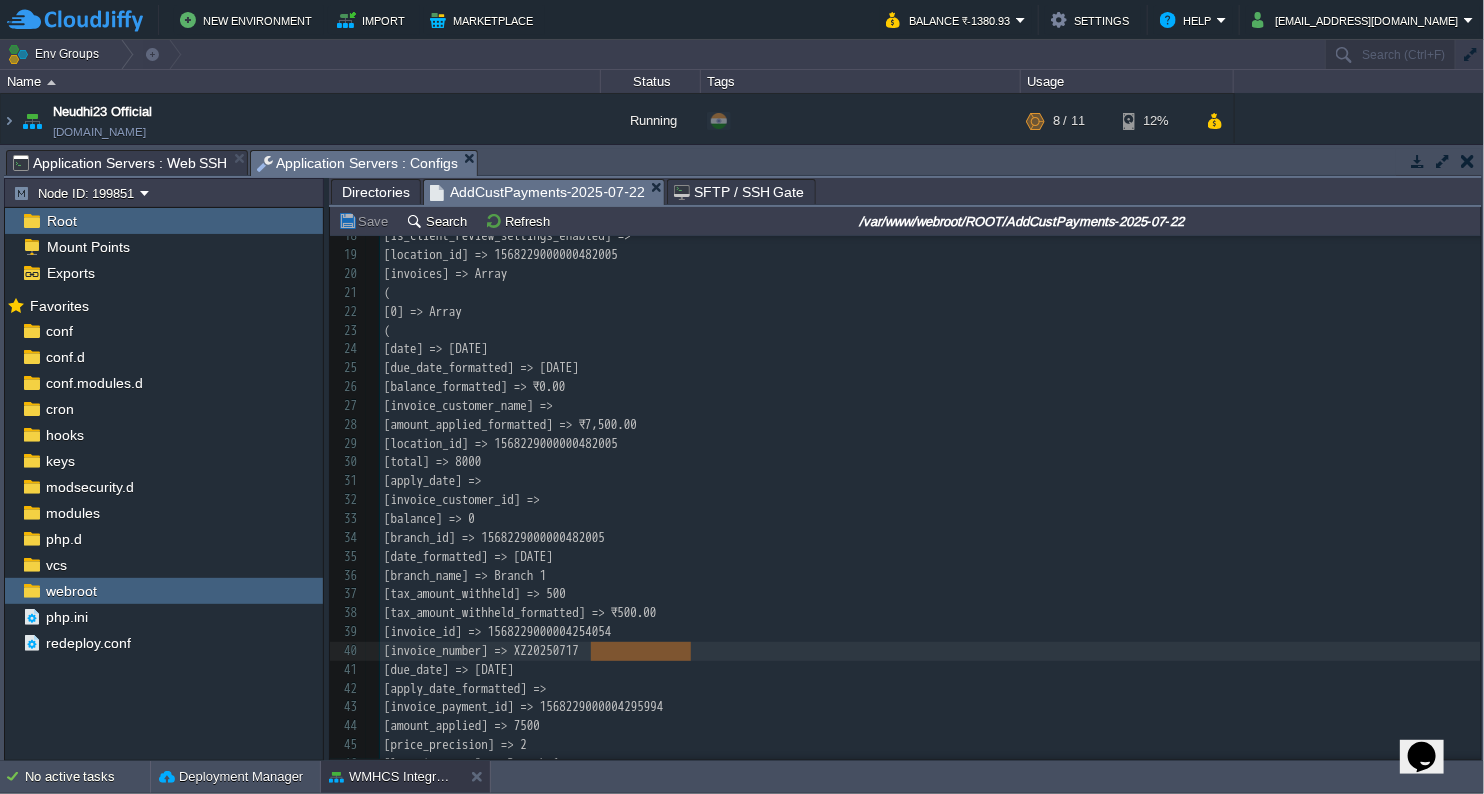 scroll, scrollTop: 384, scrollLeft: 0, axis: vertical 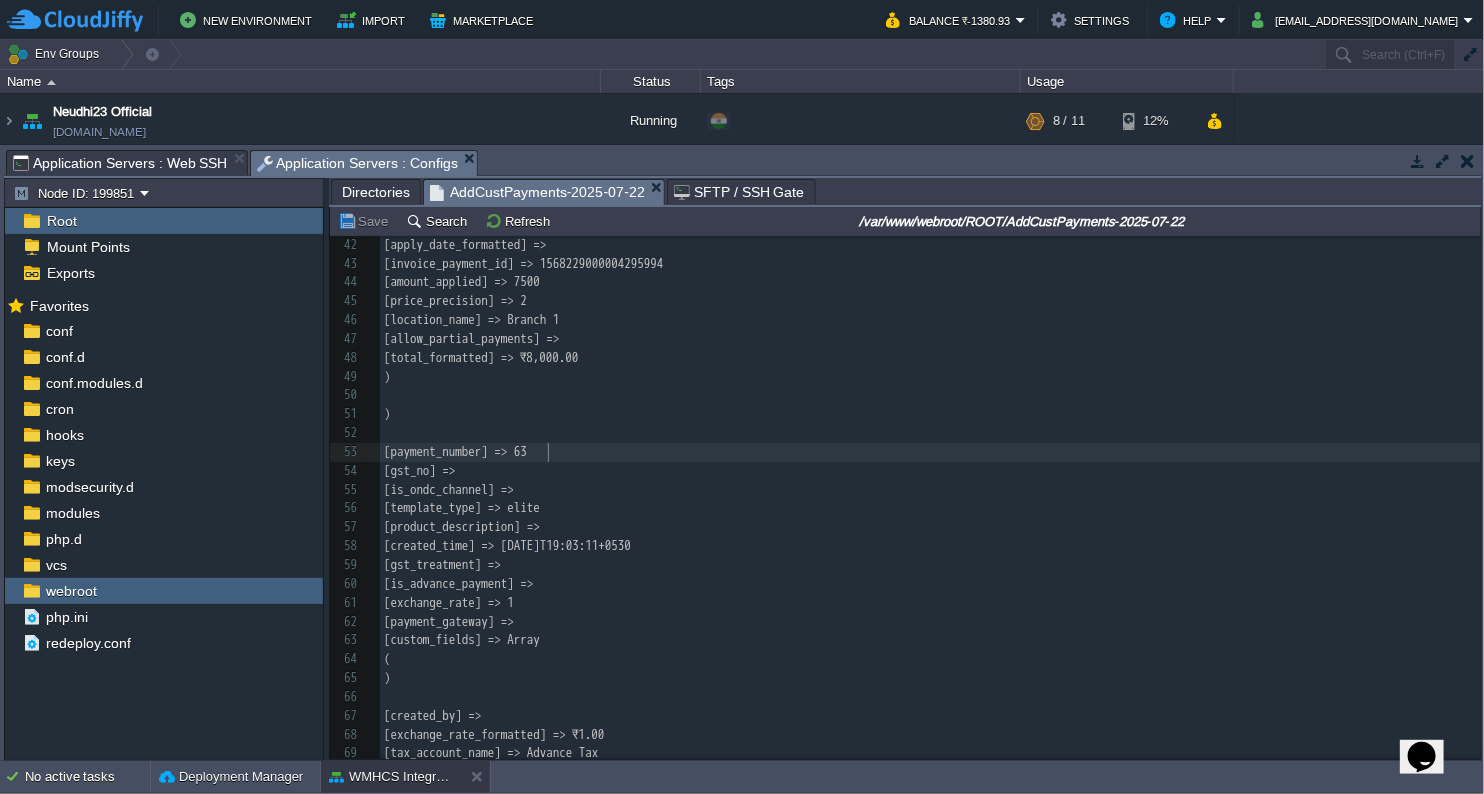 click on "[payment_number] => 63" at bounding box center [455, 451] 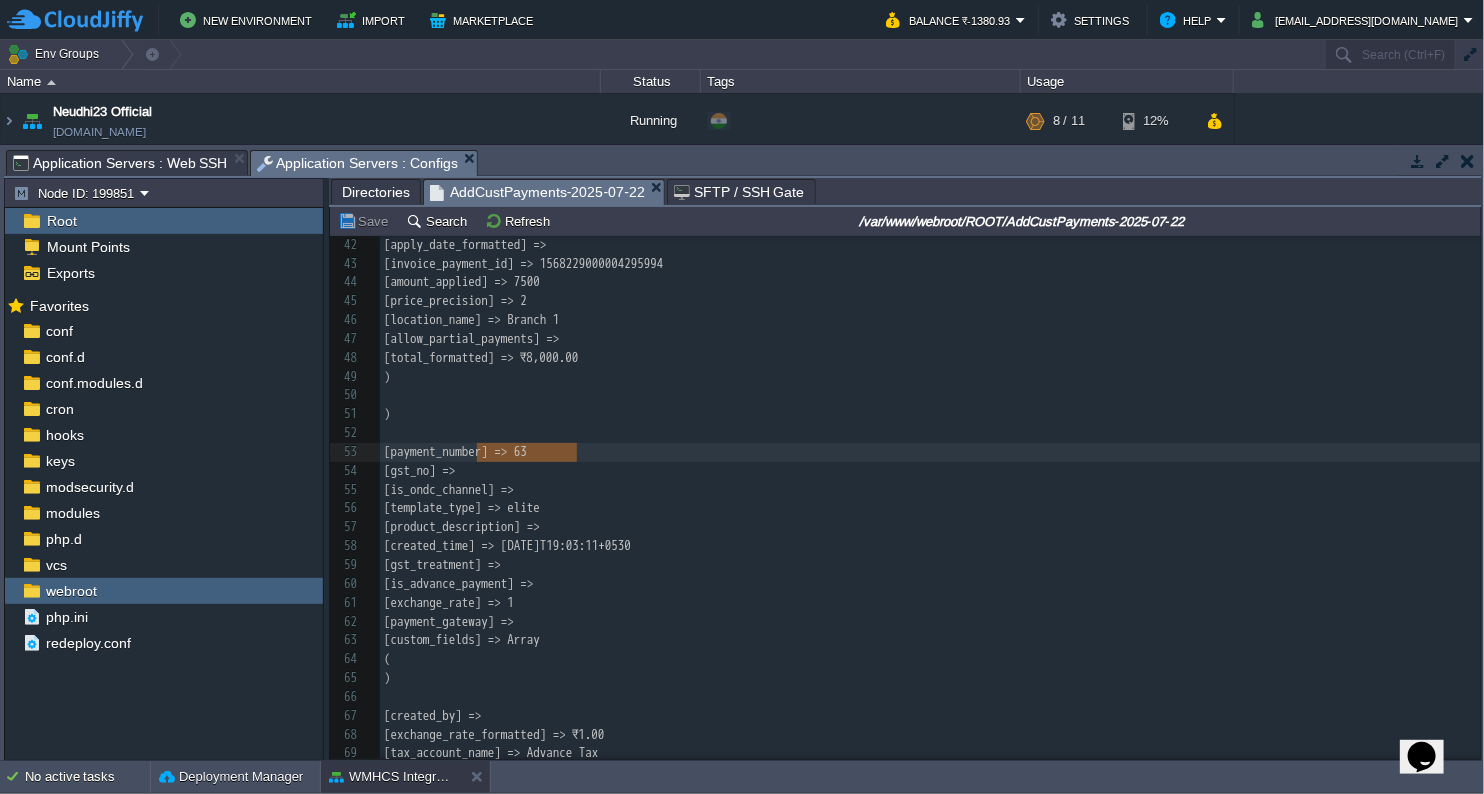 scroll, scrollTop: 888, scrollLeft: 0, axis: vertical 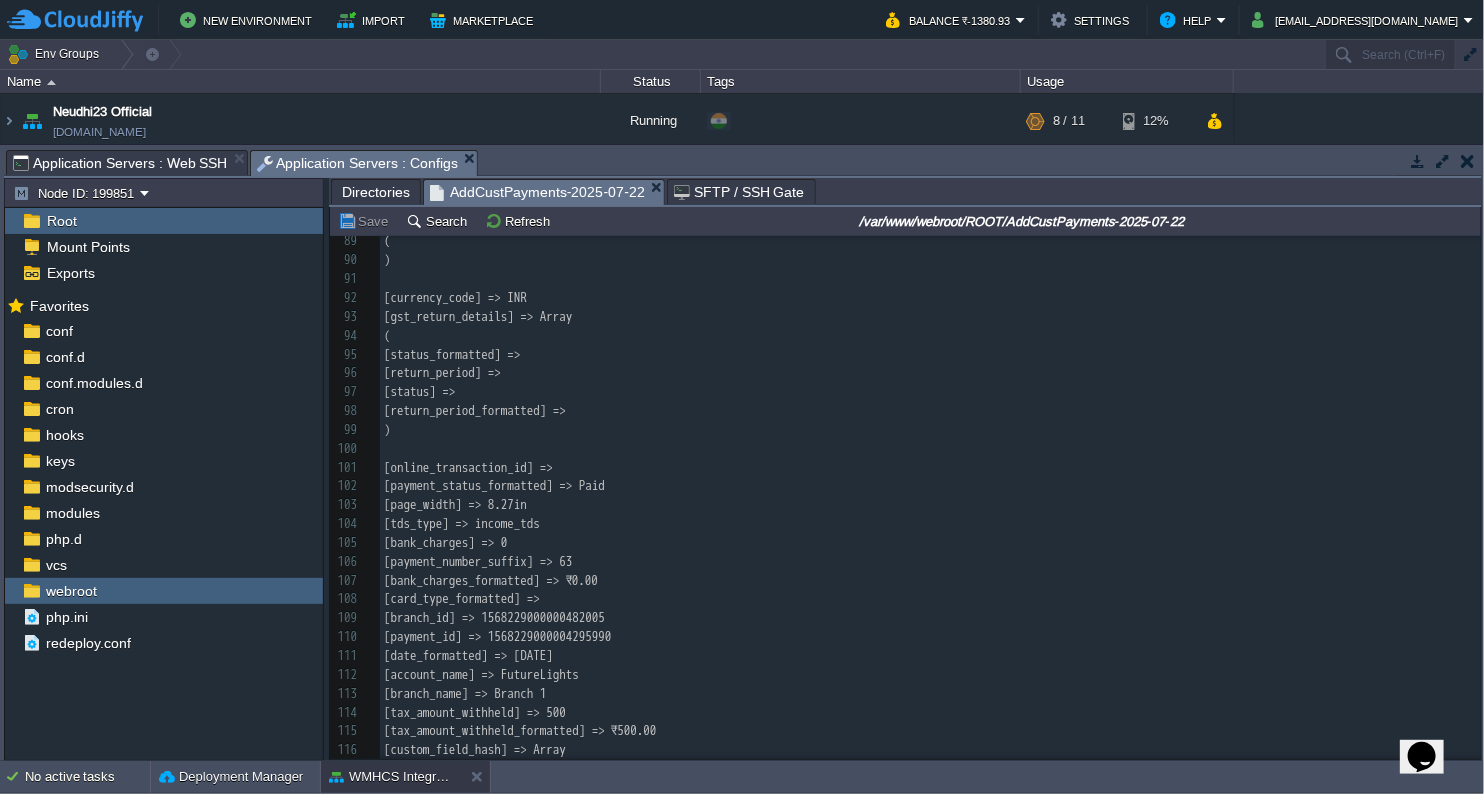 click on "x             [ payment_number ] => 63 62             [payment_gateway] =>  63             [custom_fields] => Array 64                 ( 65                 ) 66 ​ 67             [created_by] =>  68             [exchange_rate_formatted] => ₹1.00 69             [tax_account_name] => Advance Tax 70             [reference_number] =>  71             [tax_id] =>  72             [price_precision] => 2 73             [location_name] => Branch 1 74             [unused_amount_formatted] => ₹0.00 75             [tax_type] =>  76             [tax_treatment] =>  77             [unused_amount] => 0 78             [is_pre_gst] =>  79             [page_height] => 11.69in 80             [offline_created_date_with_time_formatted] =>  81             [settlement_status_formatted] =>  82             [payment_link_id] =>  83             [is_payment_details_required] => 1 84 85 86 87 88 89                 (" at bounding box center (930, 412) 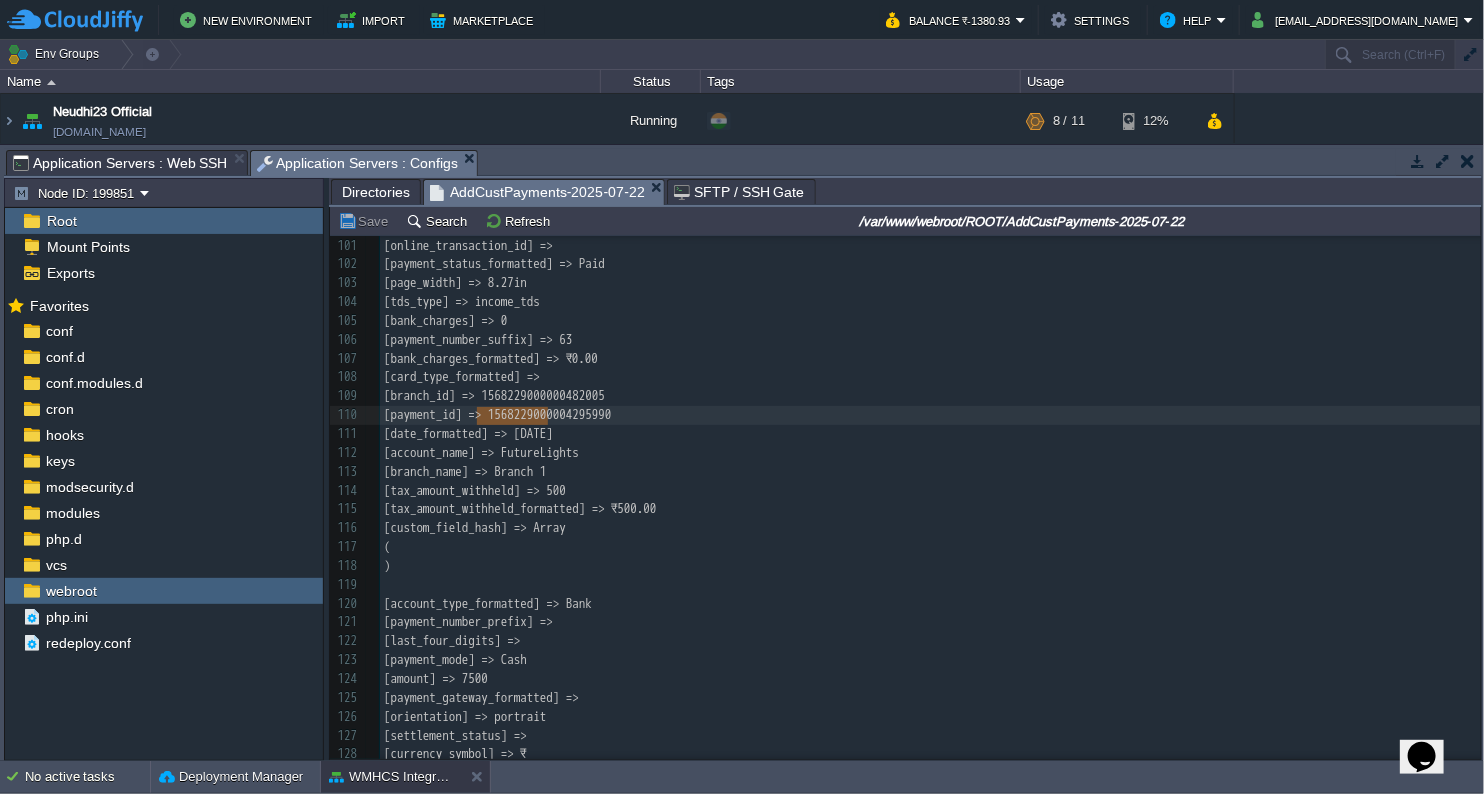 click on "[amount] => 7500" at bounding box center (436, 678) 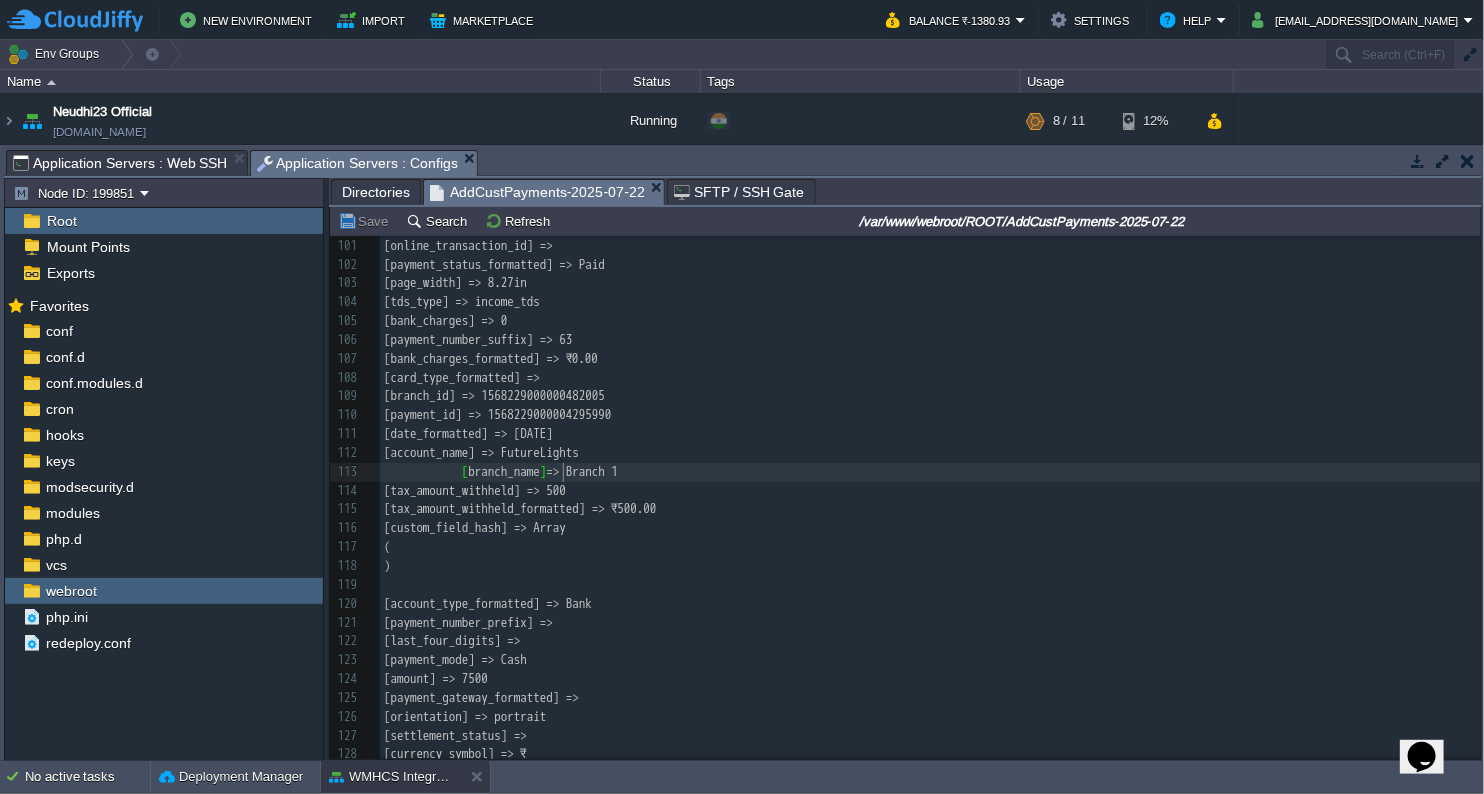 click on "[tax_amount_withheld] => 500" at bounding box center [930, 491] 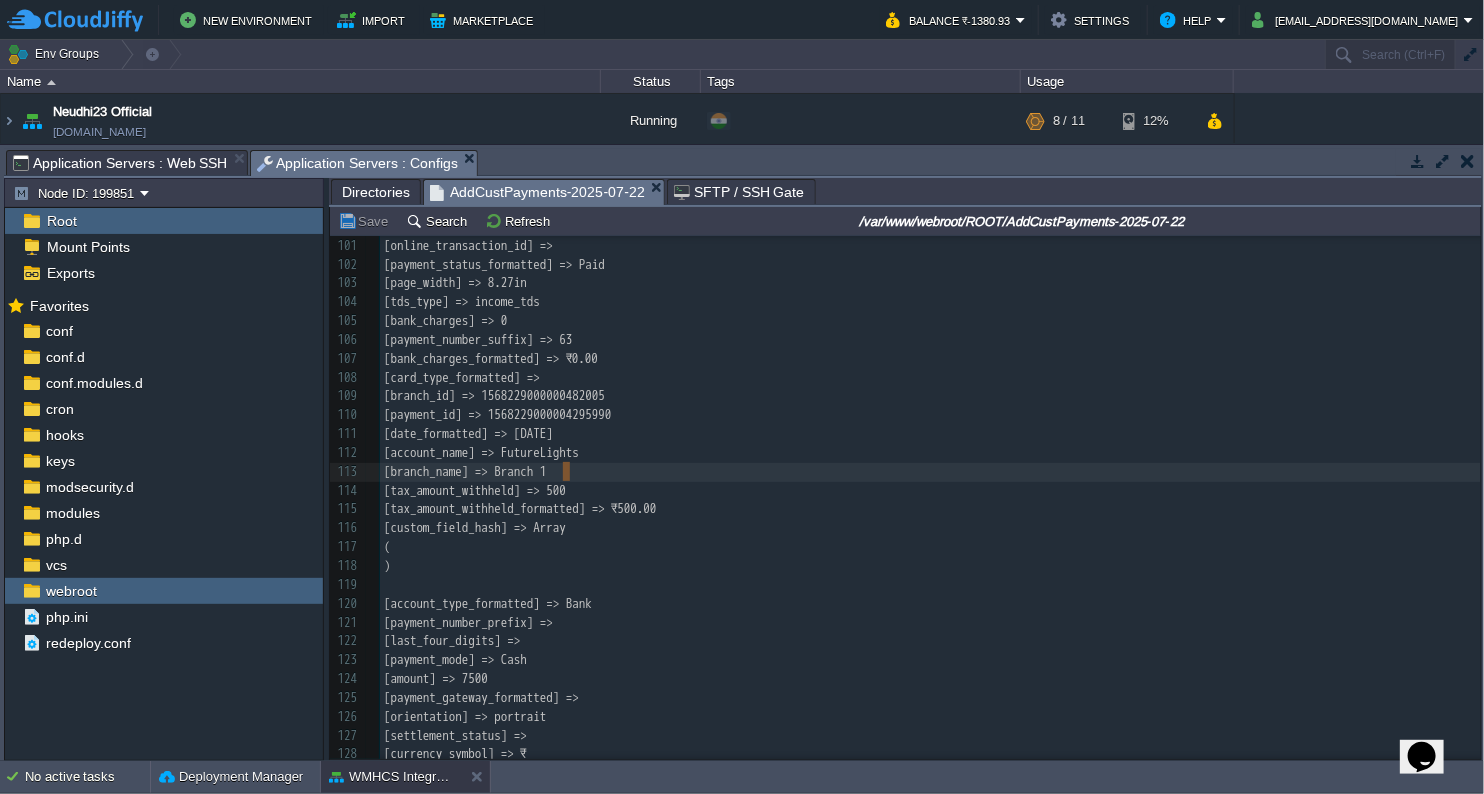 click on "[tax_amount_withheld] => 500" at bounding box center (930, 491) 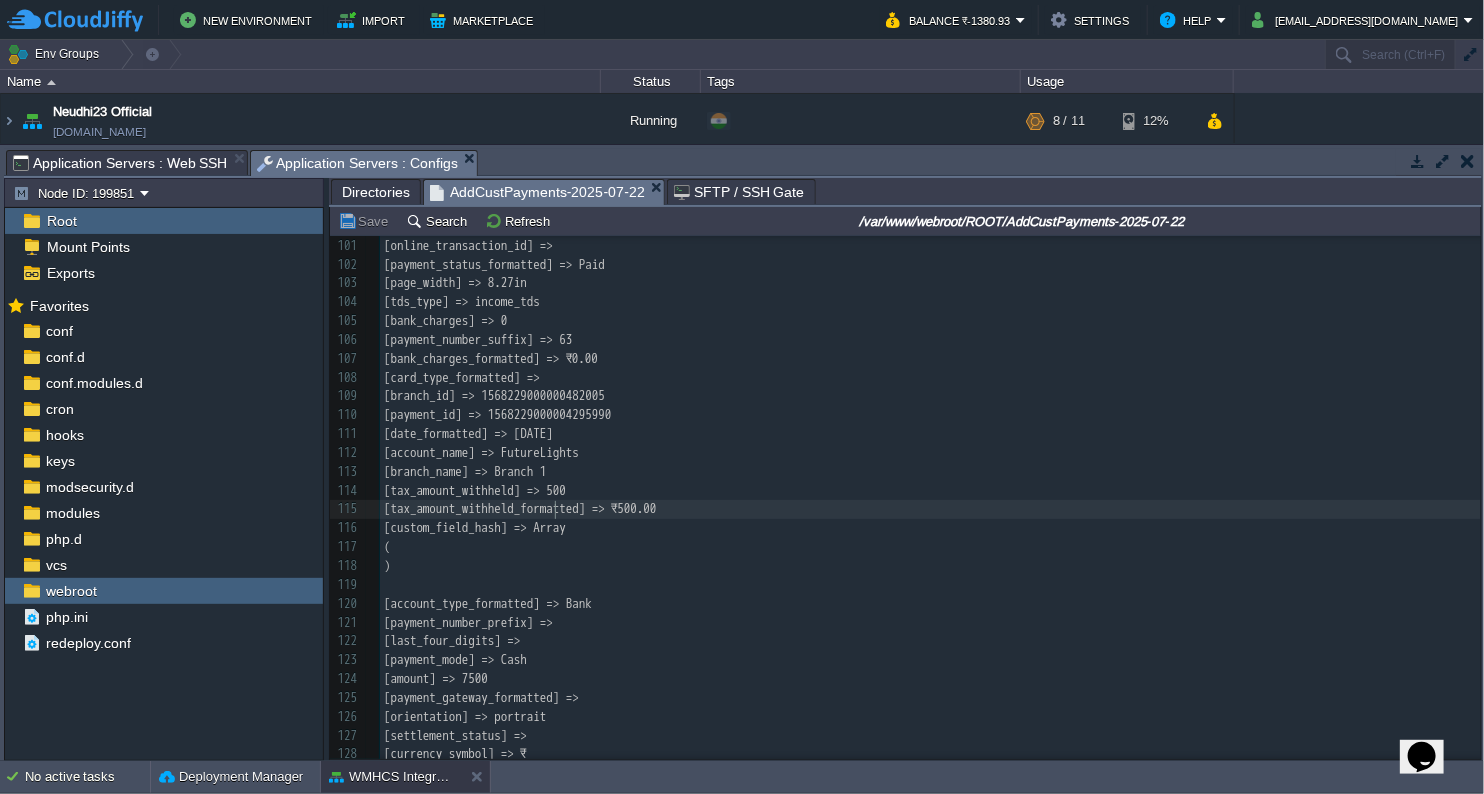 type on "tax_amount_withheld_formatted" 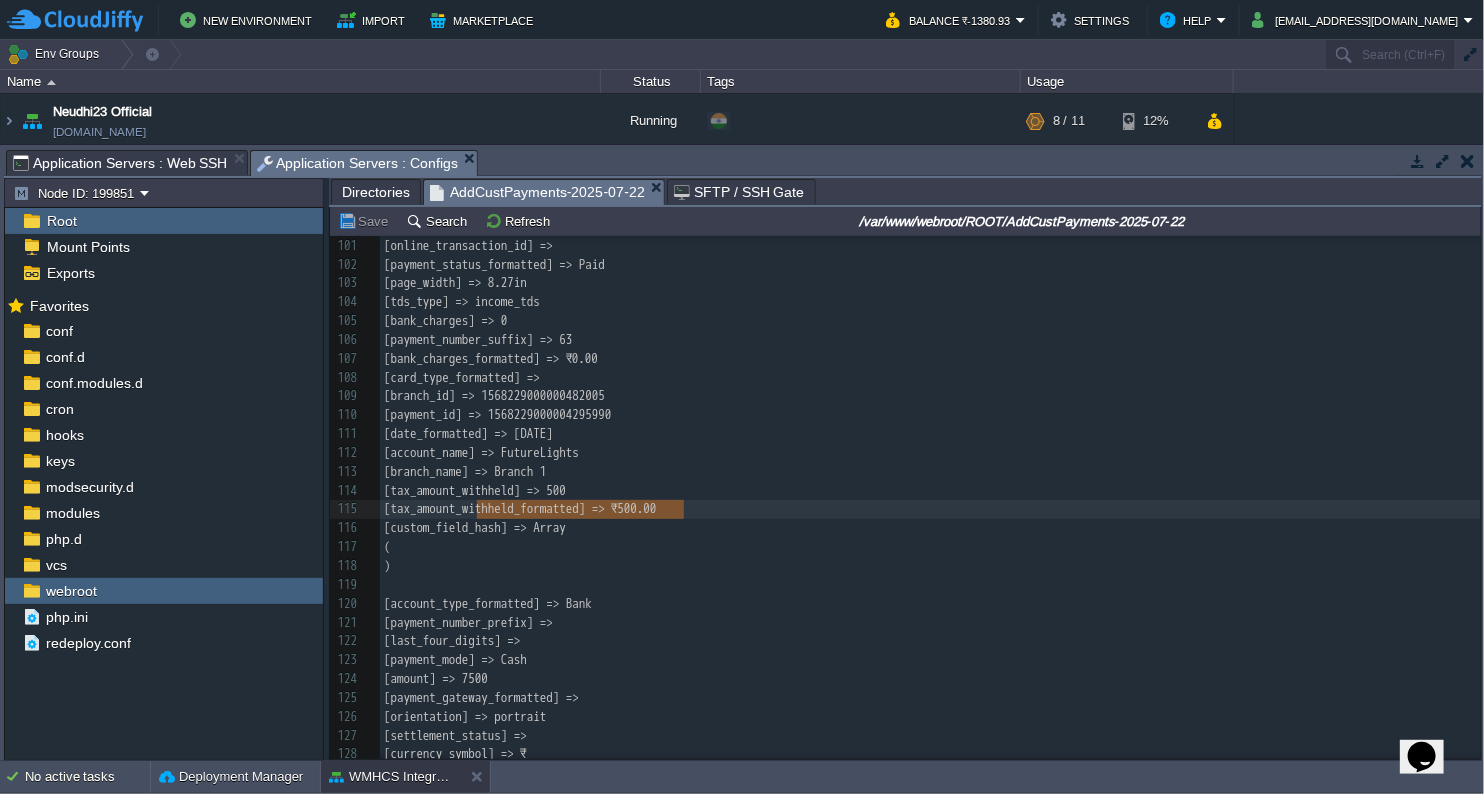 click on "[tax_amount_withheld] => 500" at bounding box center (930, 491) 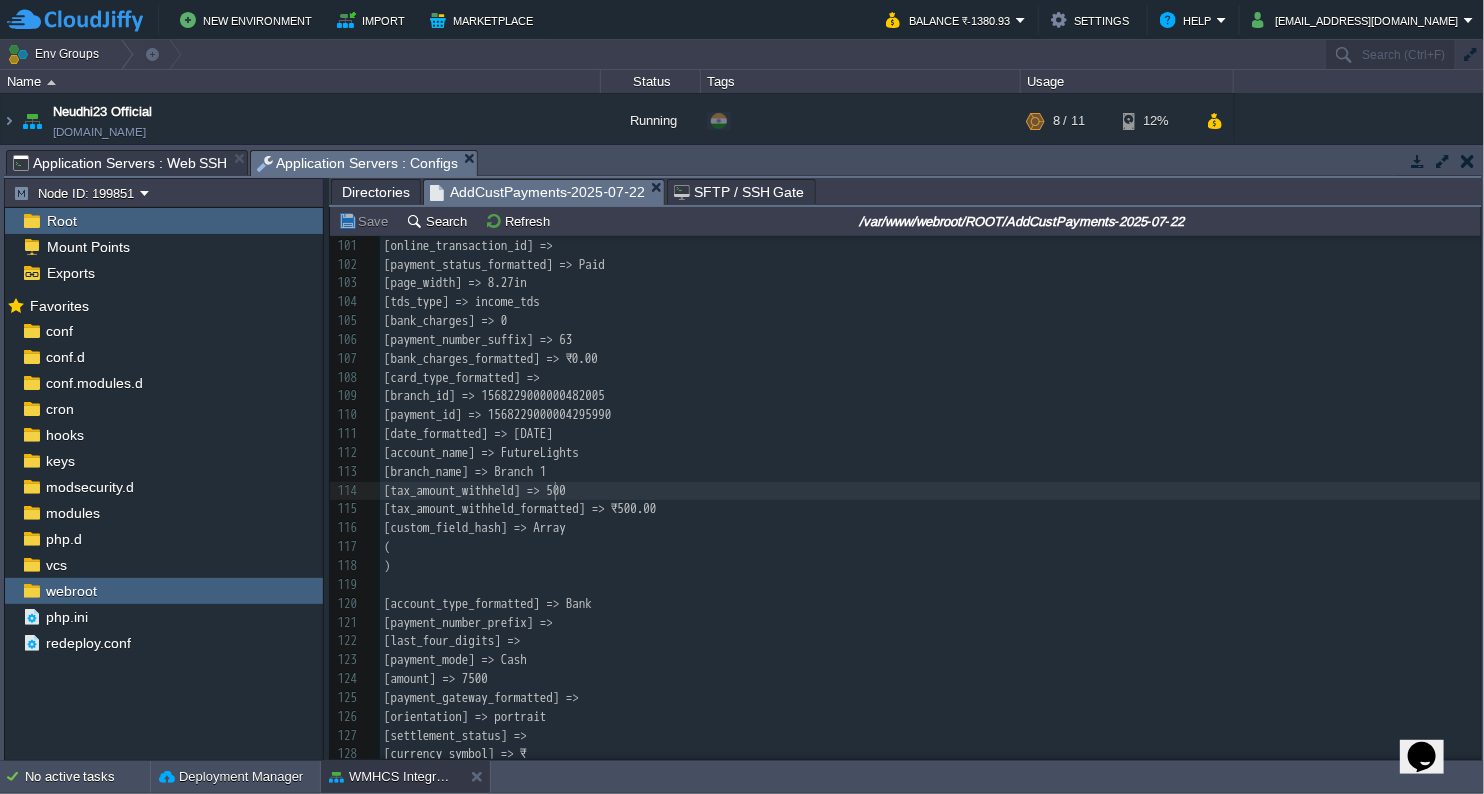 type on "tax_amount_withheld" 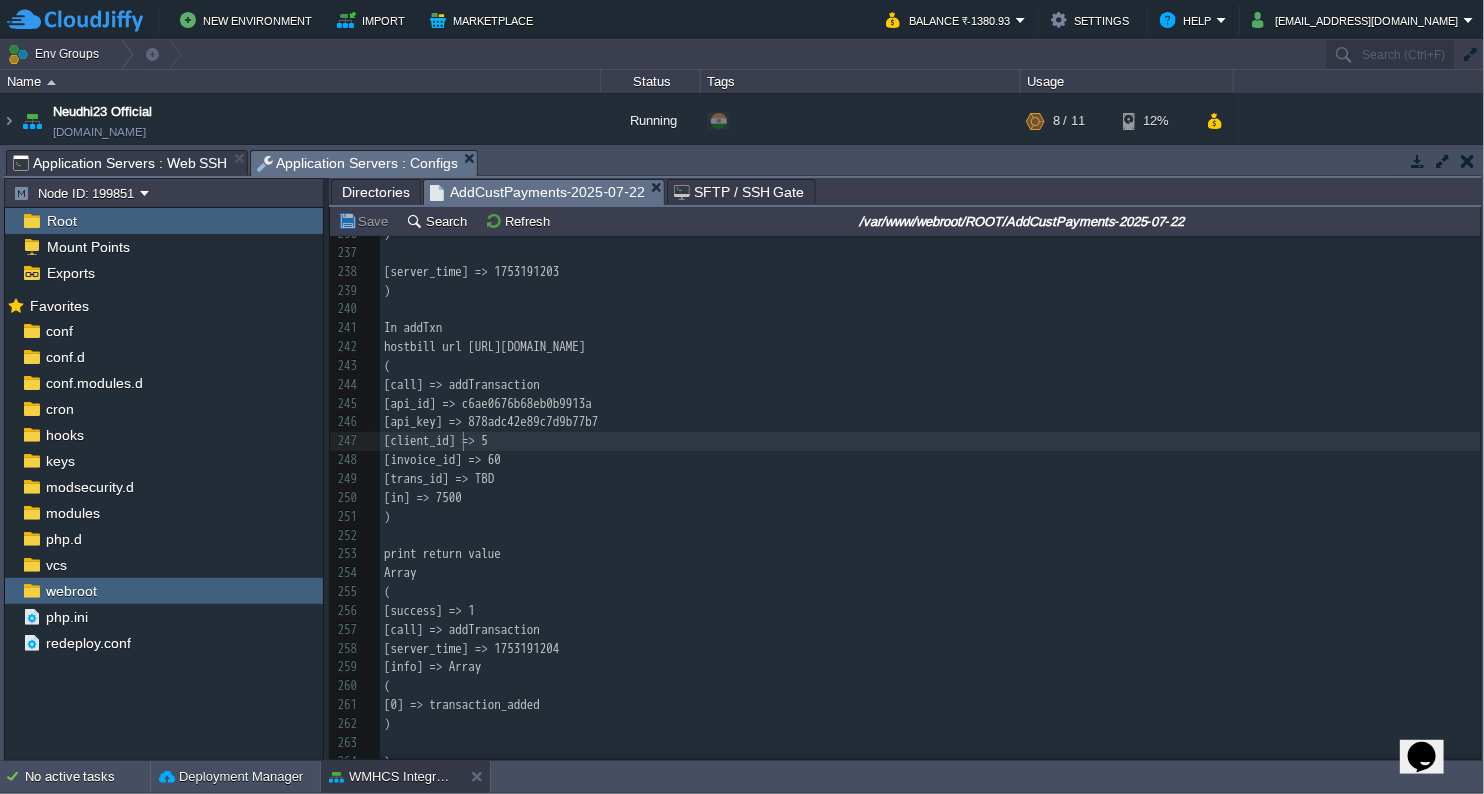 click on "[client_id] => 5" at bounding box center (436, 440) 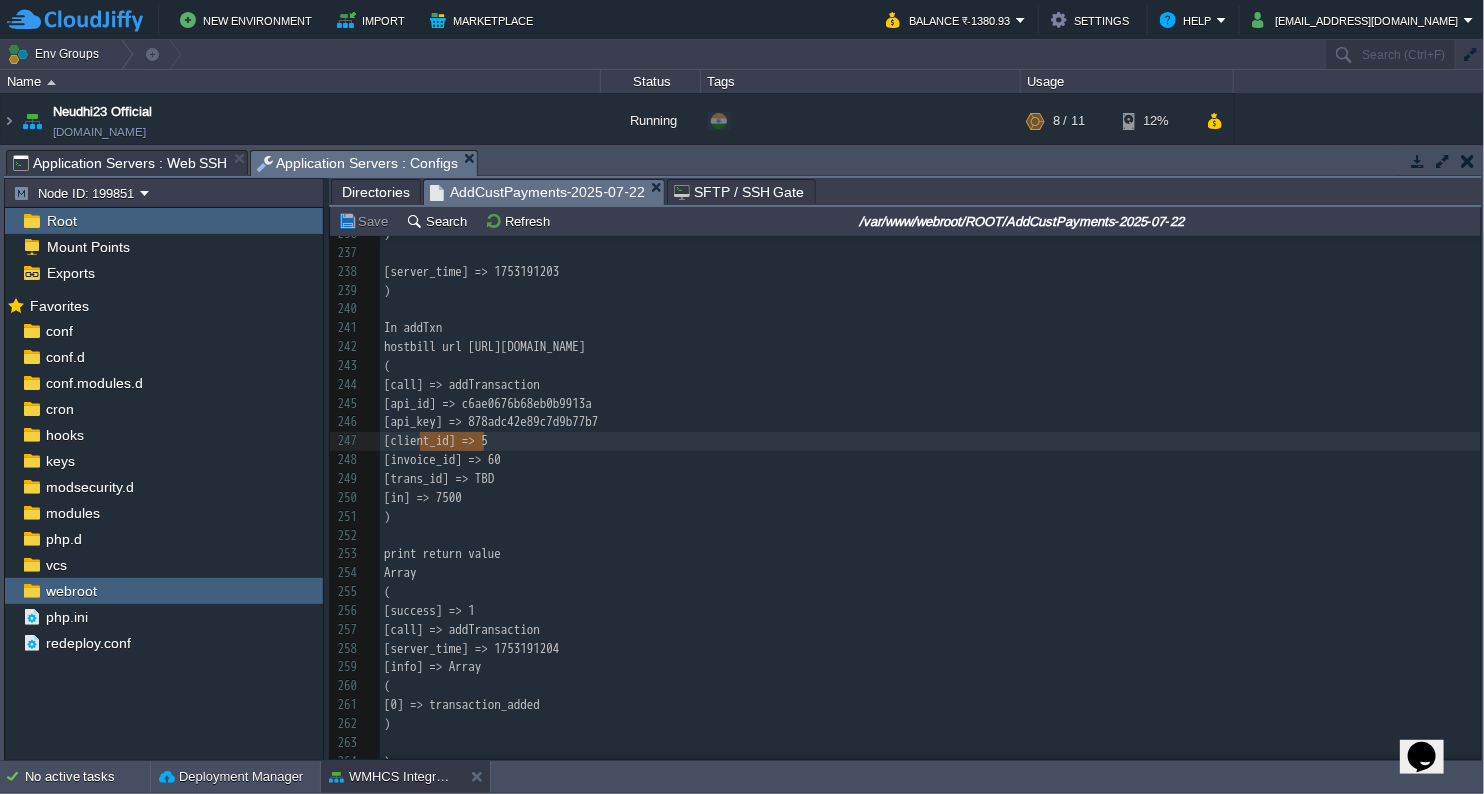 click on "x             [ tax_amount_withheld ] => 500 224                     [formatted_id] => XZ20250717 225                 ) 226 ​ 227         ) 228 ​ 229     [call] => getInvoices 230     [sorter] => Array 231         ( 232             [perpage] => 100 233             [totalpages] => 1 234             [sorterrecords] => 1 235             [sorterpage] => 1 236         ) 237 ​ 238     [server_time] => 1753191203 239 ) 240 ​ 241 In addTxn 242 hostbill url [URL][DOMAIN_NAME] 243 ( 244     [call] => addTransaction 245     [api_id] => c6ae0676b68eb0b9913a 246     [api_key] => 878adc42e89c7d9b77b7 247     [ client_id ] => 5 248     [invoice_id] => 60 249     [trans_id] => TBD 250     [in] => 7500 251 ) 252 ​ 253 print return value 254 Array 255 ( 256     [success] => 1 257     [call] => addTransaction 258     [server_time] => 1753191204 259     [info] => Array 260         ( 261 262         ) 263 ​" at bounding box center (930, 470) 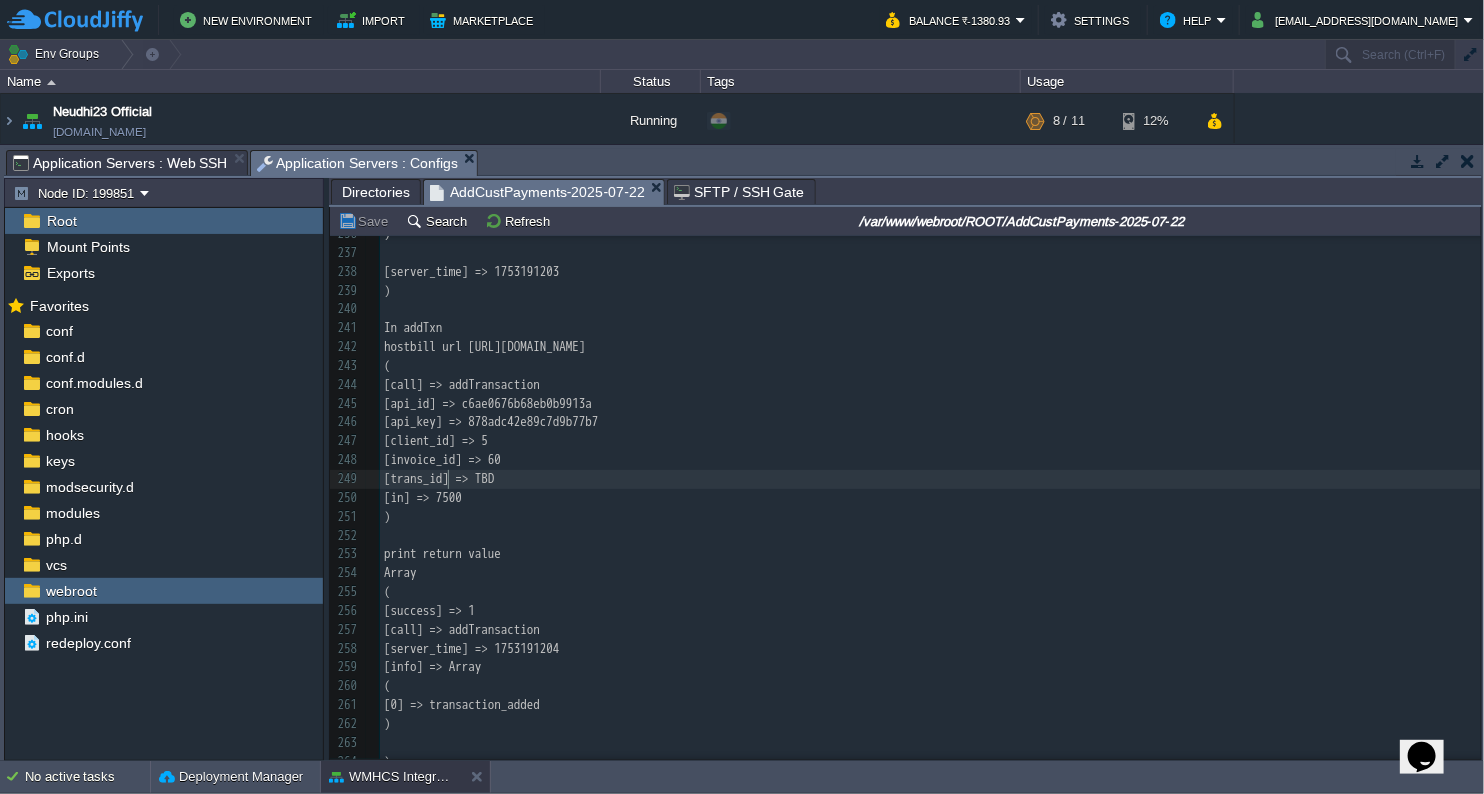 click on "[trans_id] => TBD" at bounding box center (439, 478) 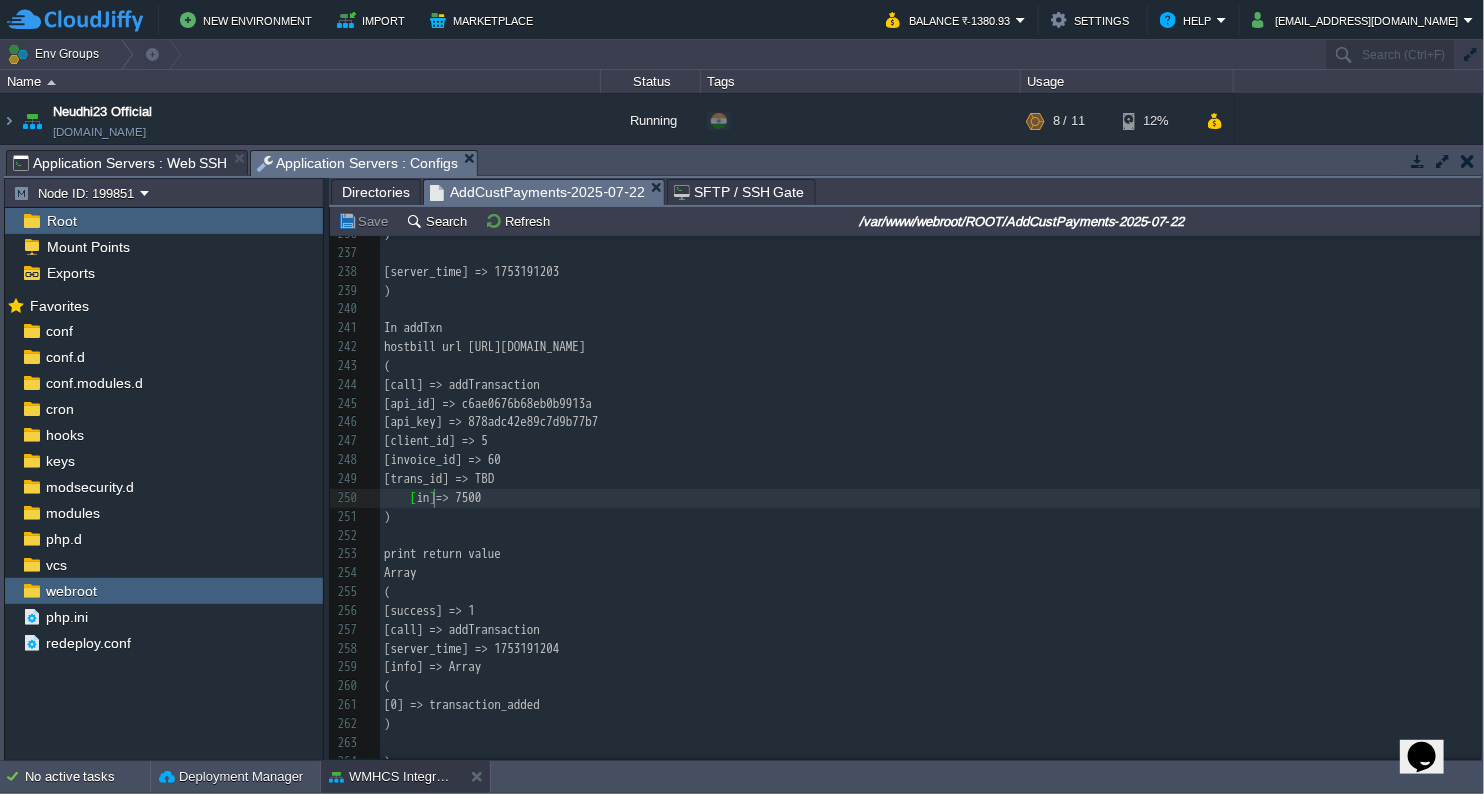 type on "]" 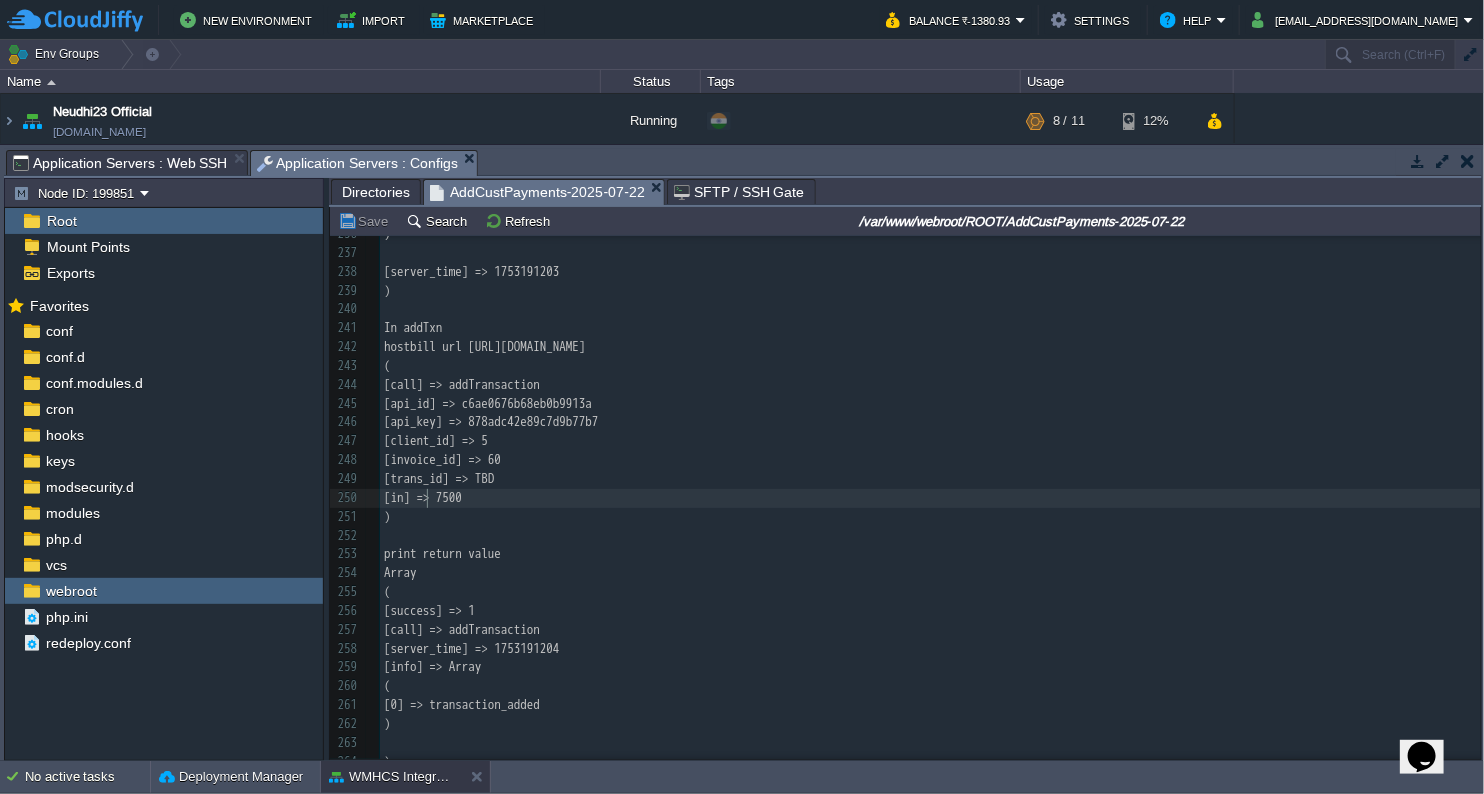type on "in" 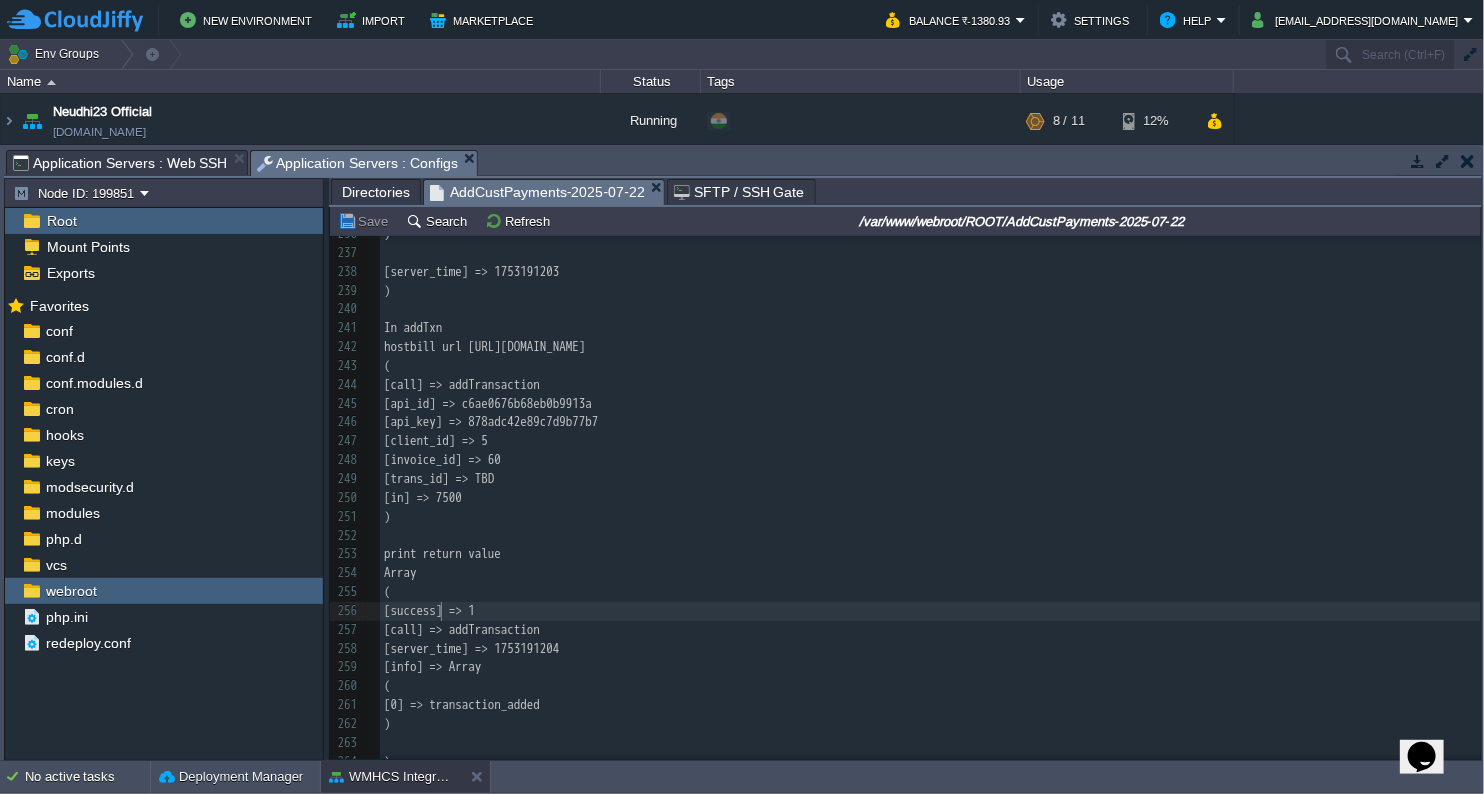 click on "x             [ tax_amount_withheld ] => 500   224                     [formatted_id] => XZ20250717 225                 ) 226 ​ 227         ) 228 ​ 229     [call] => getInvoices 230     [sorter] => Array 231         ( 232             [perpage] => 100 233             [totalpages] => 1 234             [sorterrecords] => 1 235             [sorterpage] => 1 236         ) 237 ​ 238     [server_time] => 1753191203 239 ) 240 ​ 241 In addTxn 242 hostbill url [URL][DOMAIN_NAME] 243 ( 244     [call] => addTransaction 245     [api_id] => c6ae0676b68eb0b9913a 246     [api_key] => 878adc42e89c7d9b77b7 247     [client_id] => 5 248     [invoice_id] => 60 249     [trans_id] => TBD 250     [in] => 7500 251 ) 252 ​ 253 print return value 254 Array 255 ( 256     [success] => 1 257     [call] => addTransaction 258     [server_time] => 1753191204 259     [info] => Array 260         ( 261 262         ) 263 ​" at bounding box center (930, 470) 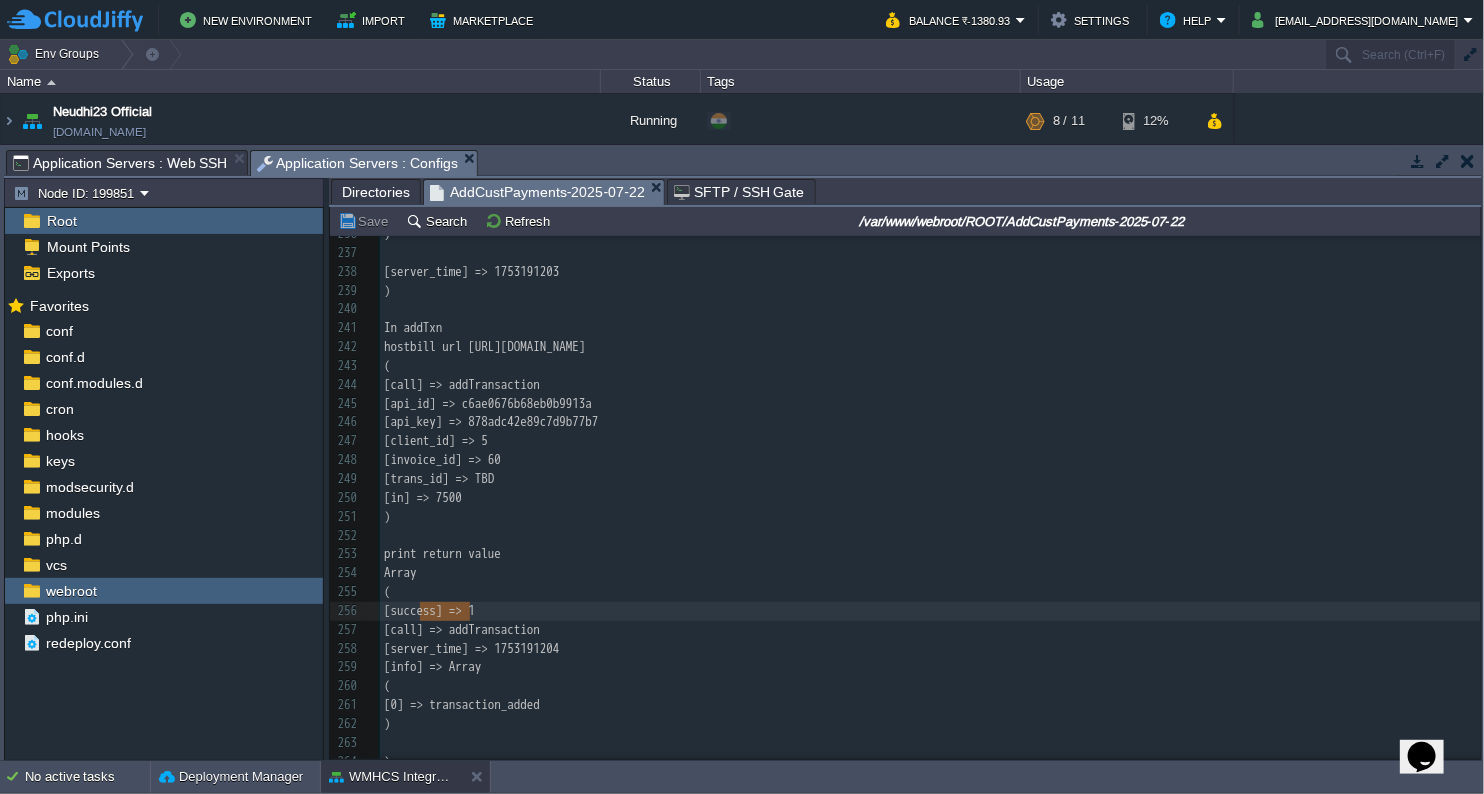 scroll, scrollTop: 4552, scrollLeft: 0, axis: vertical 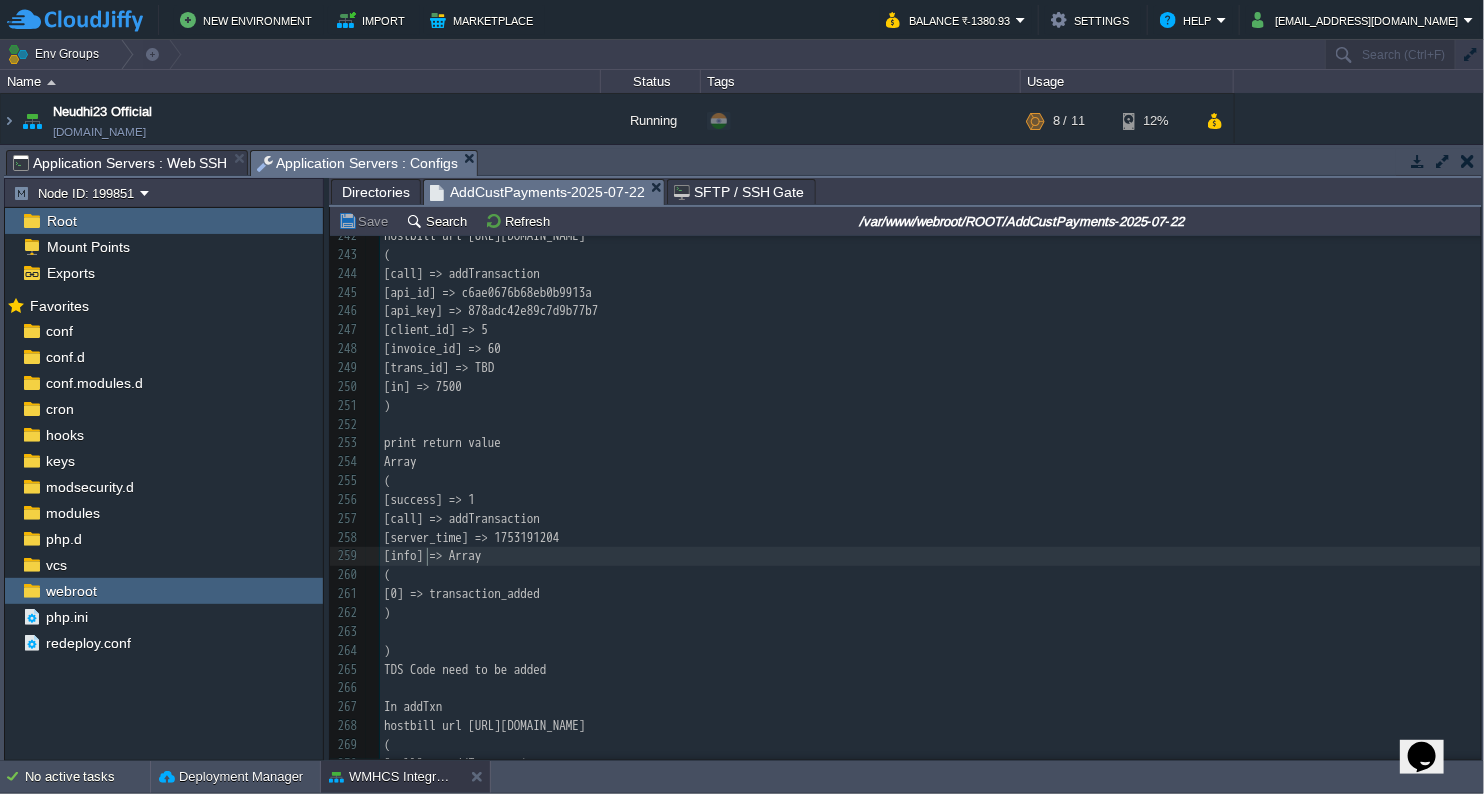 click on "x             [ tax_amount_withheld ] => 500   224                     [formatted_id] => XZ20250717 225                 ) 226 ​ 227         ) 228 ​ 229     [call] => getInvoices 230     [sorter] => Array 231         ( 232             [perpage] => 100 233             [totalpages] => 1 234             [sorterrecords] => 1 235             [sorterpage] => 1 236         ) 237 ​ 238     [server_time] => 1753191203 239 ) 240 ​ 241 In addTxn 242 hostbill url [URL][DOMAIN_NAME] 243 ( 244     [call] => addTransaction 245     [api_id] => c6ae0676b68eb0b9913a 246     [api_key] => 878adc42e89c7d9b77b7 247     [client_id] => 5 248     [invoice_id] => 60 249     [trans_id] => TBD 250     [in] => 7500 251 ) 252 ​ 253 print return value 254 Array 255 ( 256     [success] => 1 257     [call] => addTransaction 258     [server_time] => 1753191204 259     [info] => Array 260         ( 261 262         ) 263 ​" at bounding box center (930, 415) 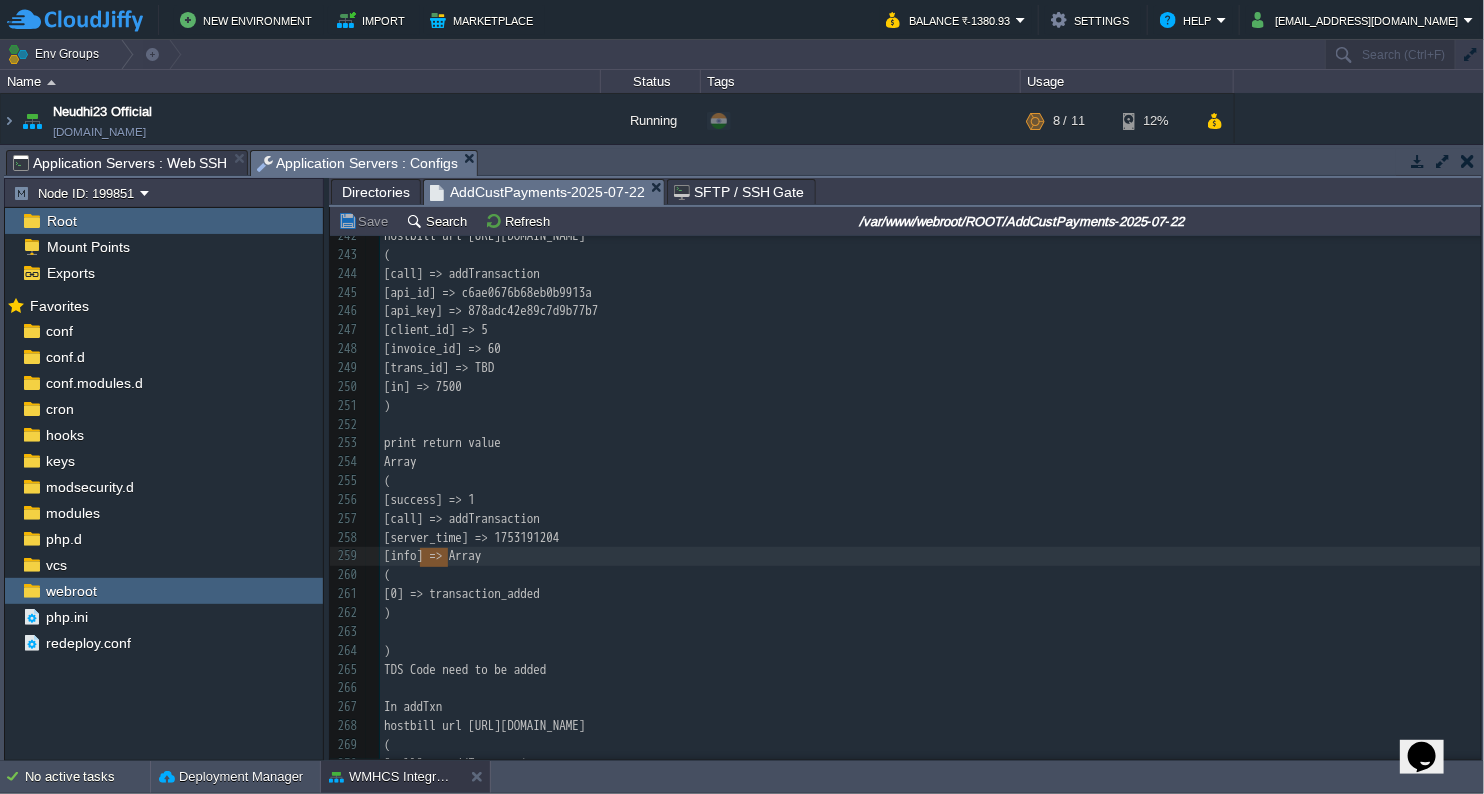scroll, scrollTop: 4727, scrollLeft: 0, axis: vertical 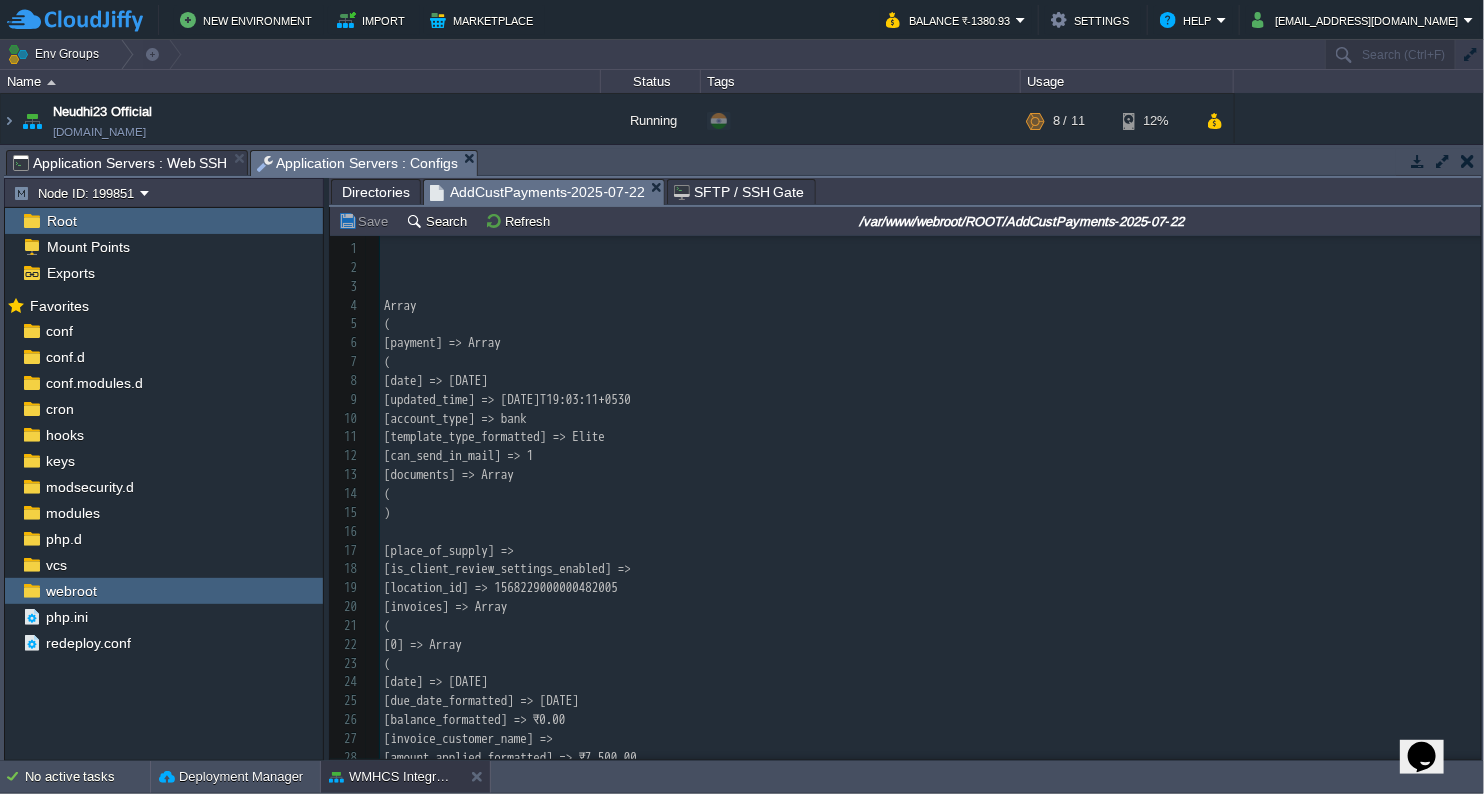 click on "Directories" at bounding box center [376, 192] 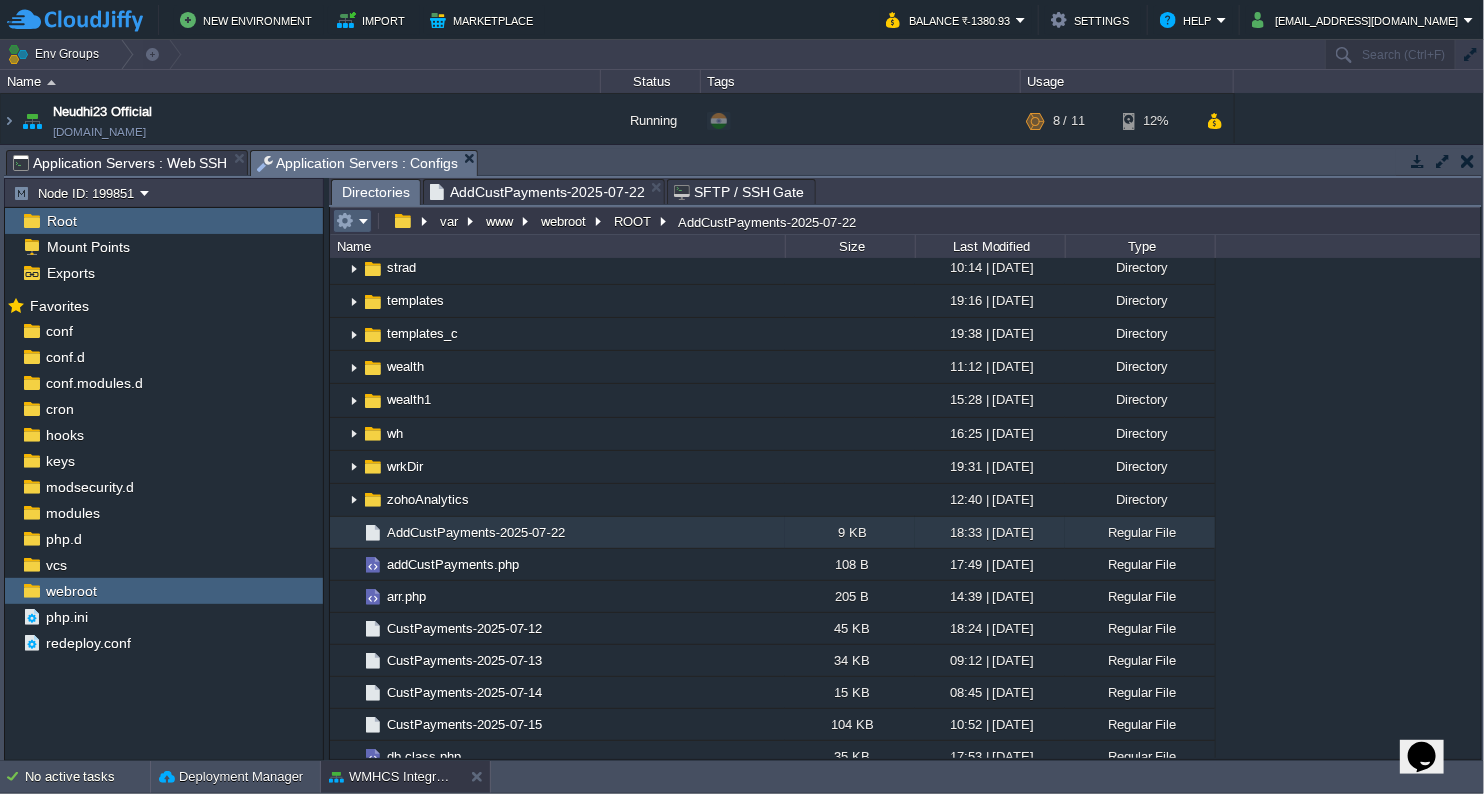 click at bounding box center [352, 221] 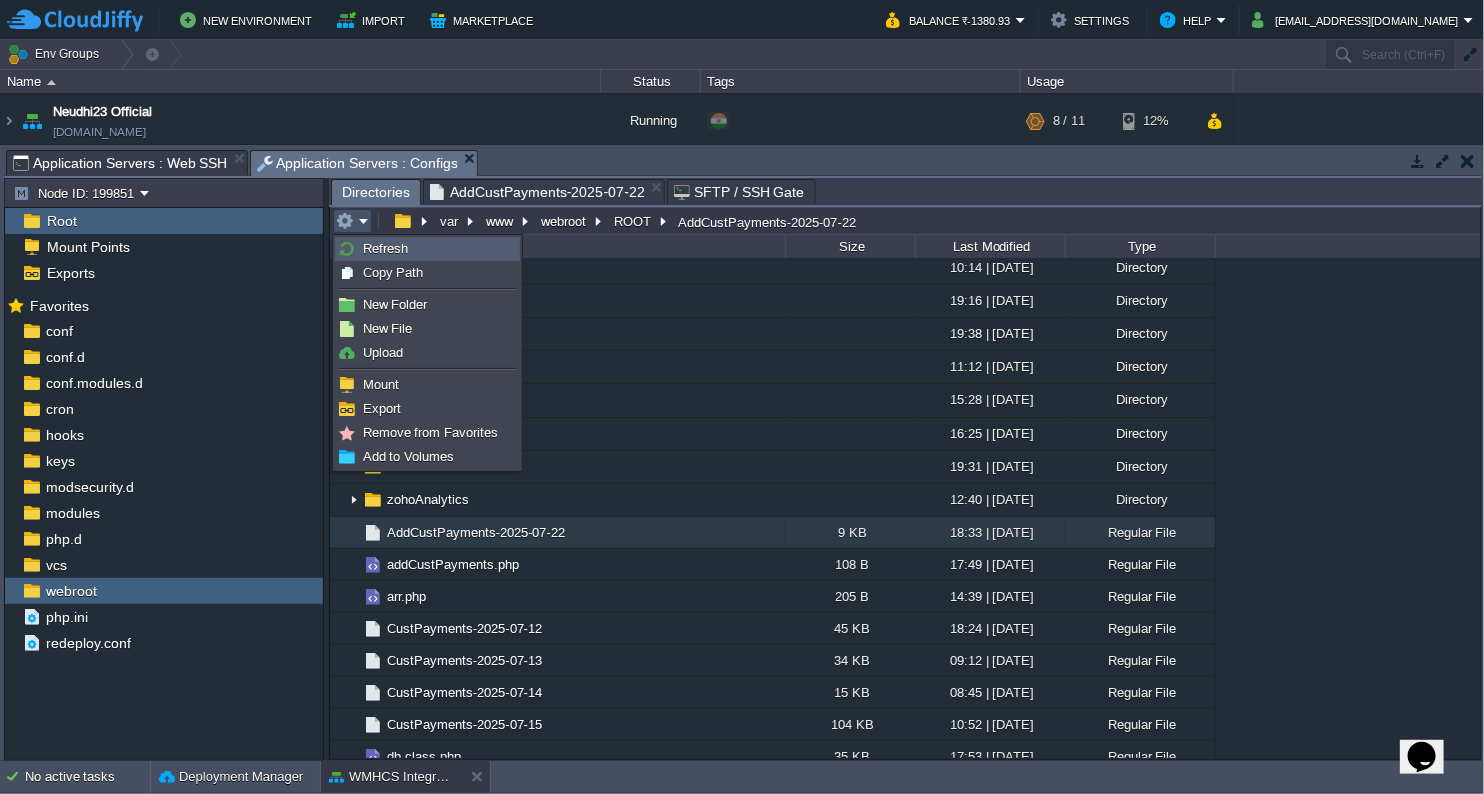 click on "Refresh" at bounding box center (385, 248) 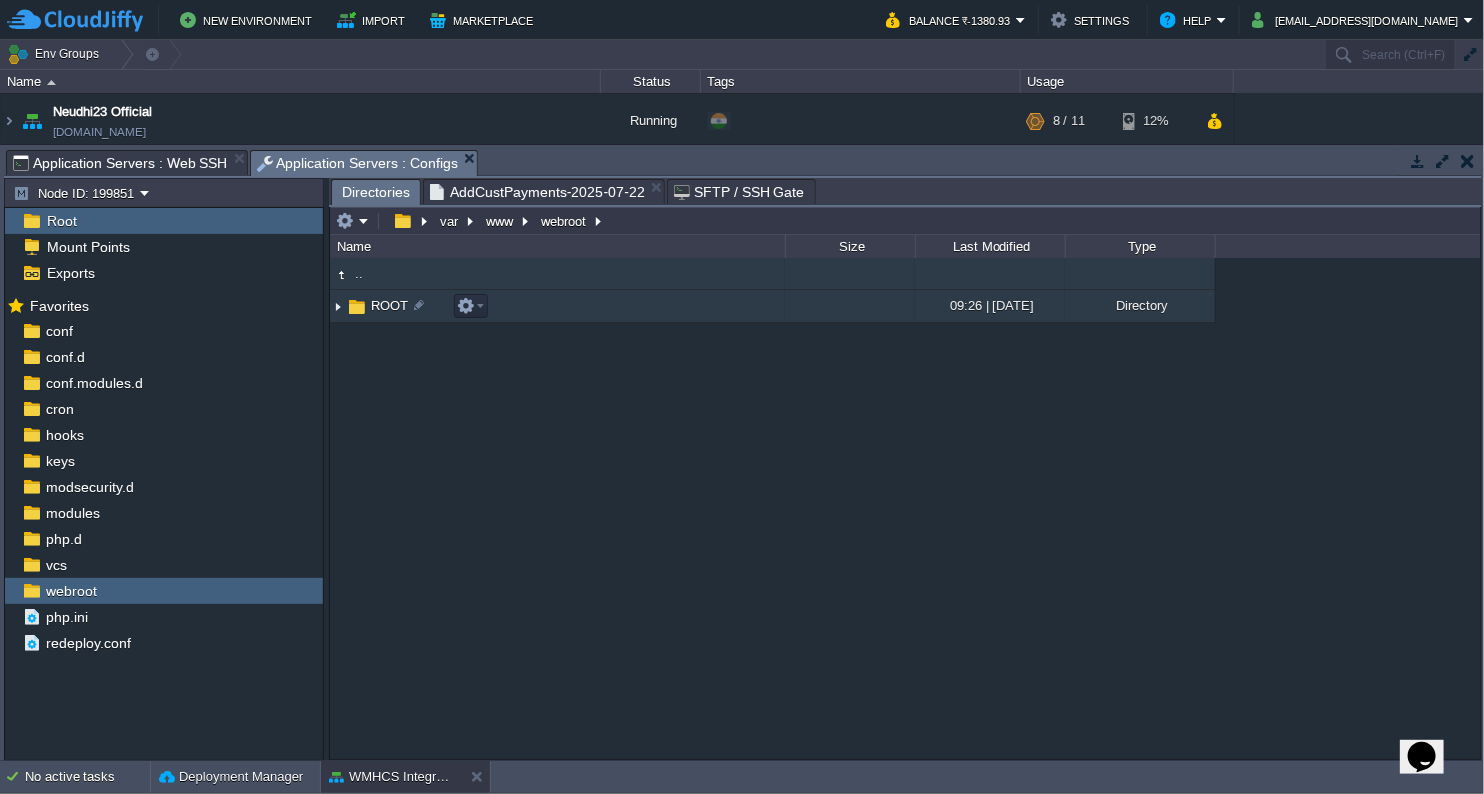 click at bounding box center (338, 306) 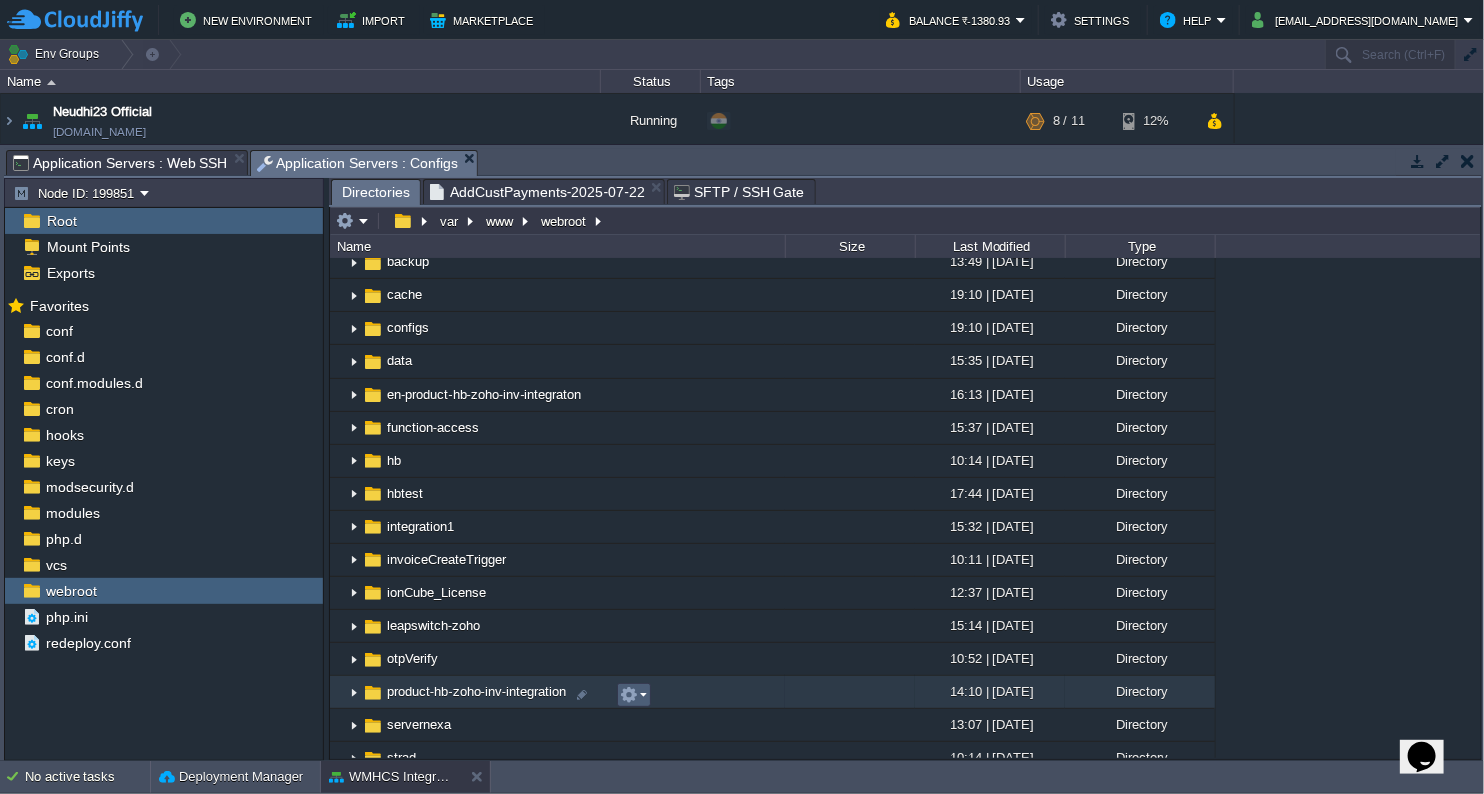 scroll, scrollTop: 222, scrollLeft: 0, axis: vertical 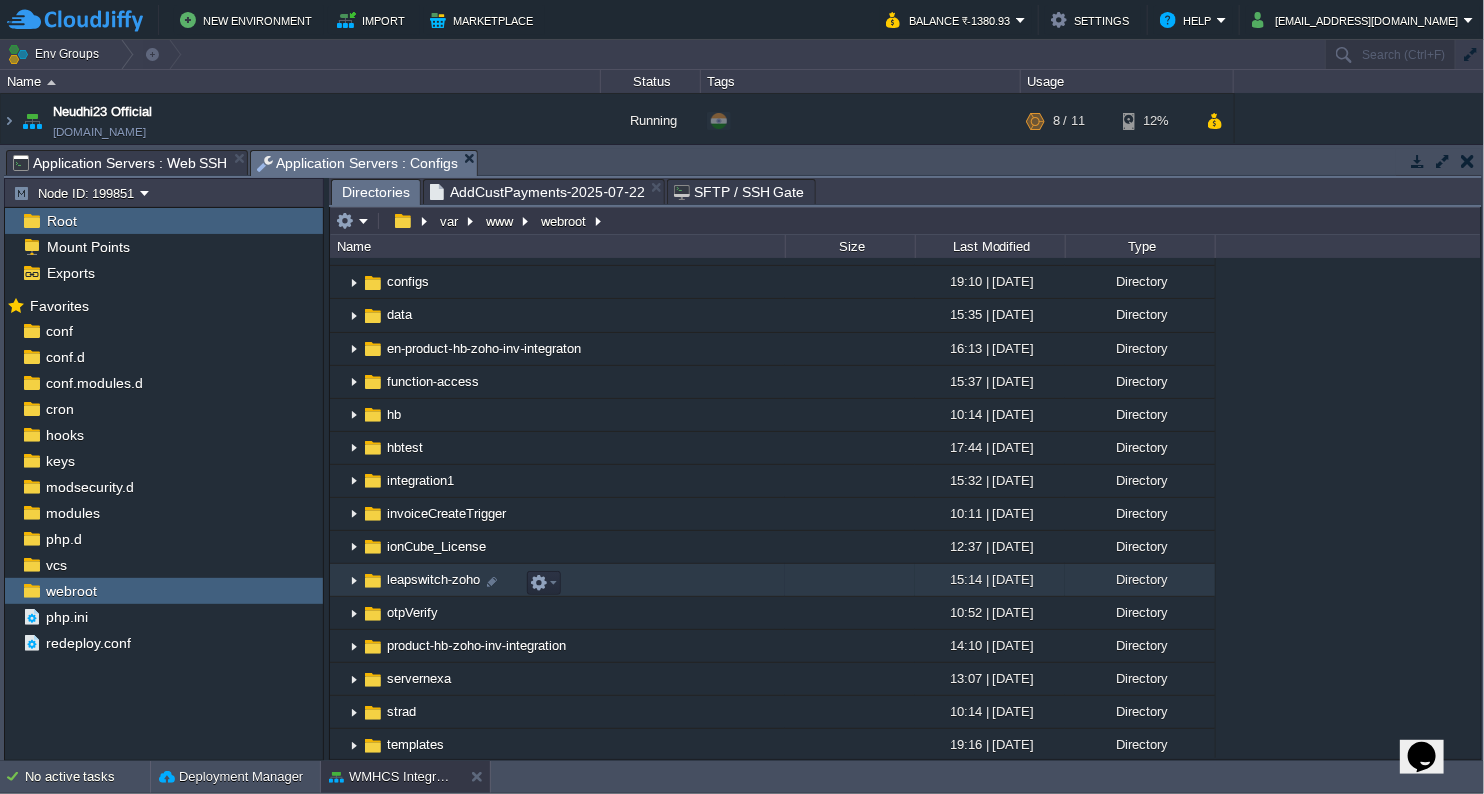click at bounding box center [354, 580] 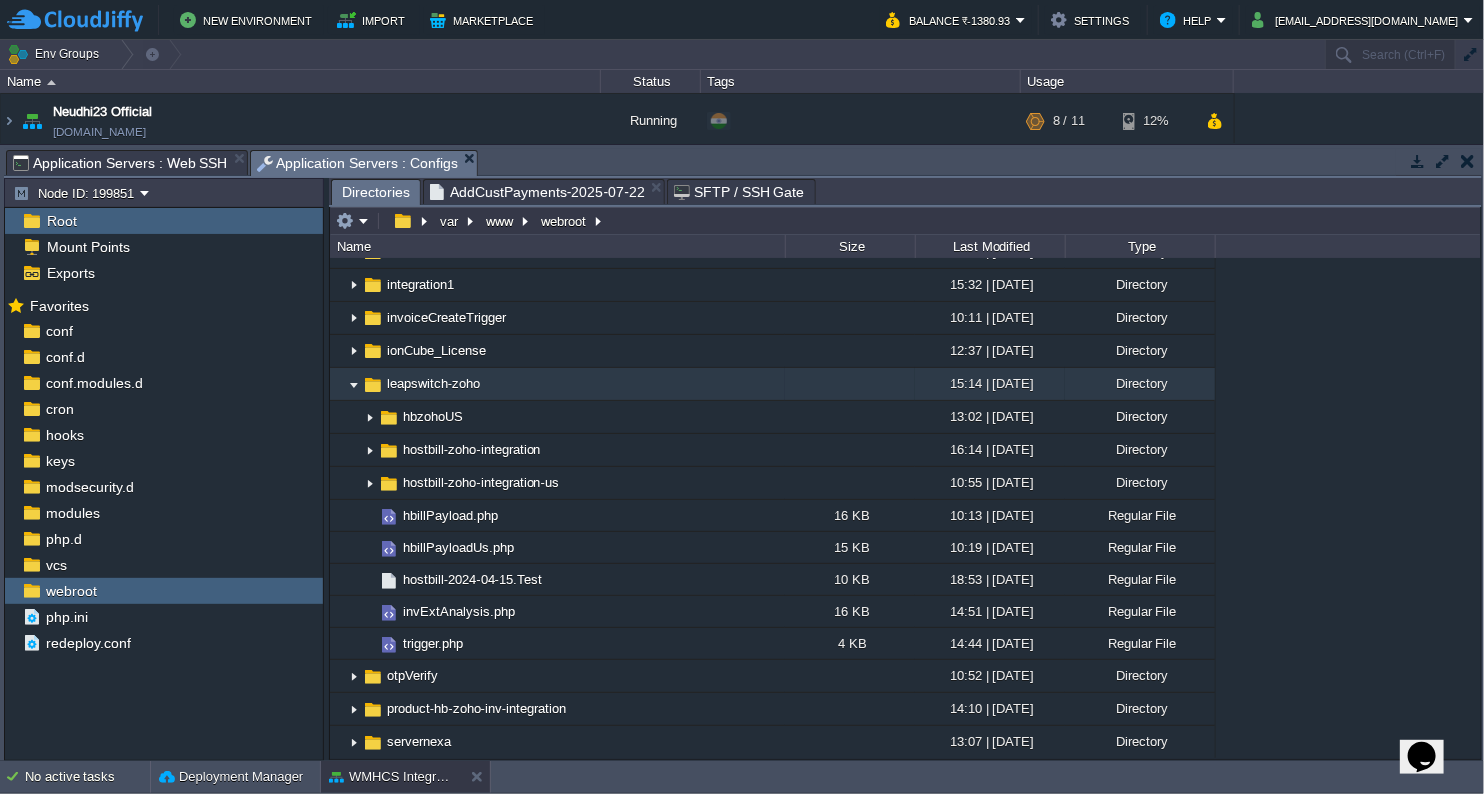 scroll, scrollTop: 444, scrollLeft: 0, axis: vertical 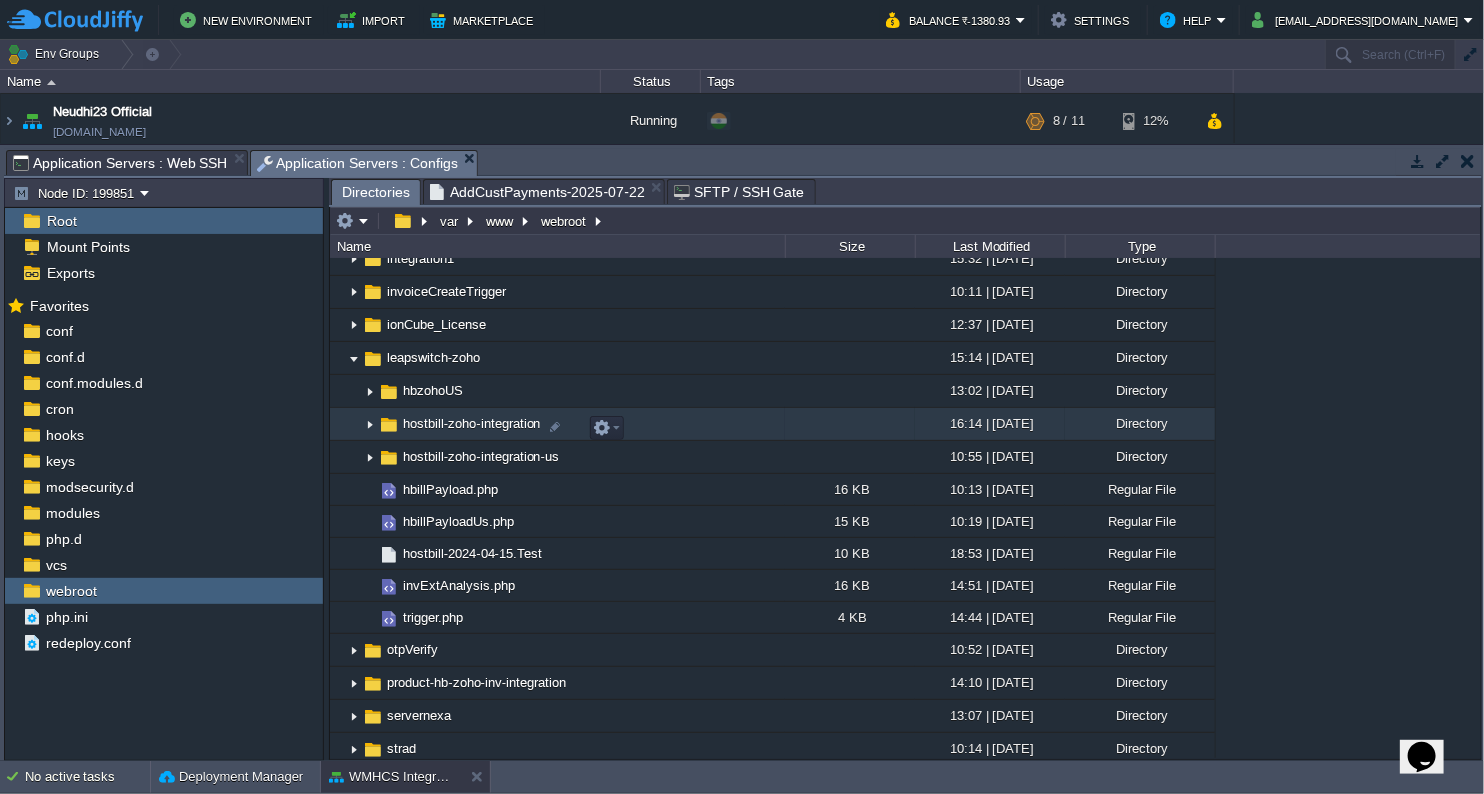 click at bounding box center [370, 424] 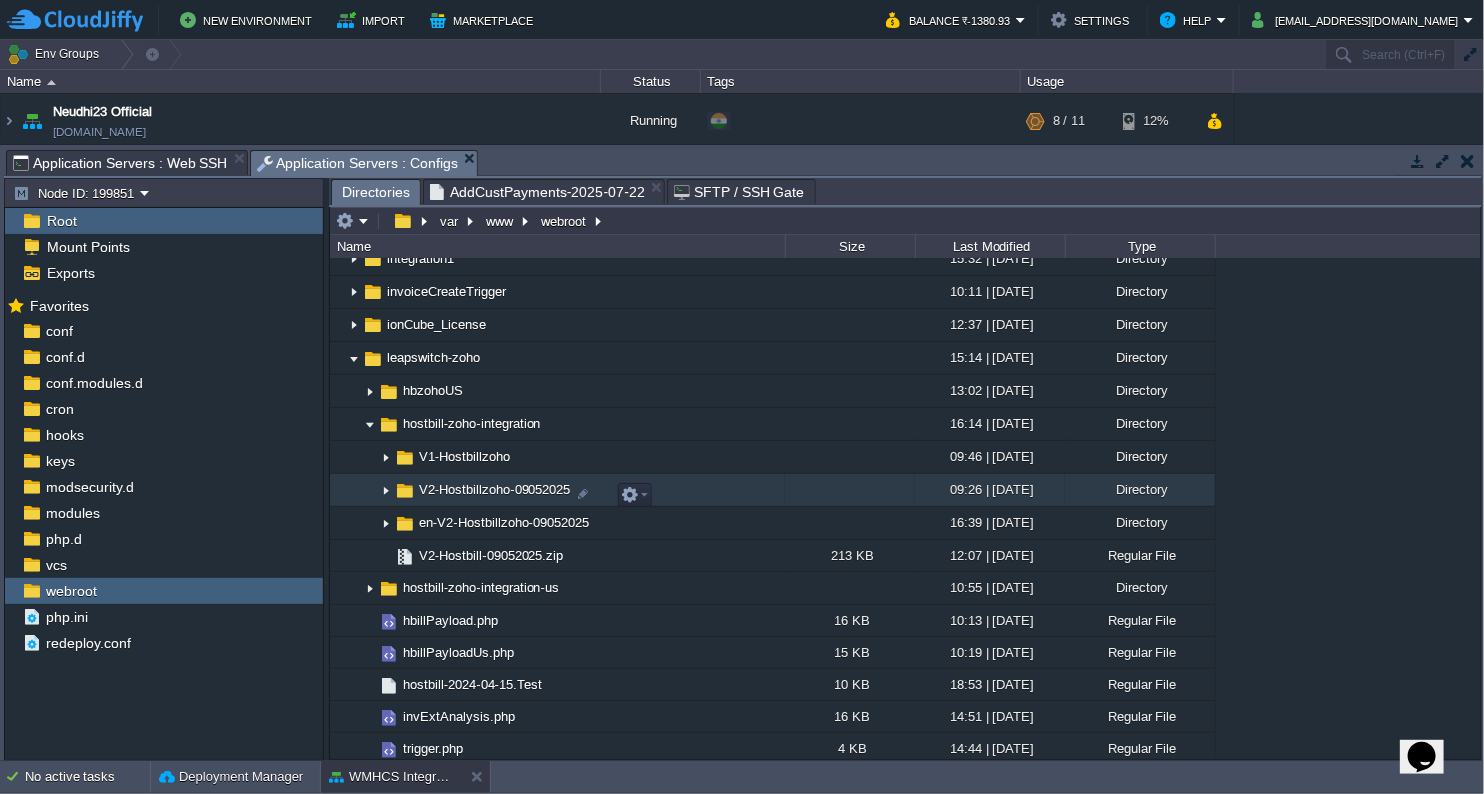 click on "V2-Hostbillzoho-09052025" at bounding box center (495, 489) 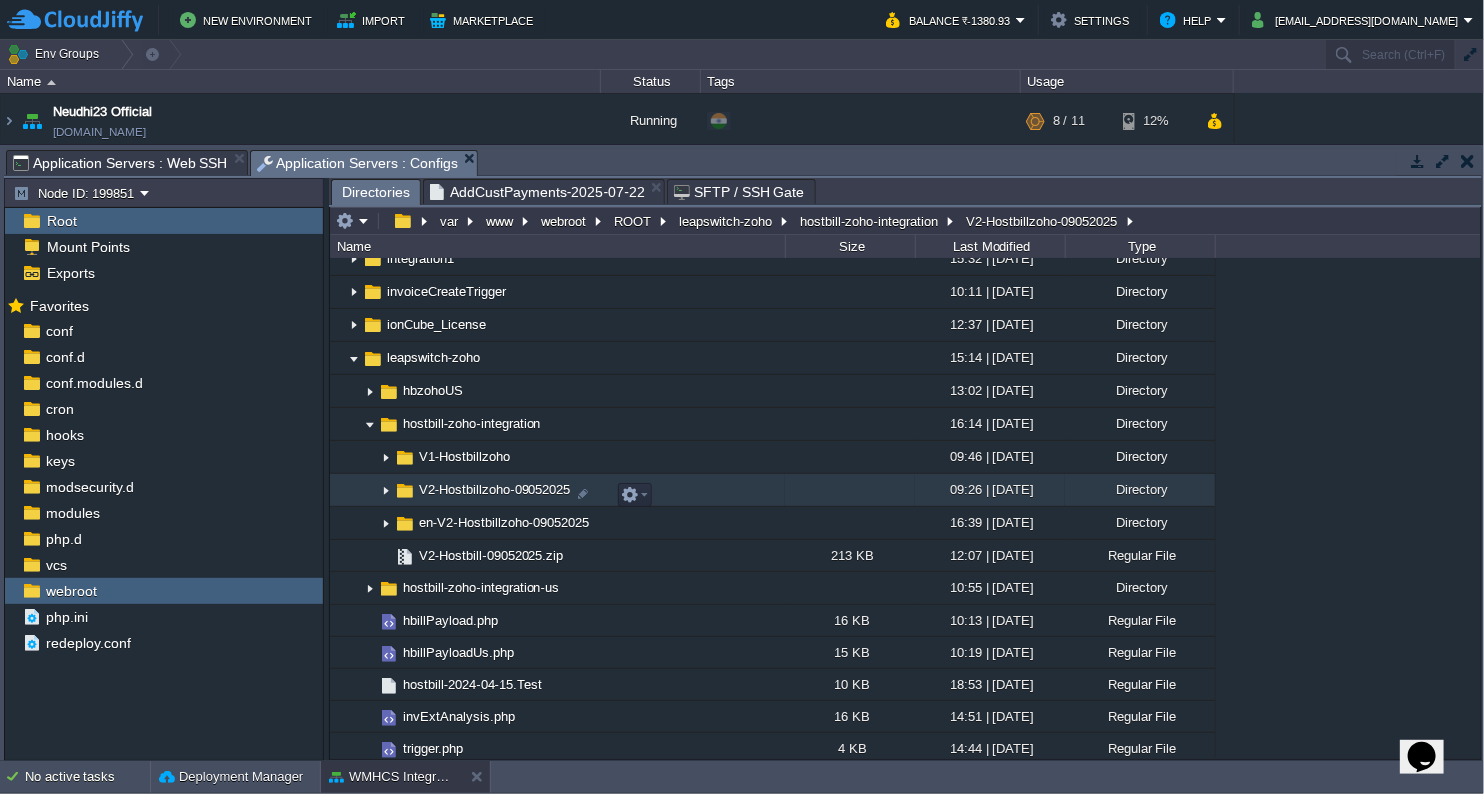 click at bounding box center [386, 490] 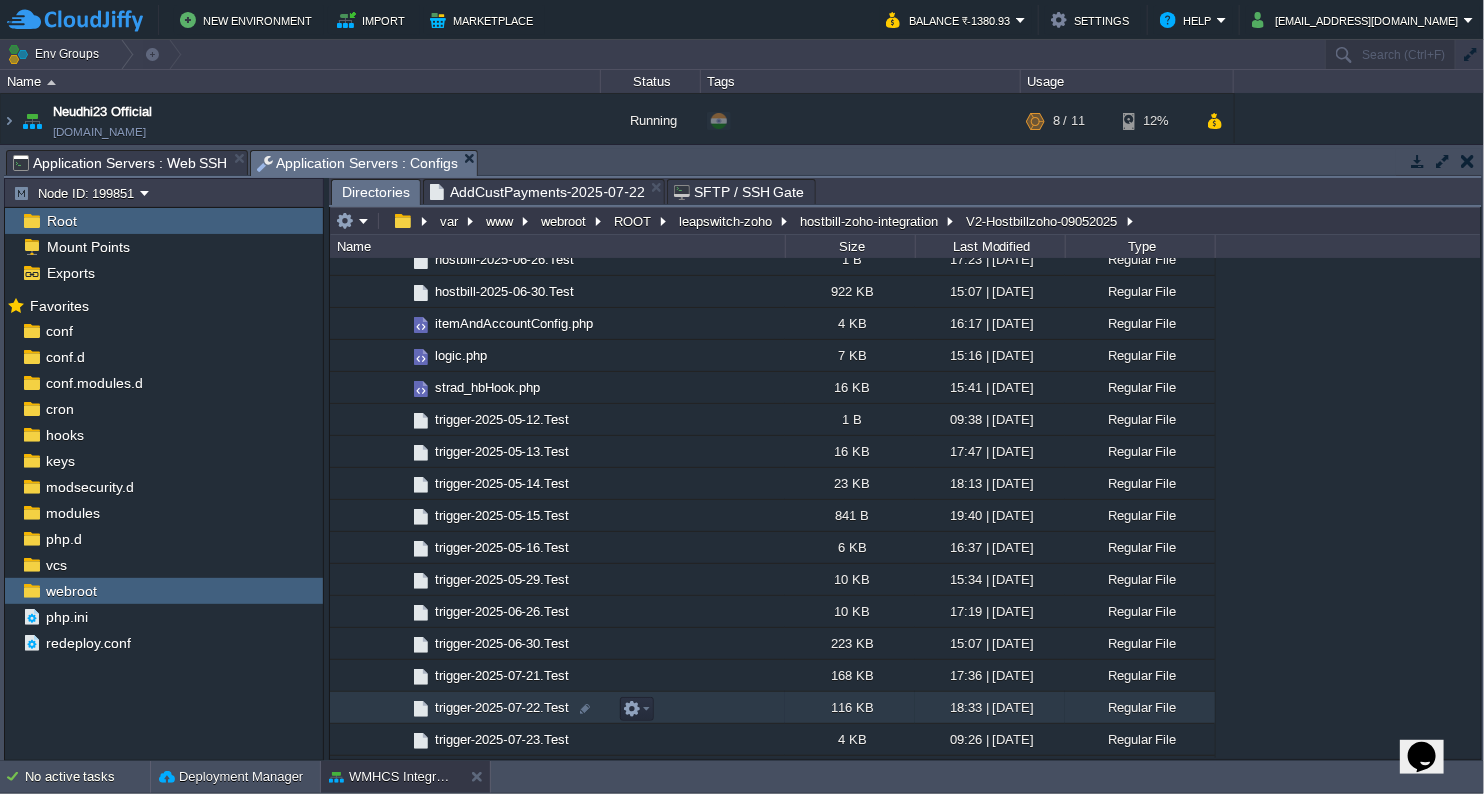 scroll, scrollTop: 1222, scrollLeft: 0, axis: vertical 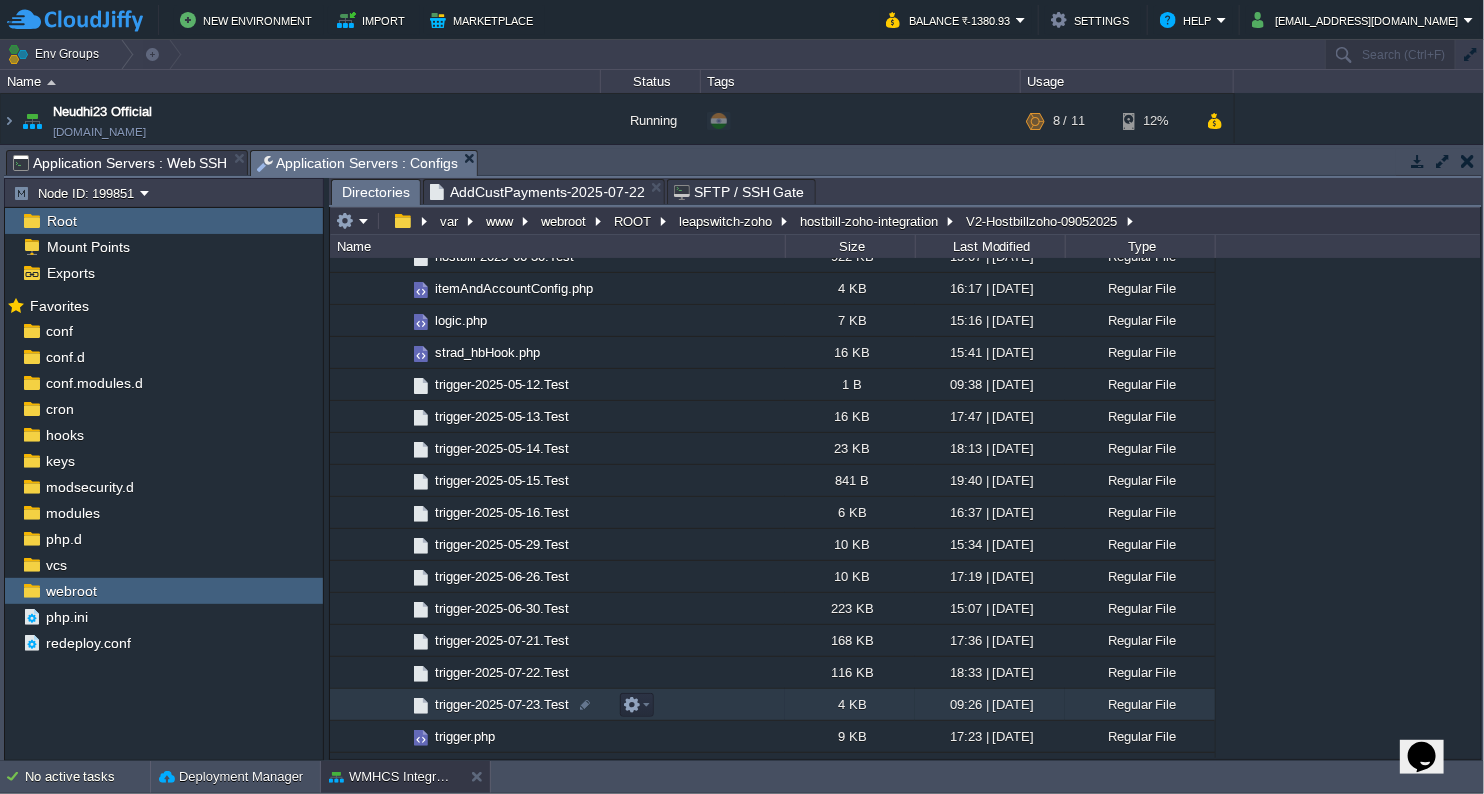 click on "trigger-2025-07-23.Test" at bounding box center (502, 704) 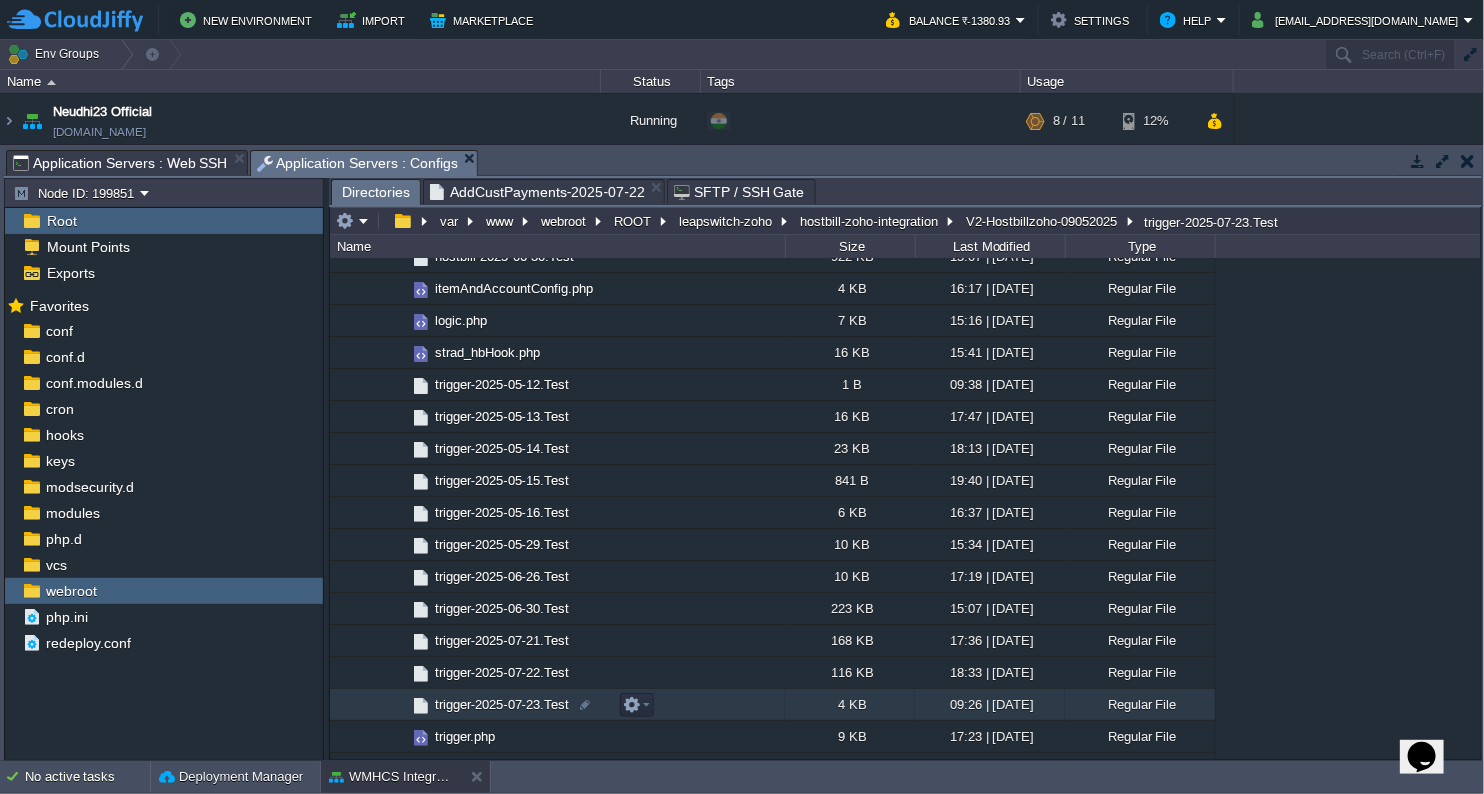 click on "trigger-2025-07-23.Test" at bounding box center [502, 704] 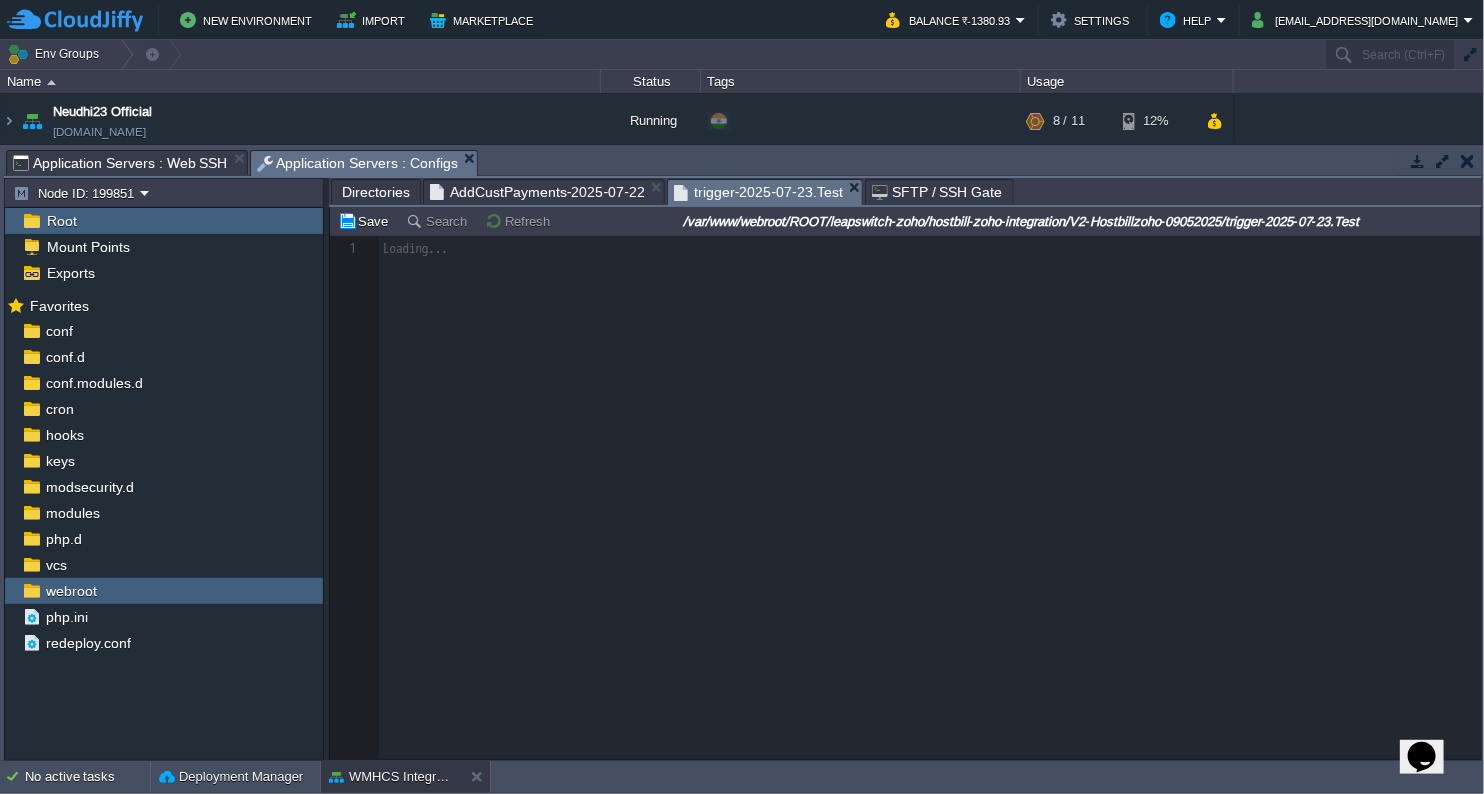 scroll, scrollTop: 6, scrollLeft: 0, axis: vertical 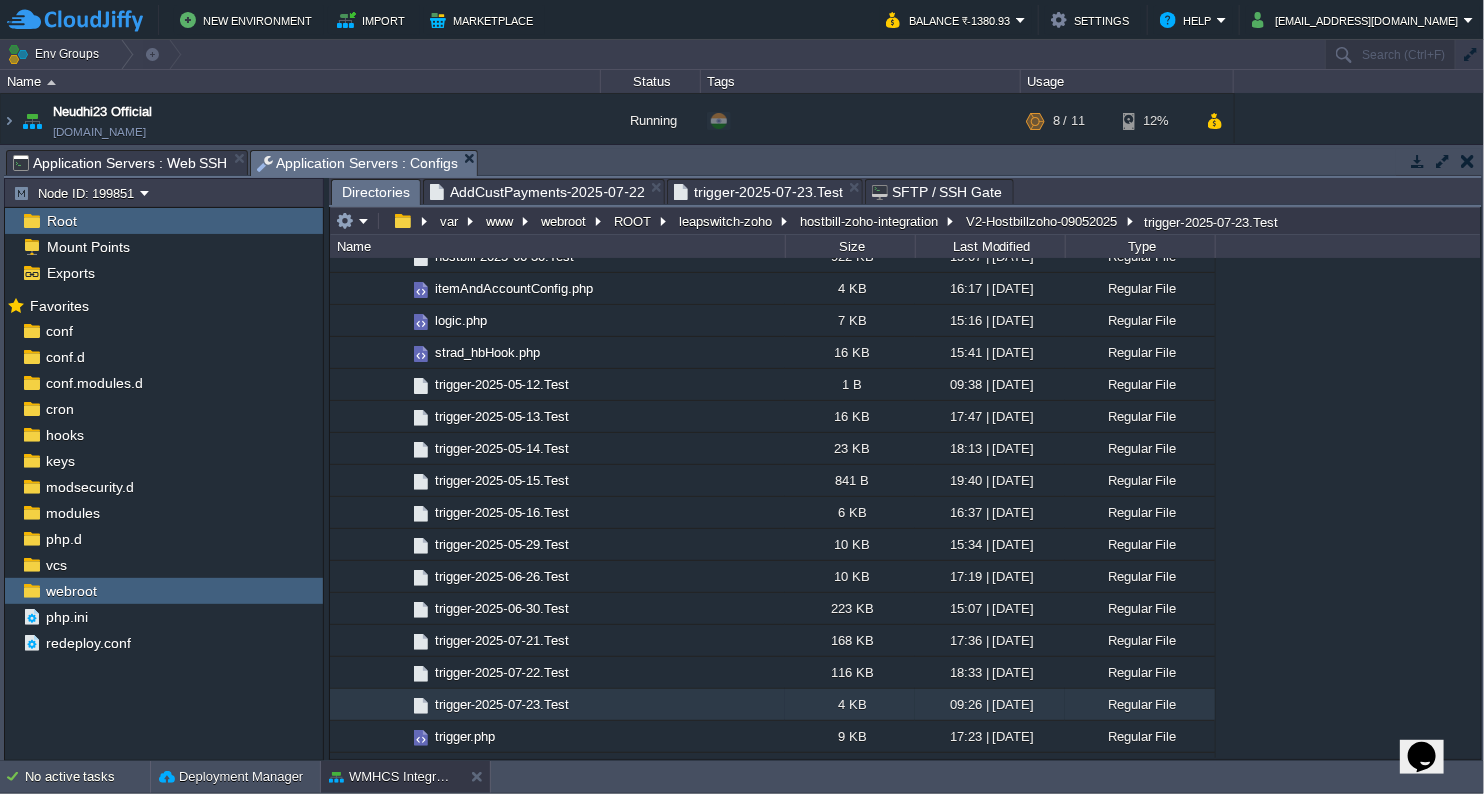 click on "Directories" at bounding box center [376, 192] 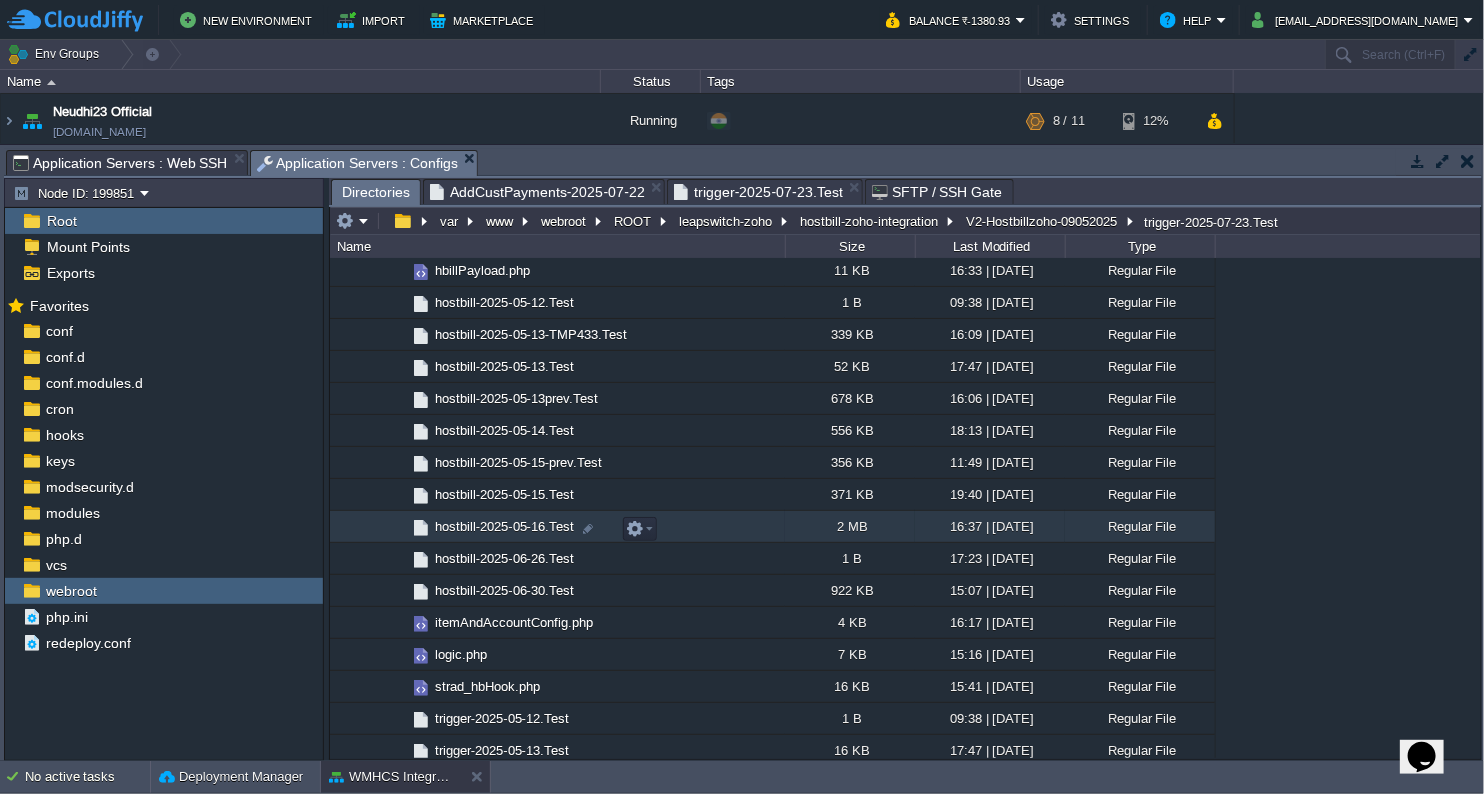 scroll, scrollTop: 777, scrollLeft: 0, axis: vertical 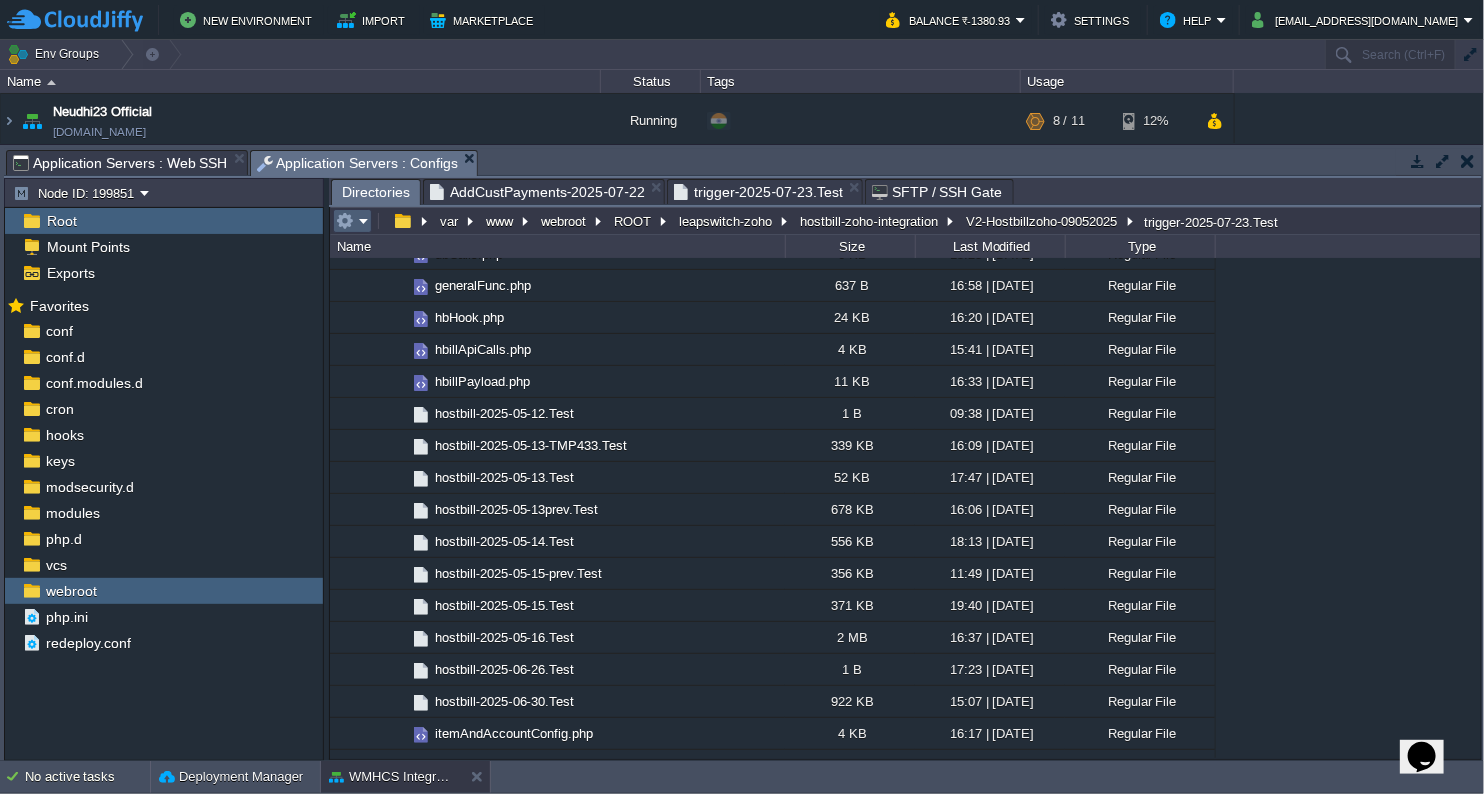 click at bounding box center [354, 221] 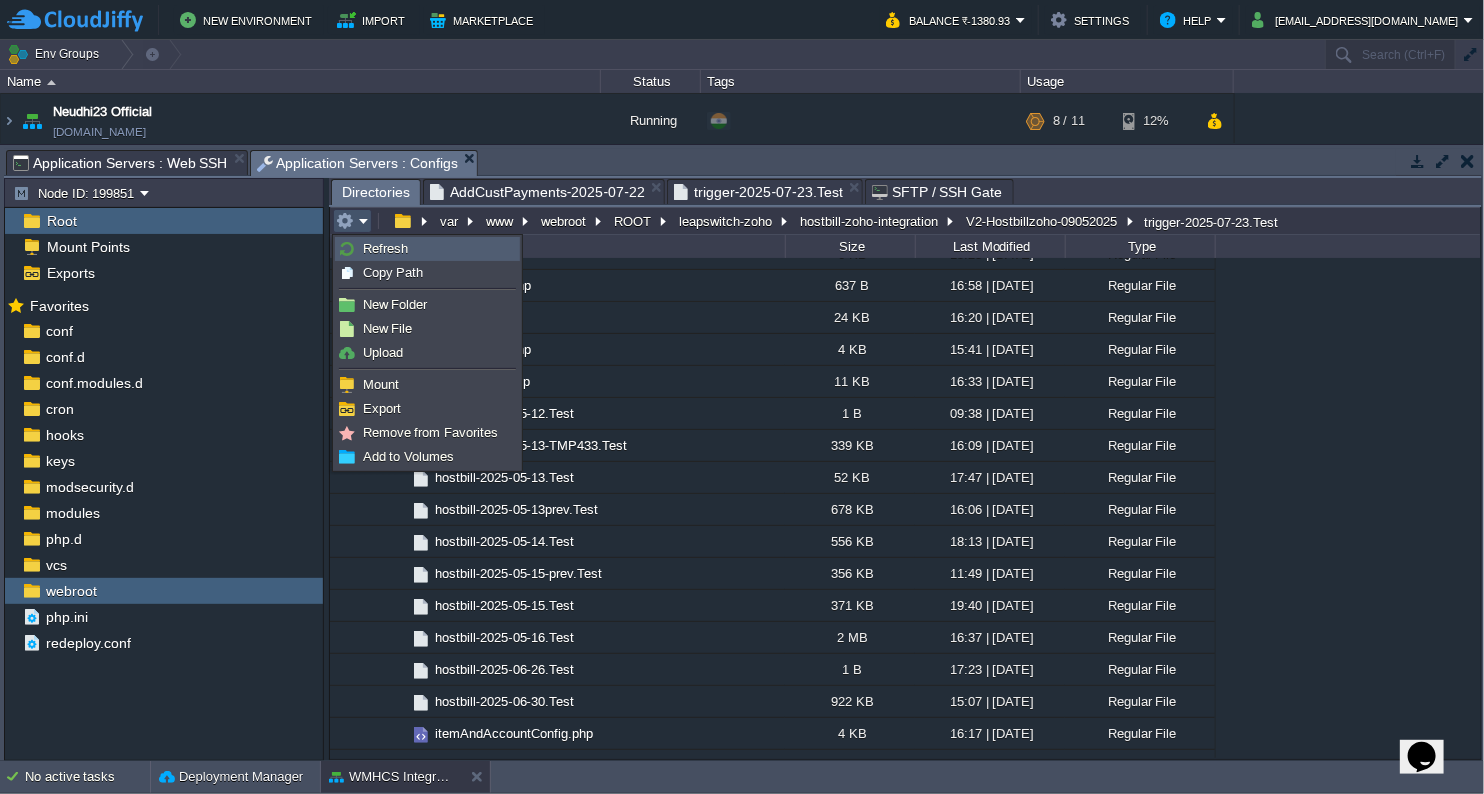 click on "Refresh" at bounding box center (385, 248) 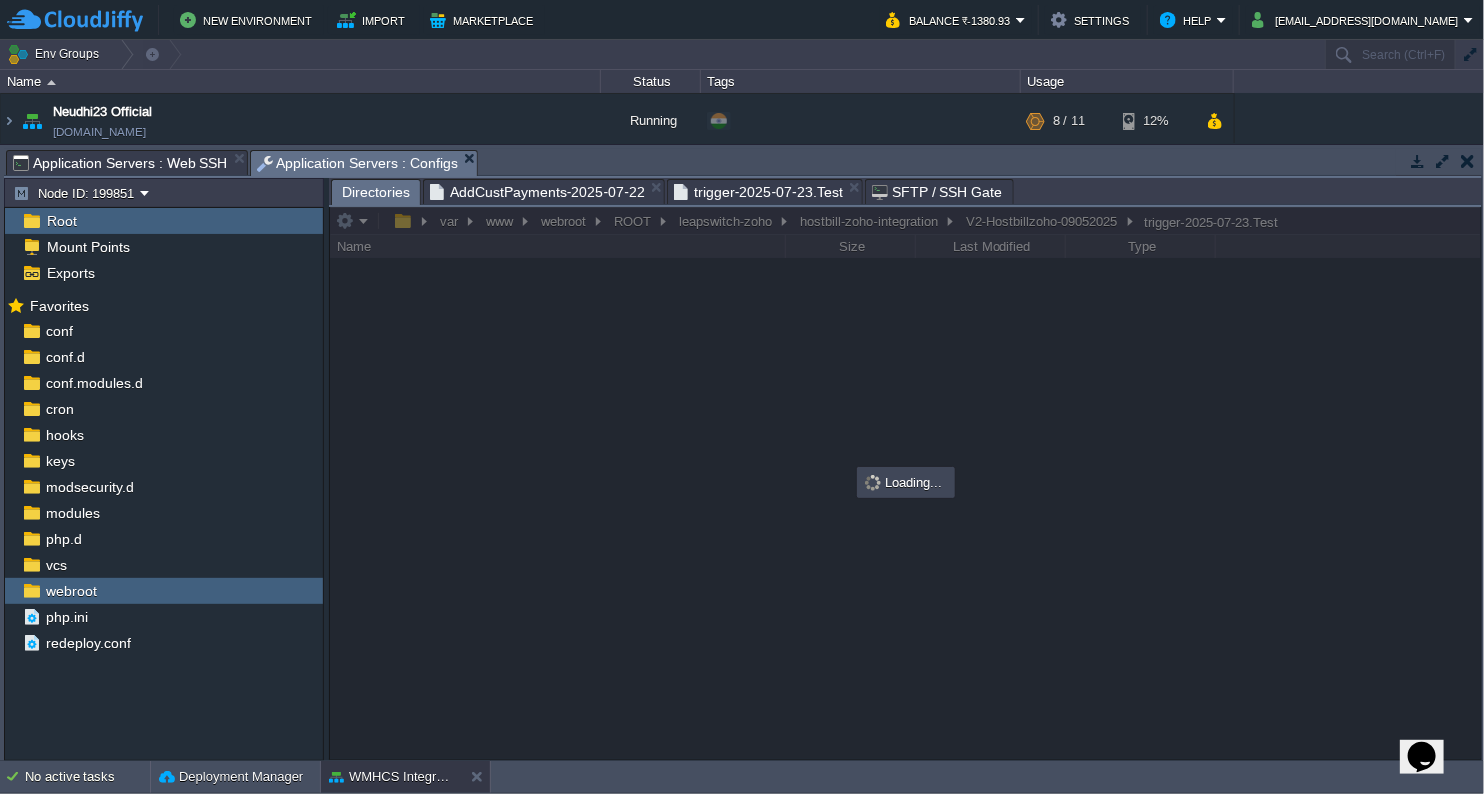 scroll, scrollTop: 0, scrollLeft: 0, axis: both 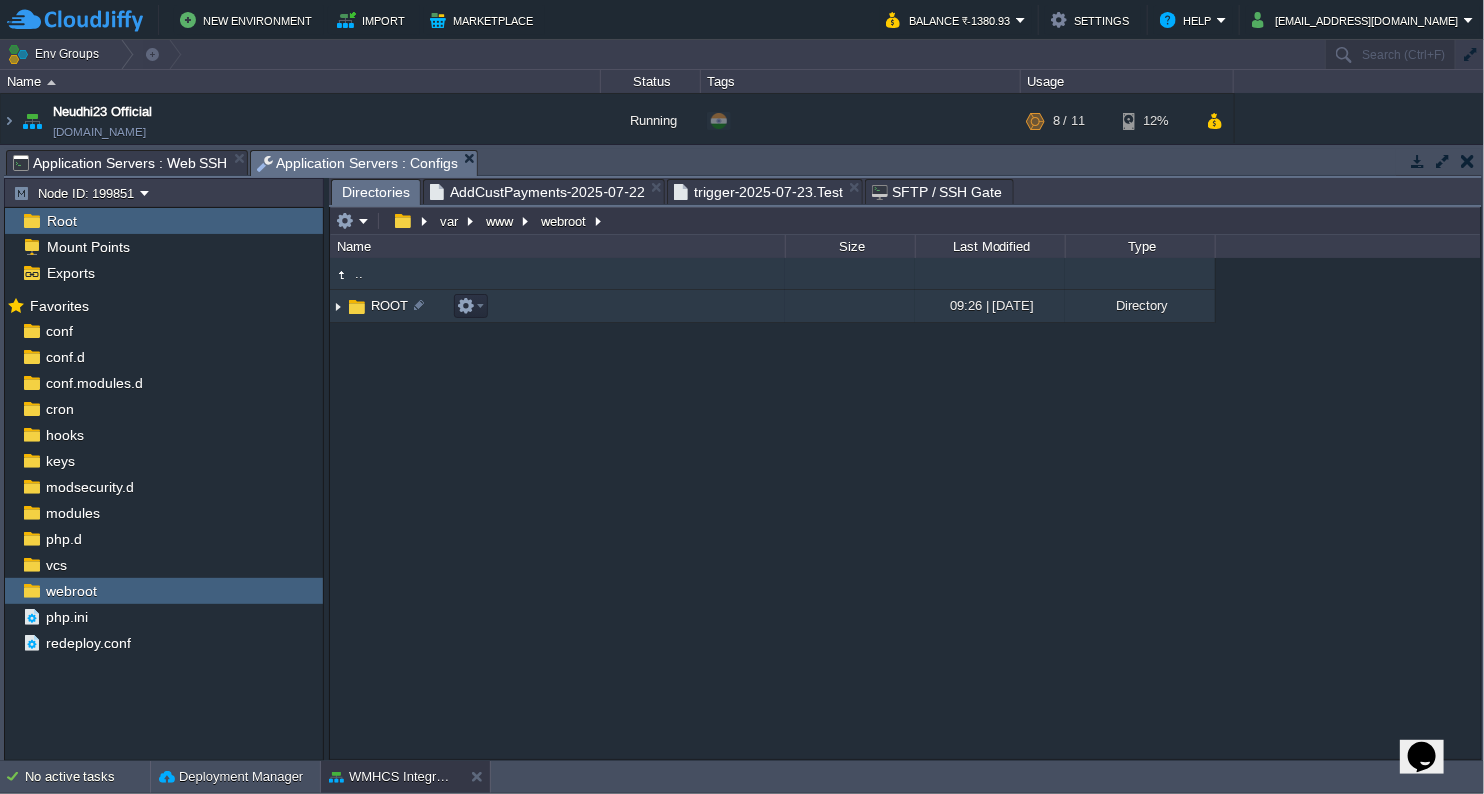 click at bounding box center [338, 306] 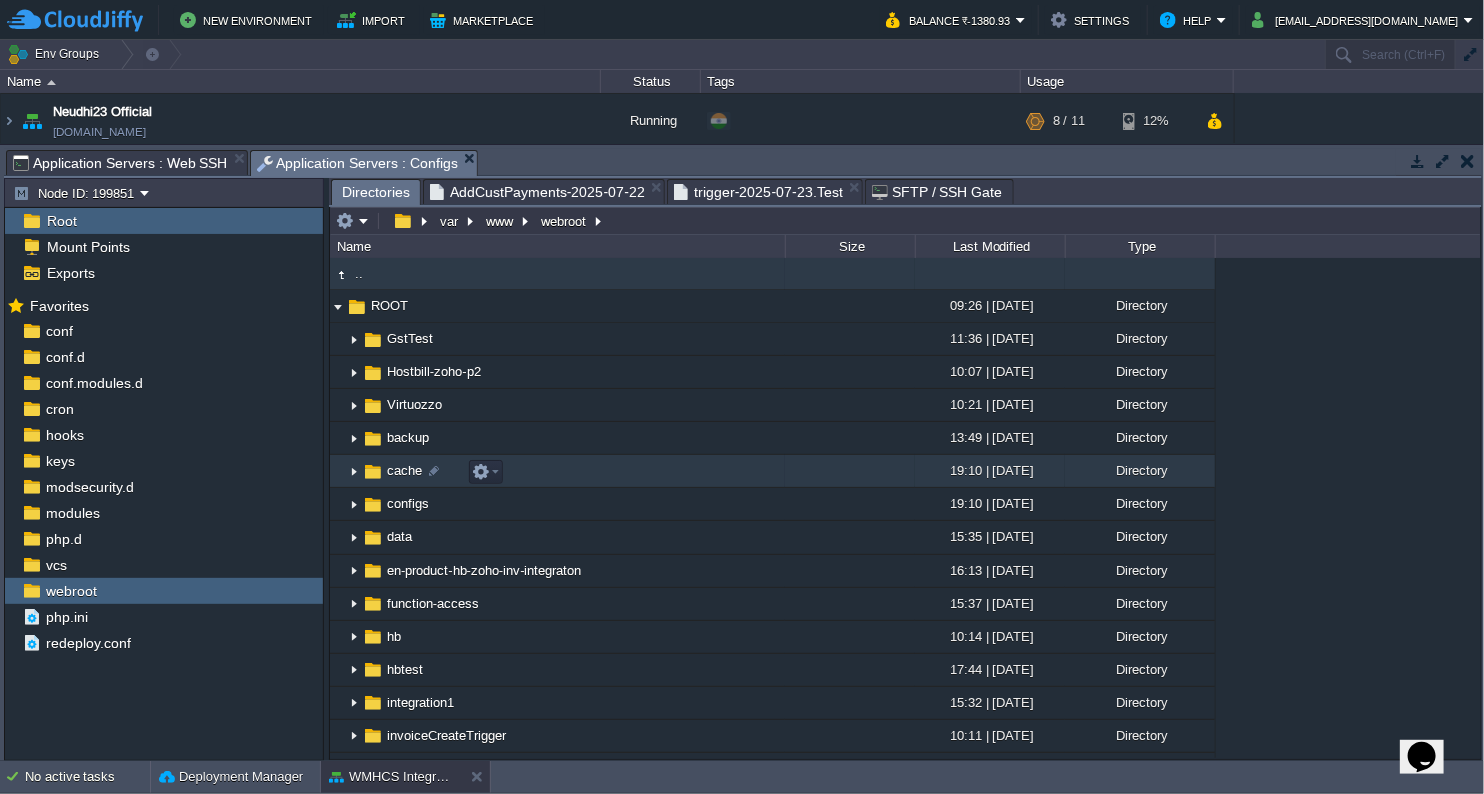 scroll, scrollTop: 222, scrollLeft: 0, axis: vertical 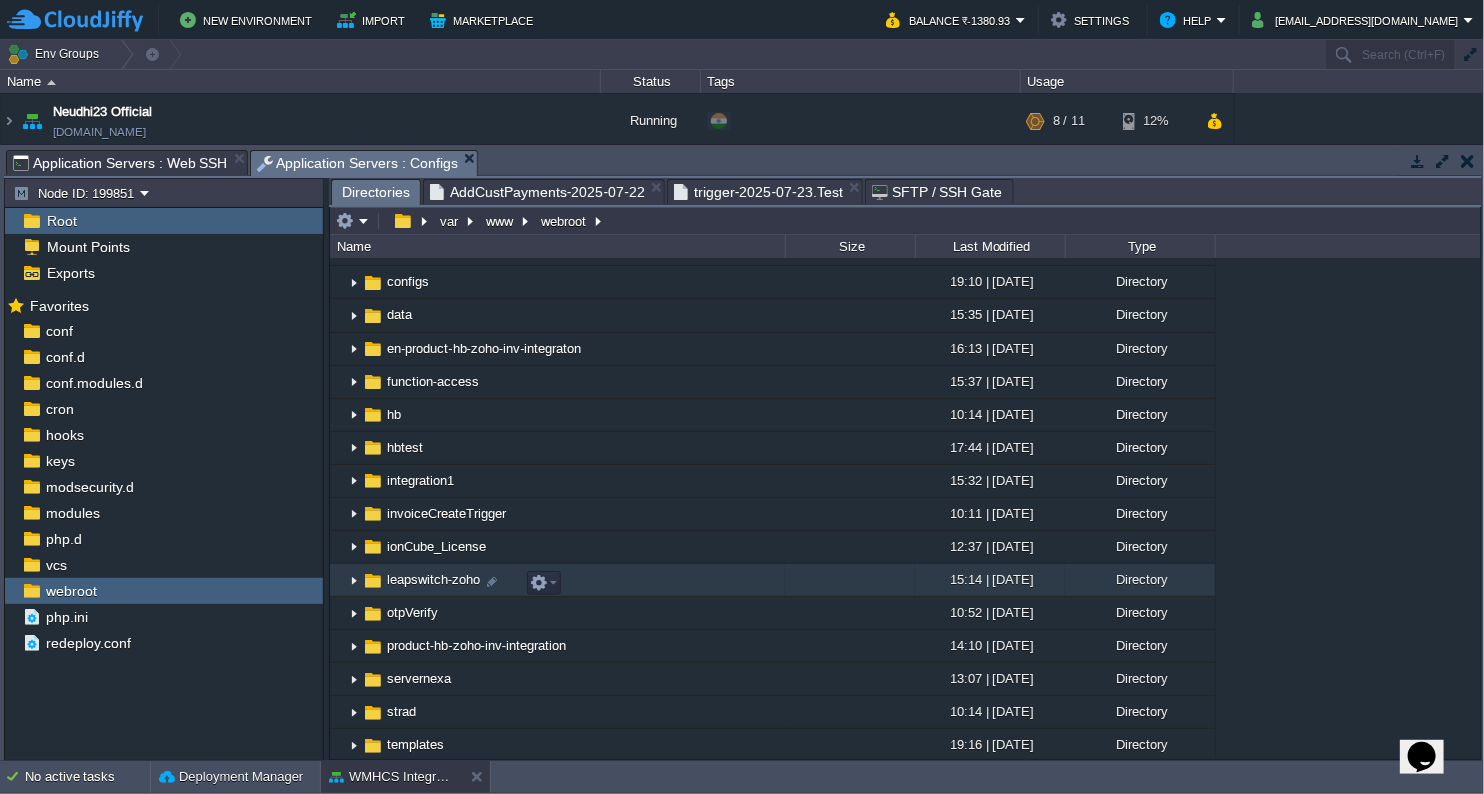 click at bounding box center [354, 580] 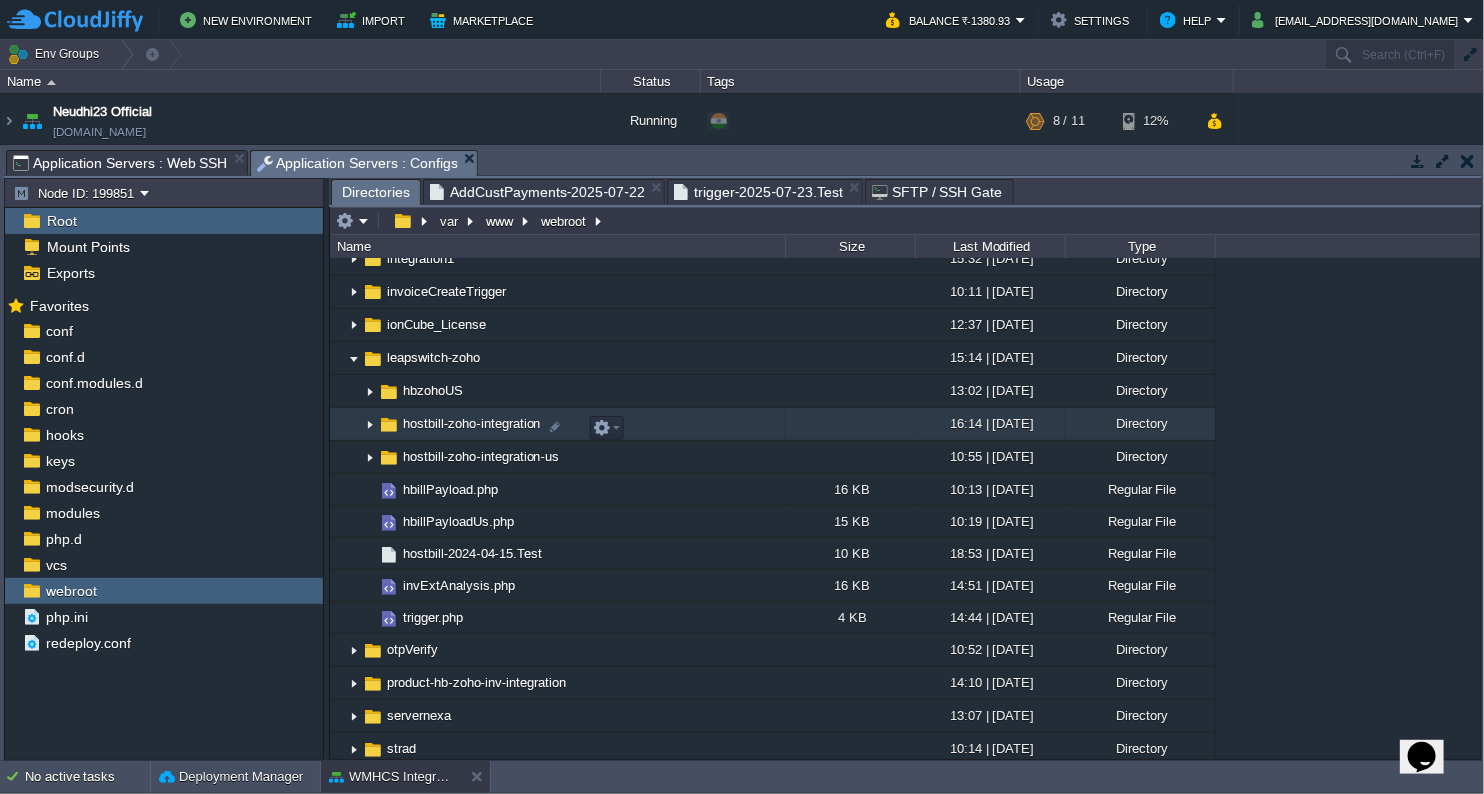click at bounding box center [370, 424] 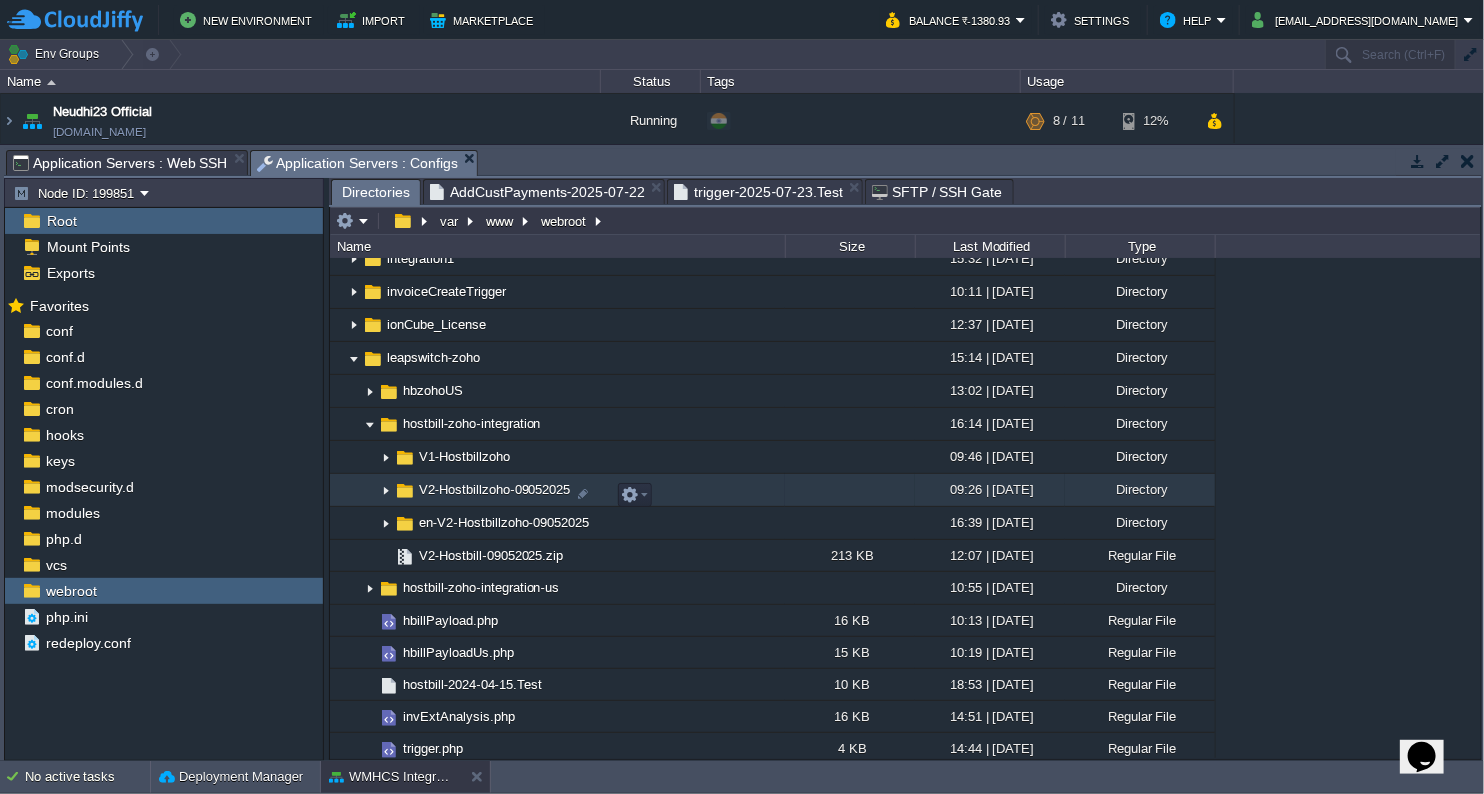 click at bounding box center (386, 490) 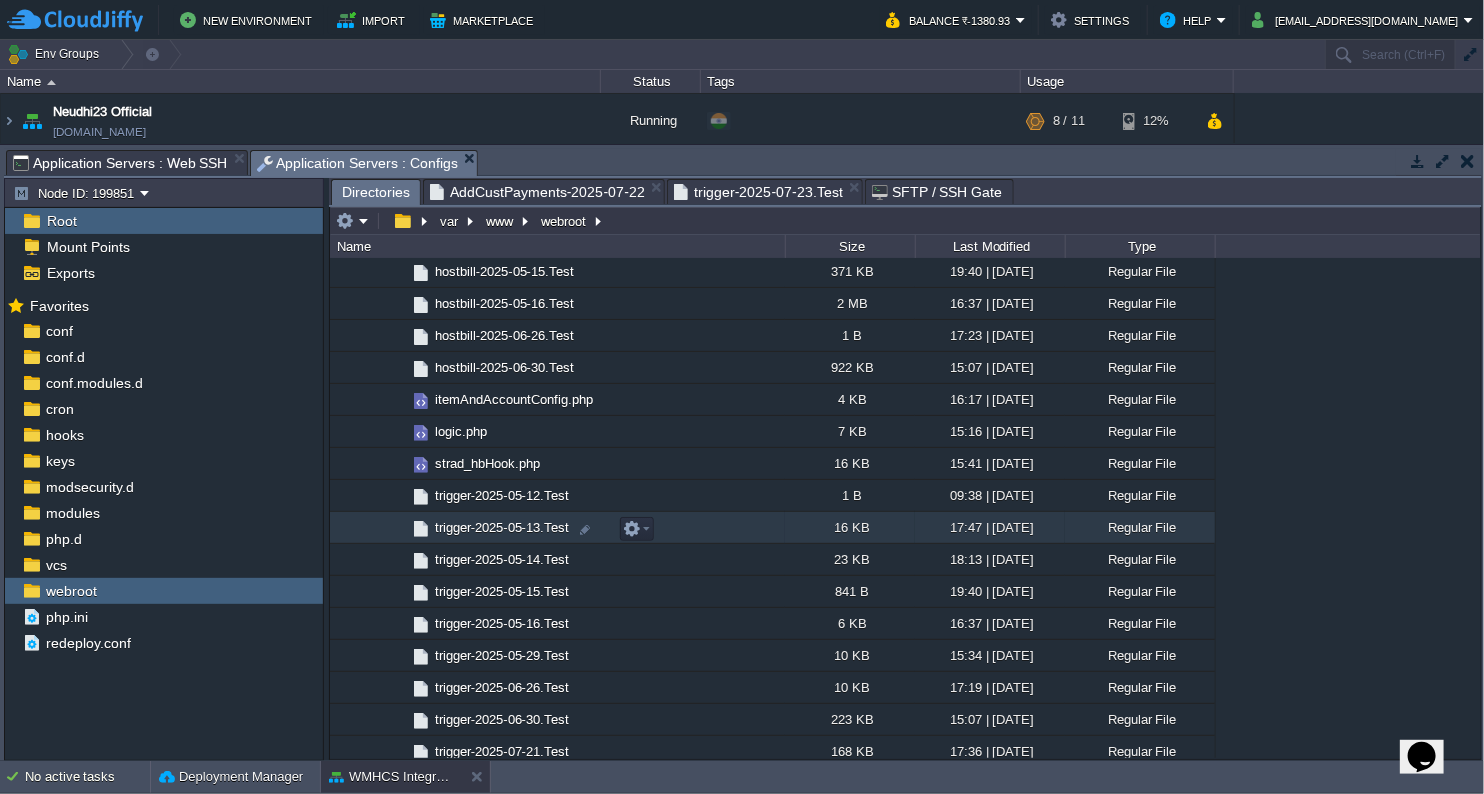 scroll, scrollTop: 1222, scrollLeft: 0, axis: vertical 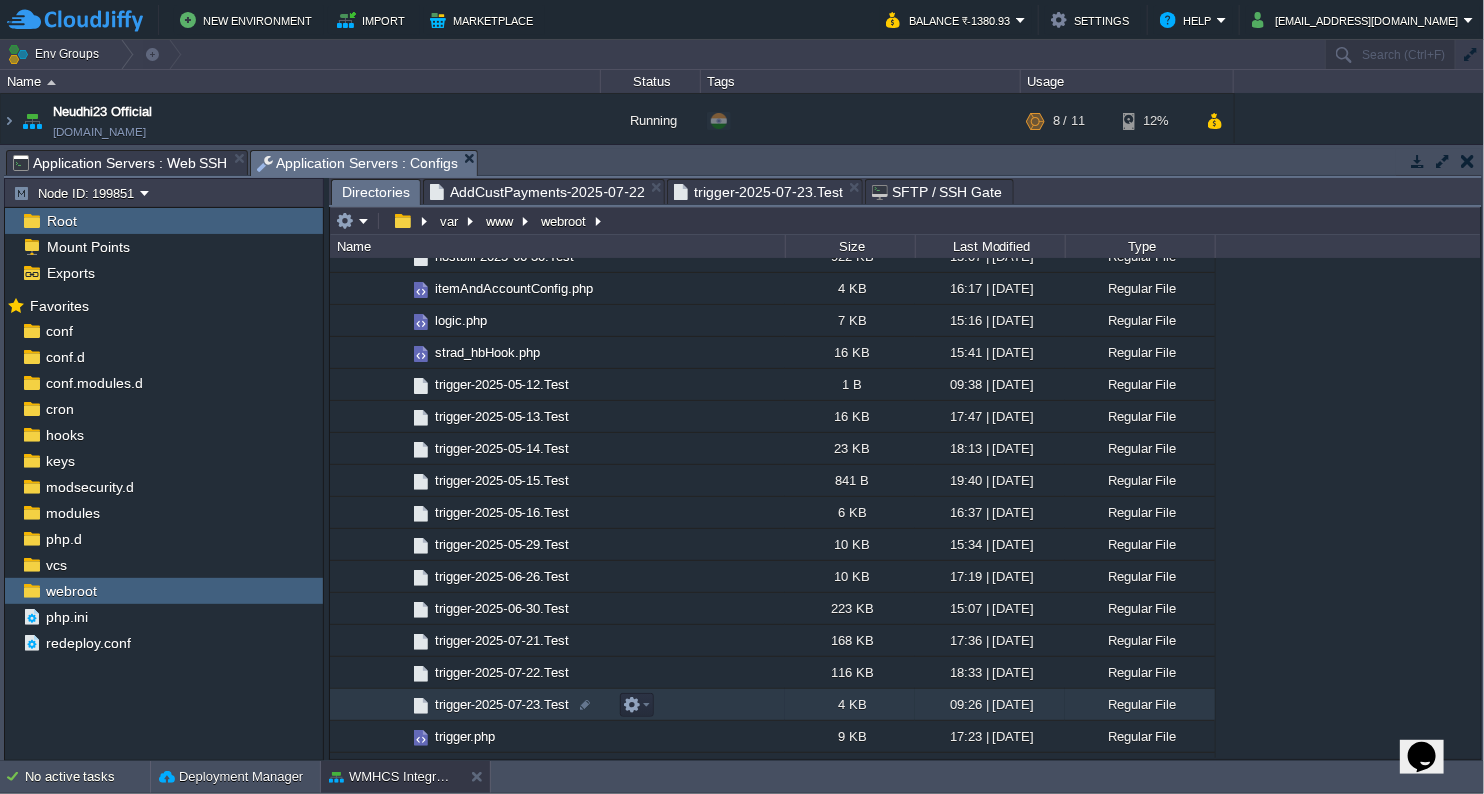 click on "trigger-2025-07-23.Test" at bounding box center (502, 704) 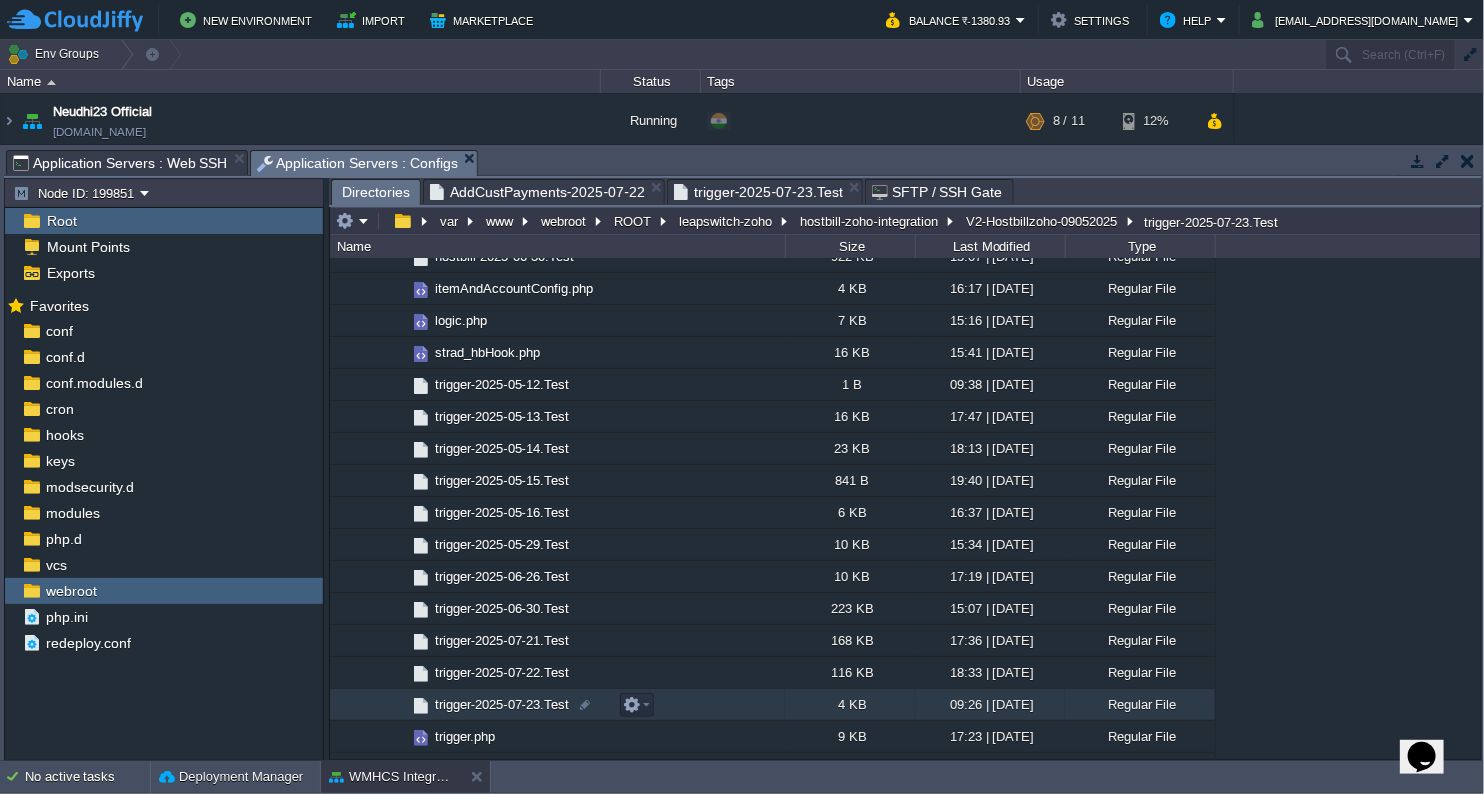 click on "trigger-2025-07-23.Test" at bounding box center [502, 704] 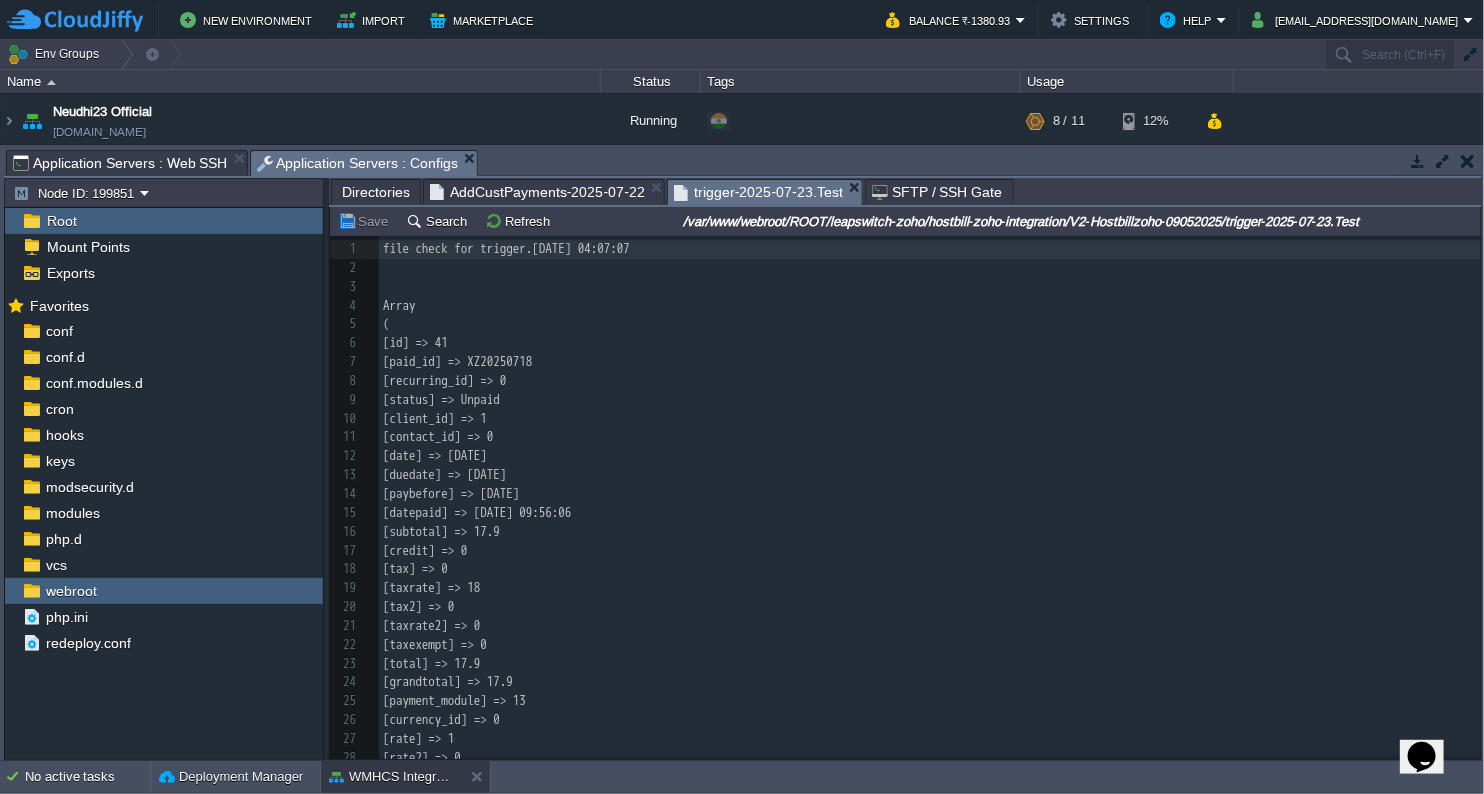 scroll, scrollTop: 666, scrollLeft: 0, axis: vertical 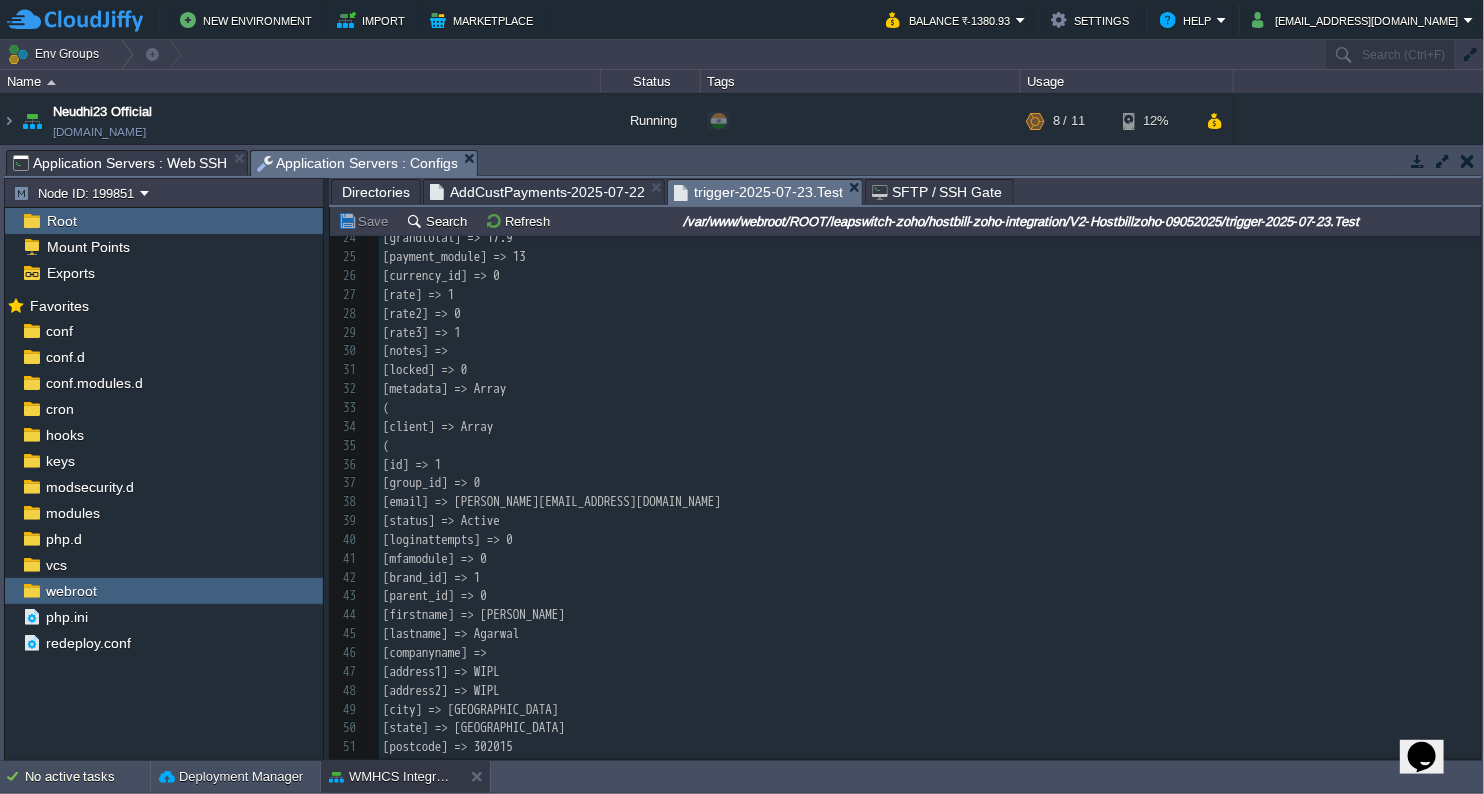 click on "Application Servers : Web SSH" at bounding box center [120, 163] 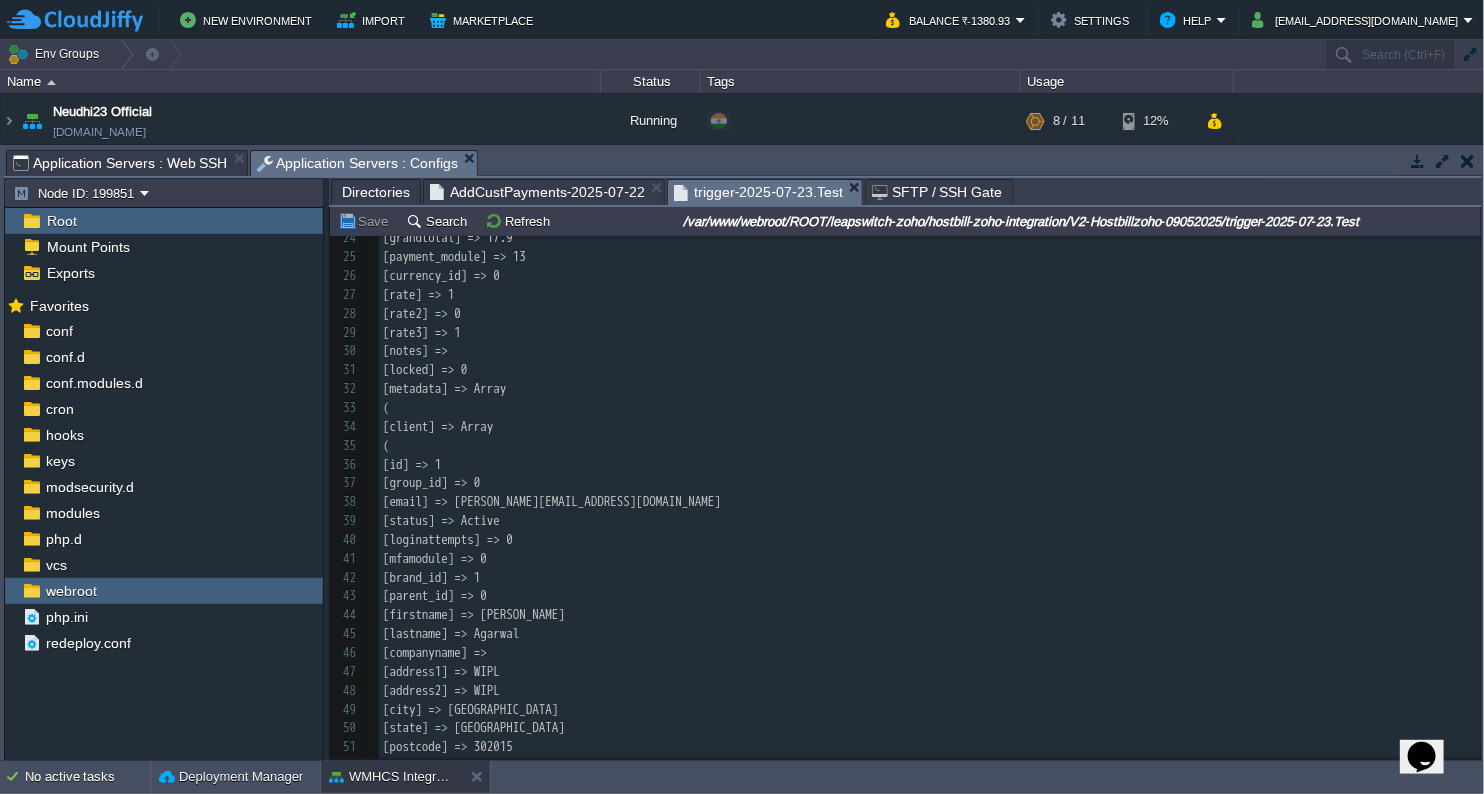 click on "Application Servers : Configs" at bounding box center [358, 163] 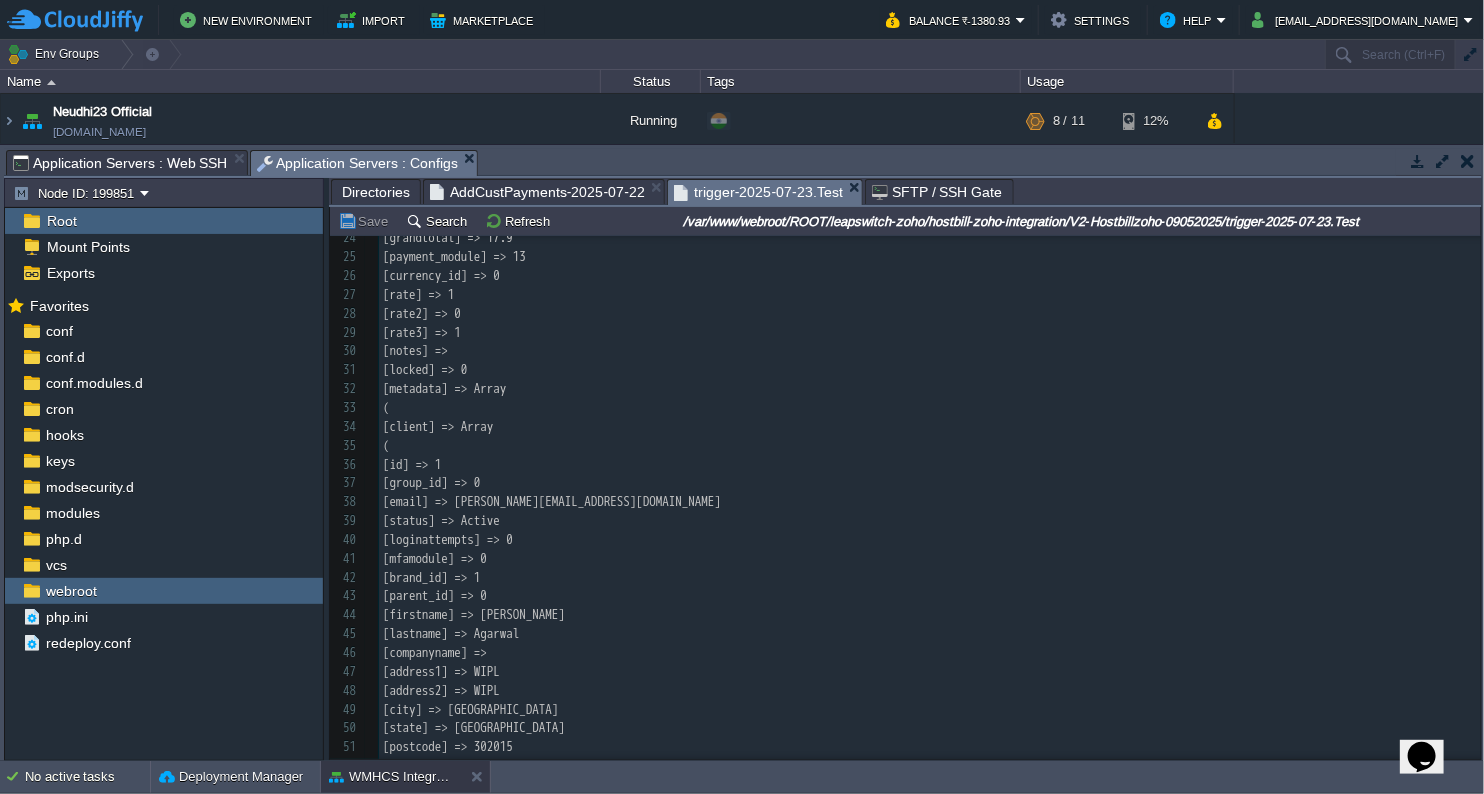 click on "Directories" at bounding box center [376, 192] 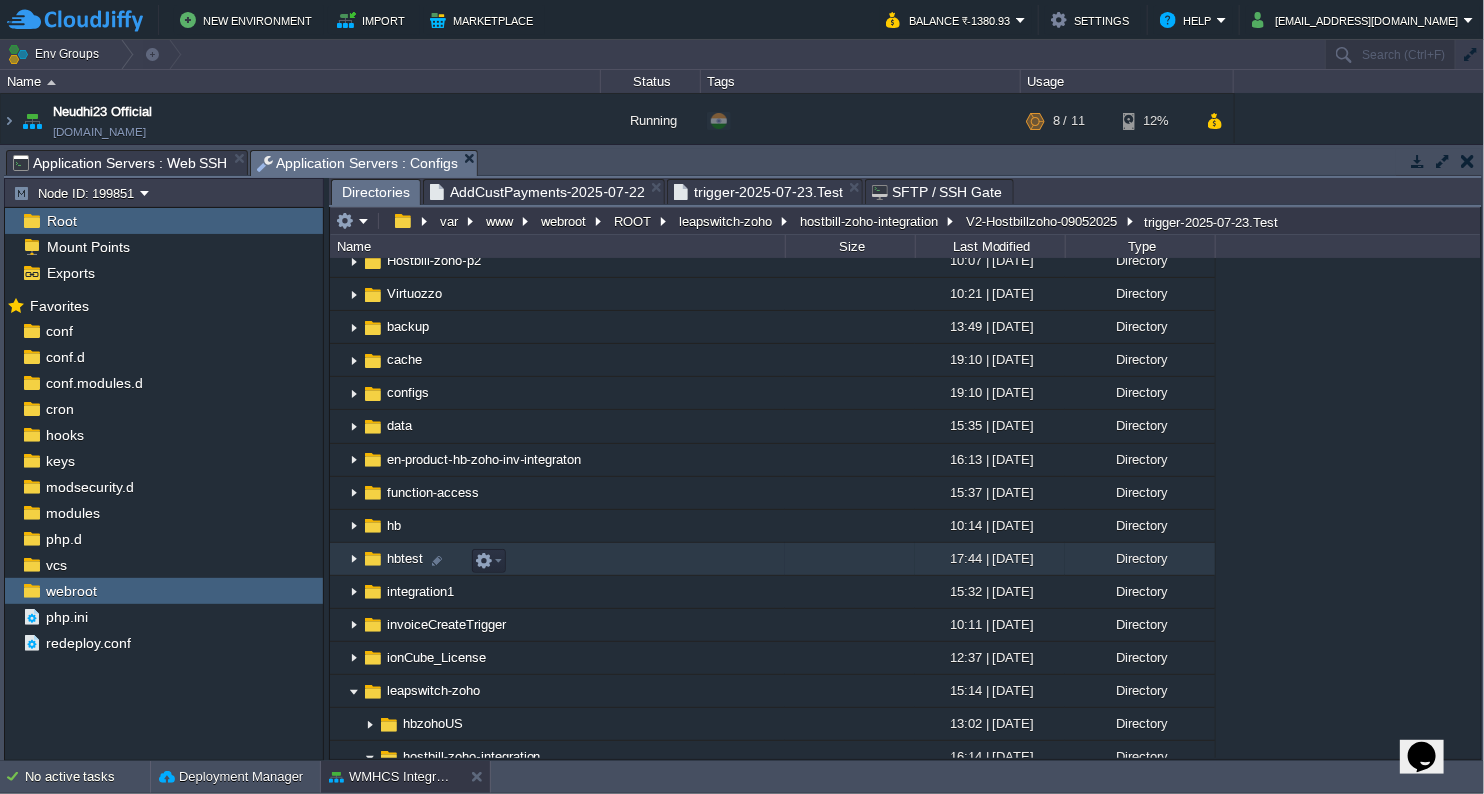 scroll, scrollTop: 0, scrollLeft: 0, axis: both 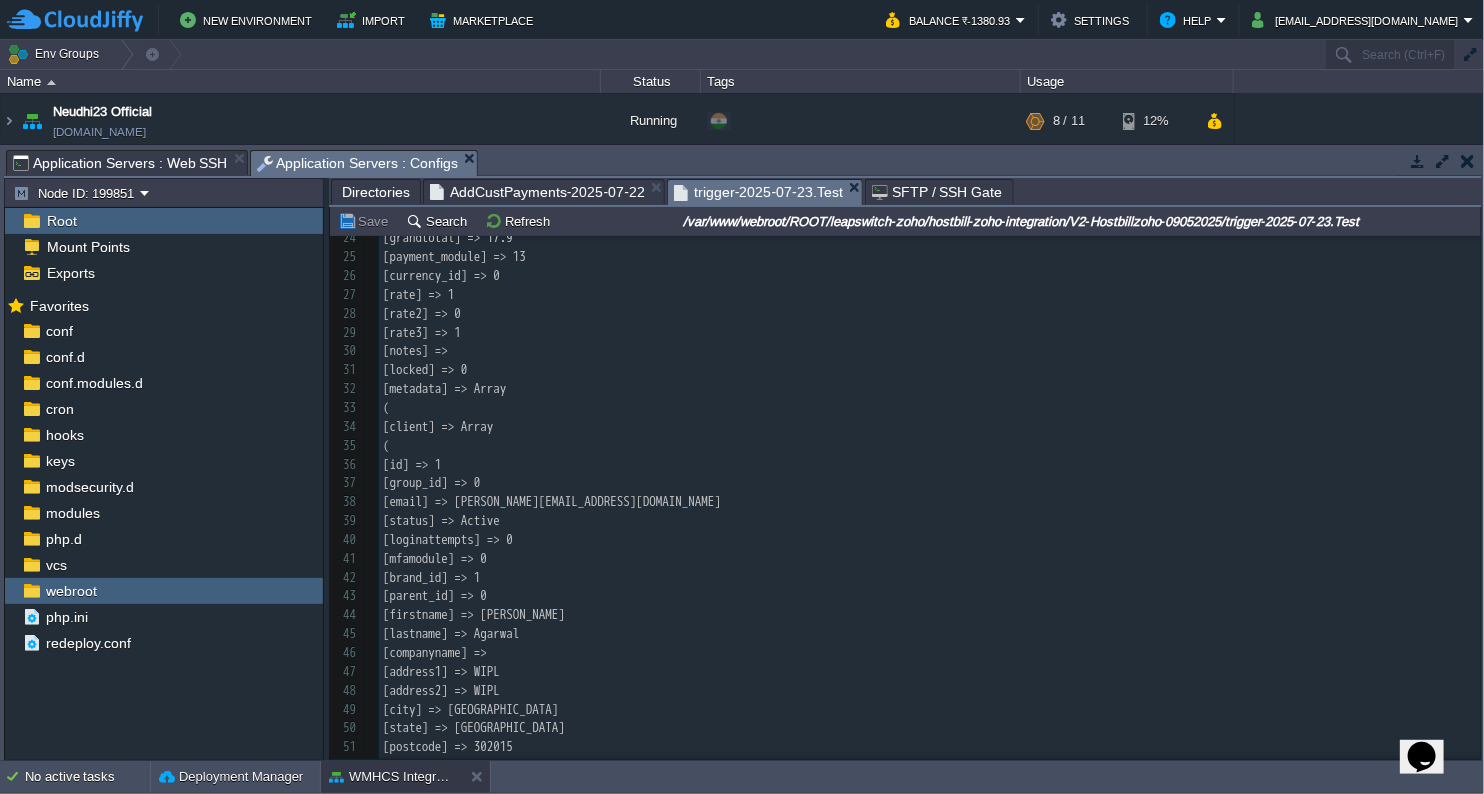 click on "trigger-2025-07-23.Test" at bounding box center (758, 192) 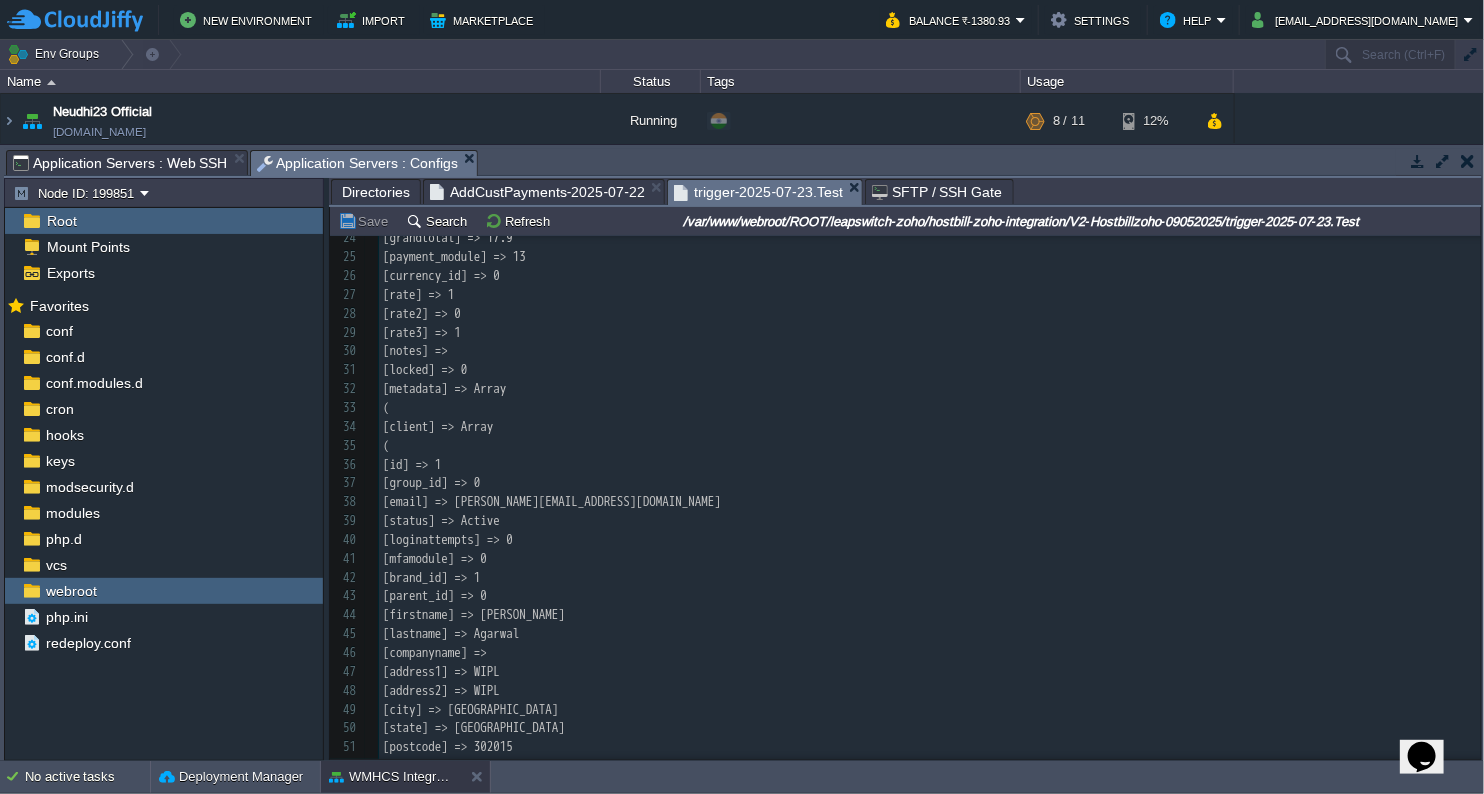 scroll, scrollTop: 21, scrollLeft: 0, axis: vertical 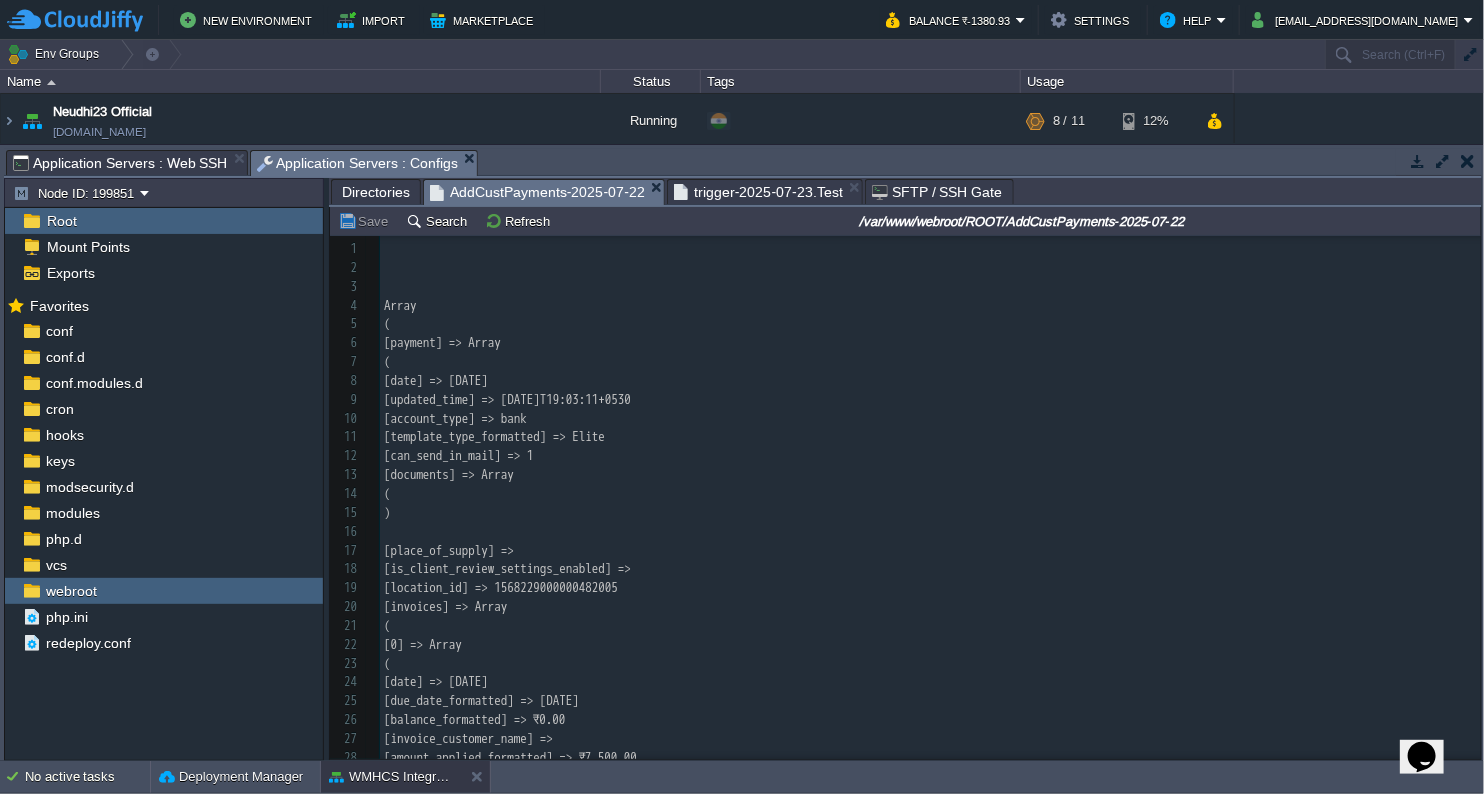 click on "AddCustPayments-2025-07-22" at bounding box center [537, 192] 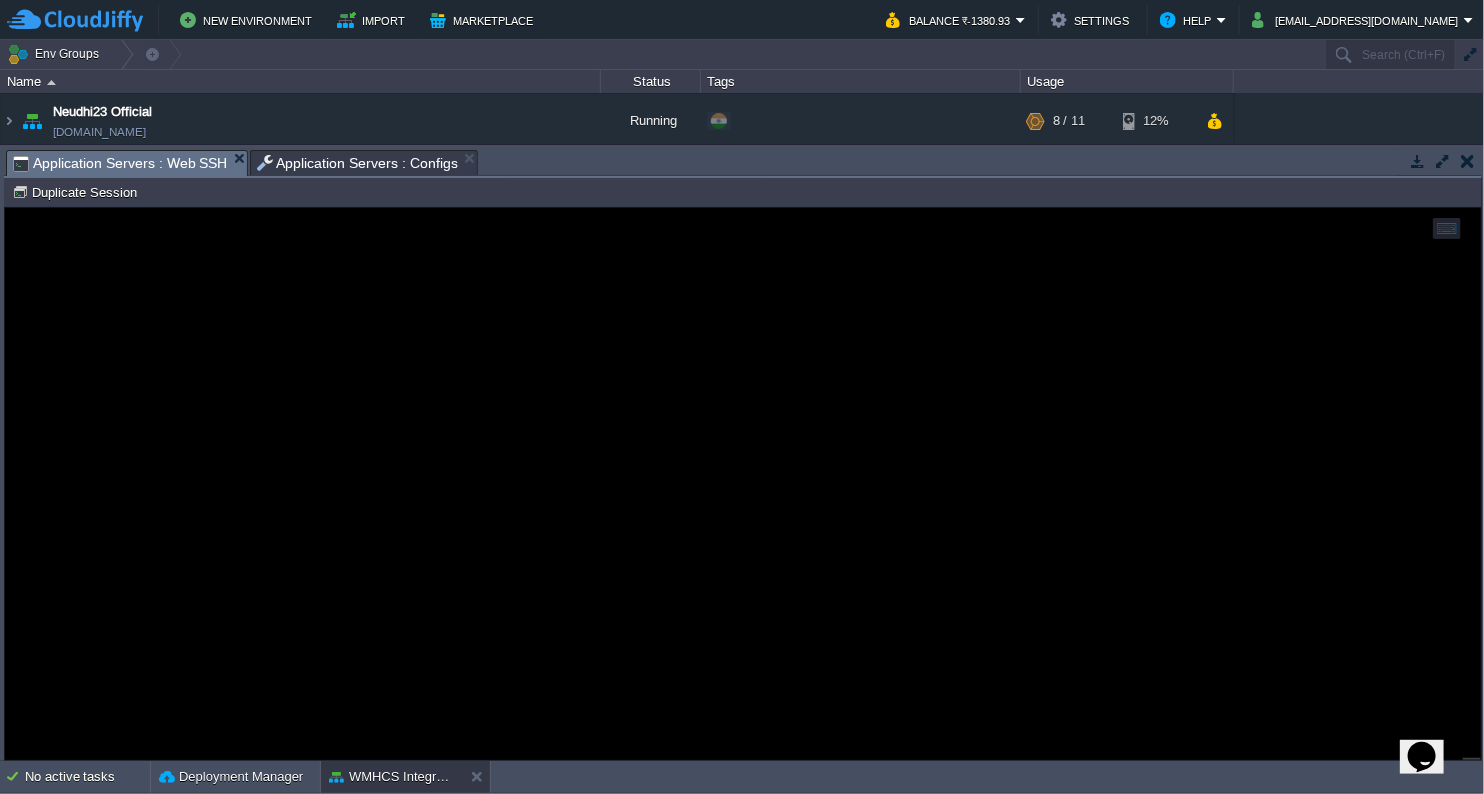 click on "Application Servers : Web SSH" at bounding box center (120, 163) 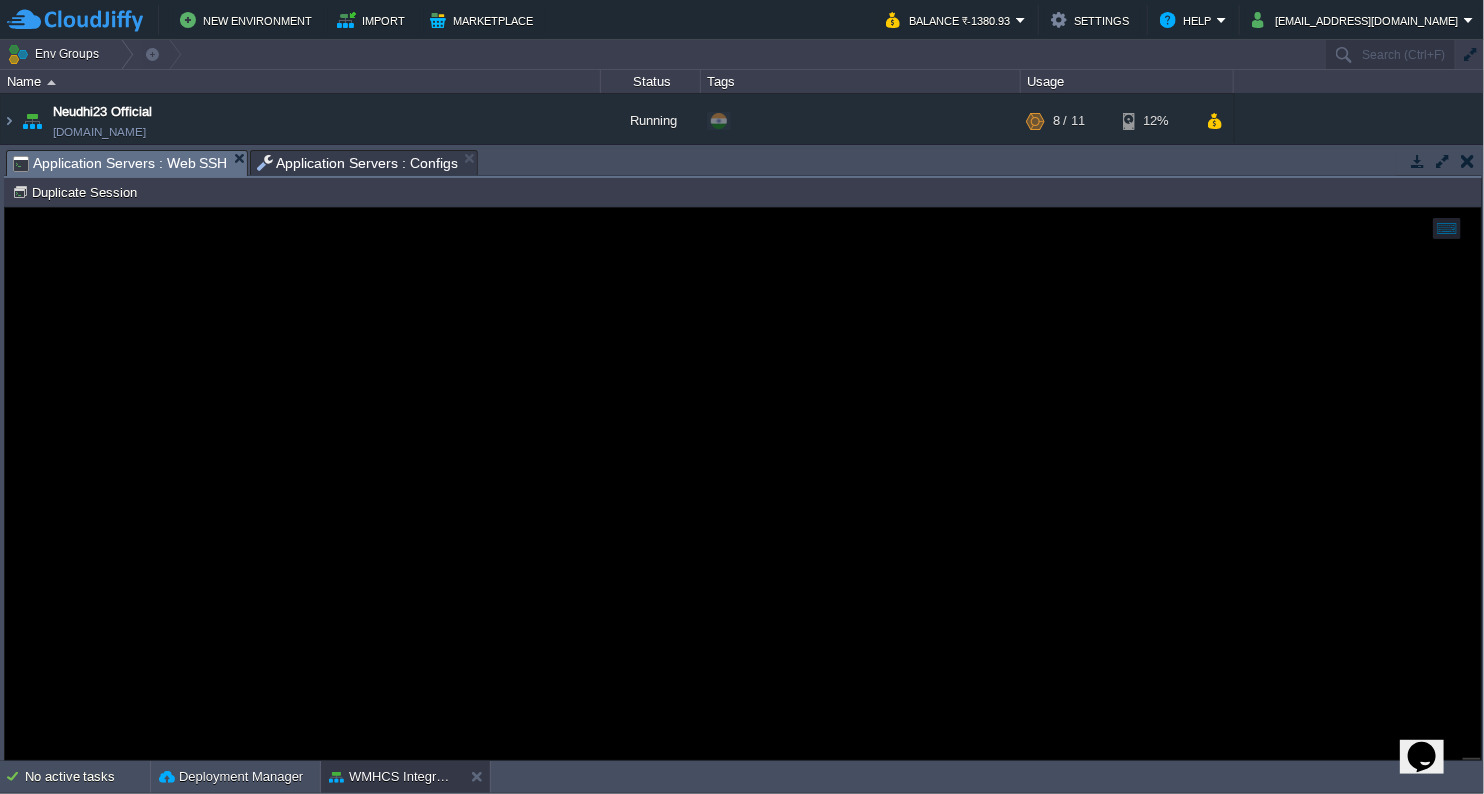 click on "Application Servers : Configs" at bounding box center [358, 163] 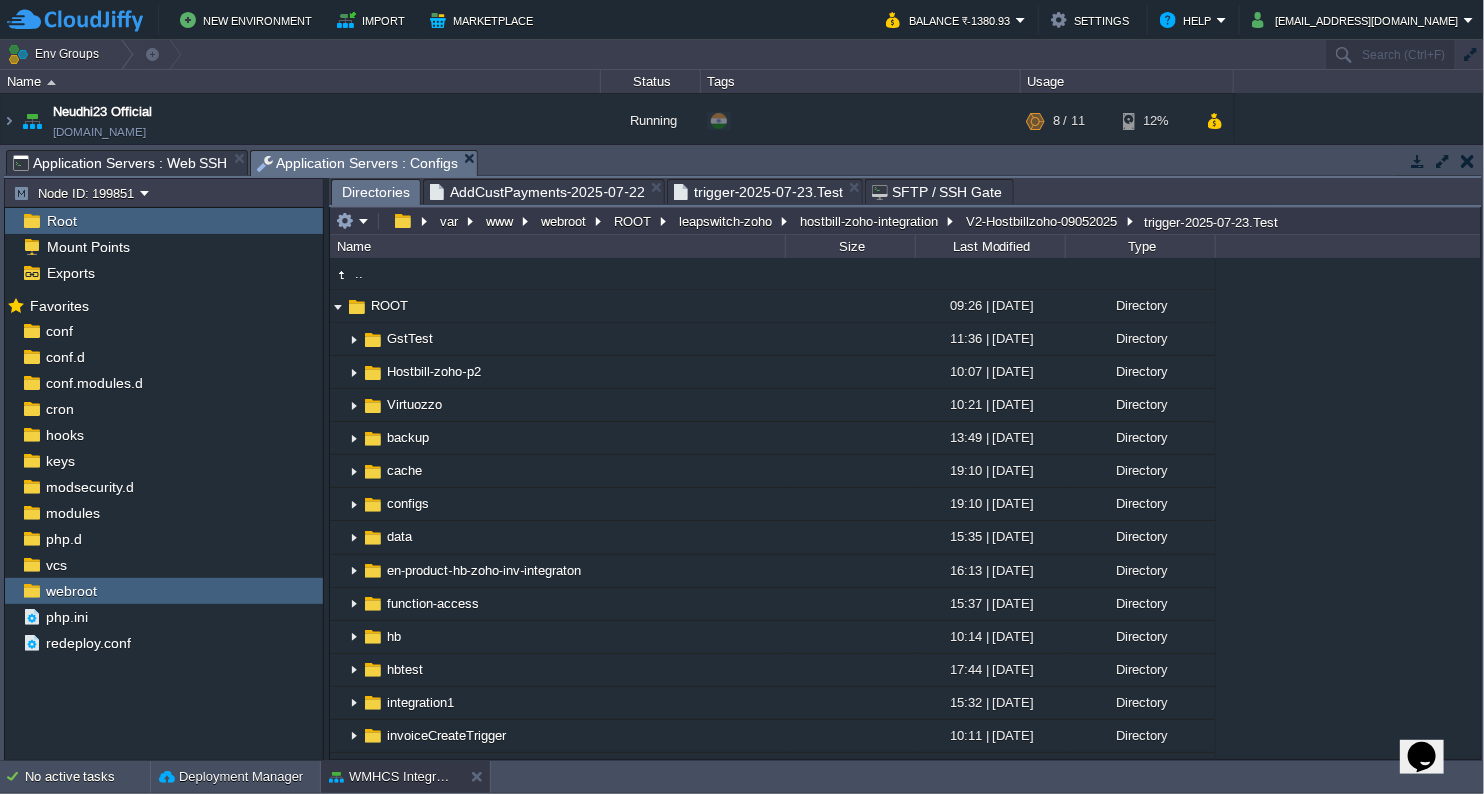 click on "Directories" at bounding box center (376, 192) 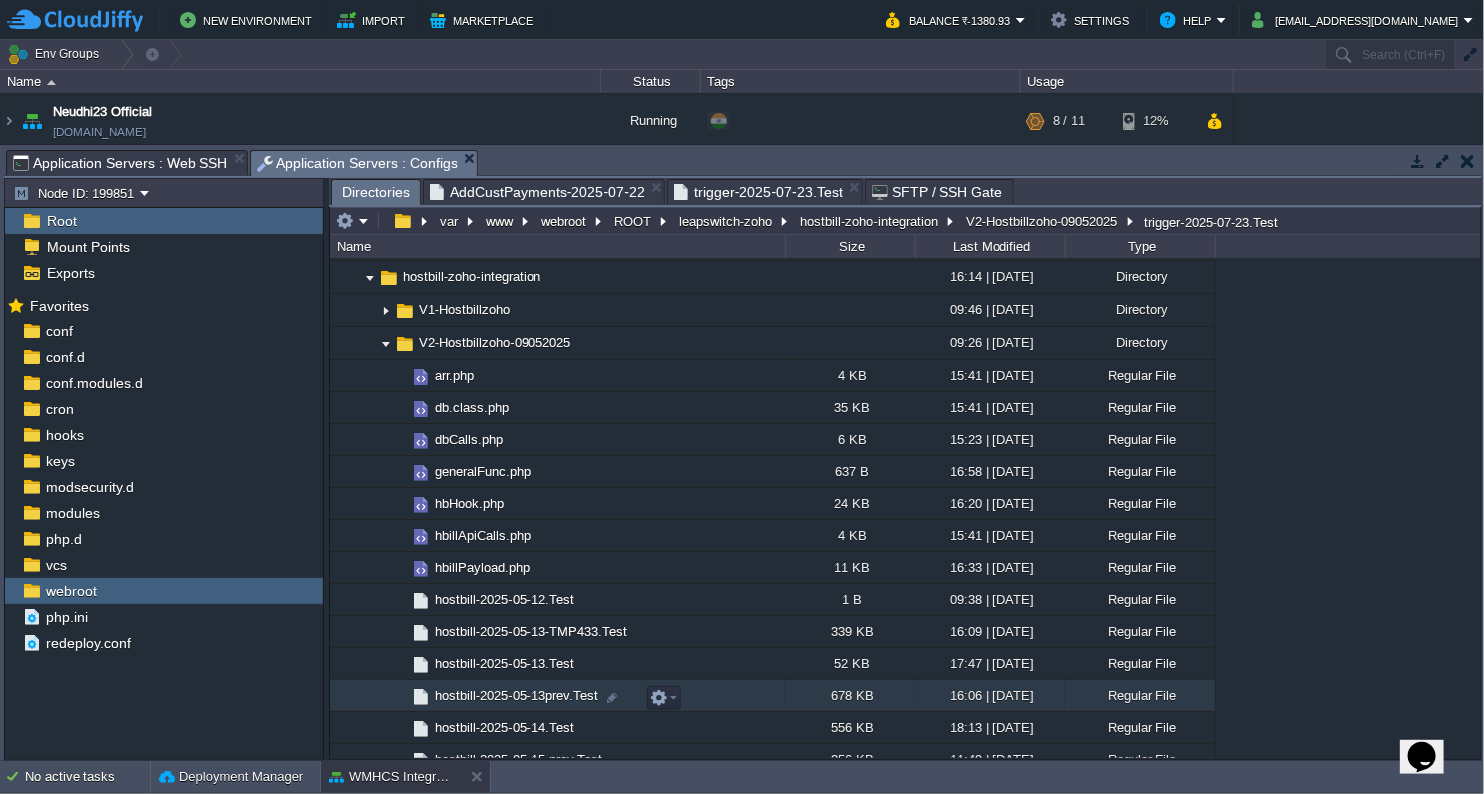 scroll, scrollTop: 555, scrollLeft: 0, axis: vertical 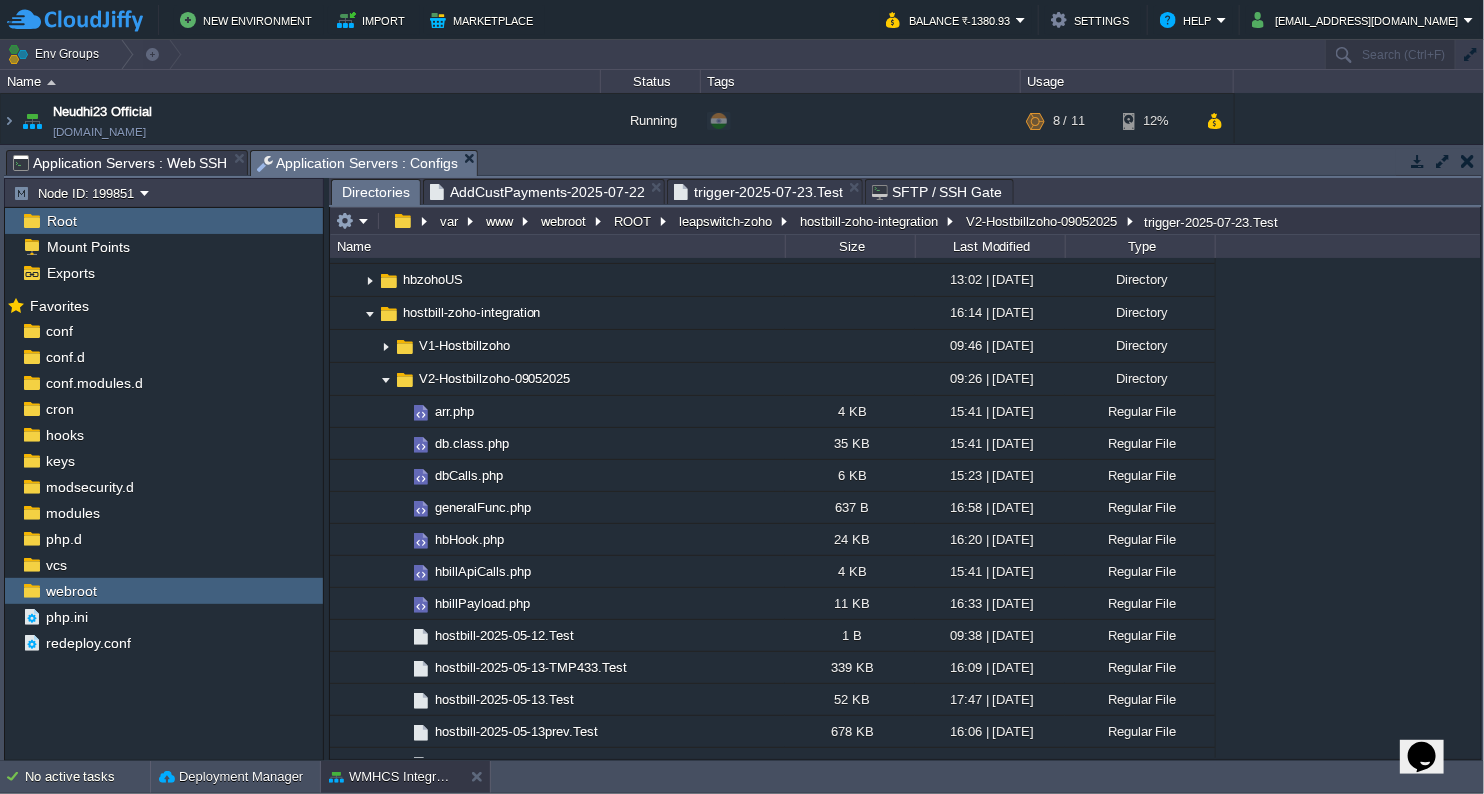 click on "trigger-2025-07-23.Test" at bounding box center [758, 192] 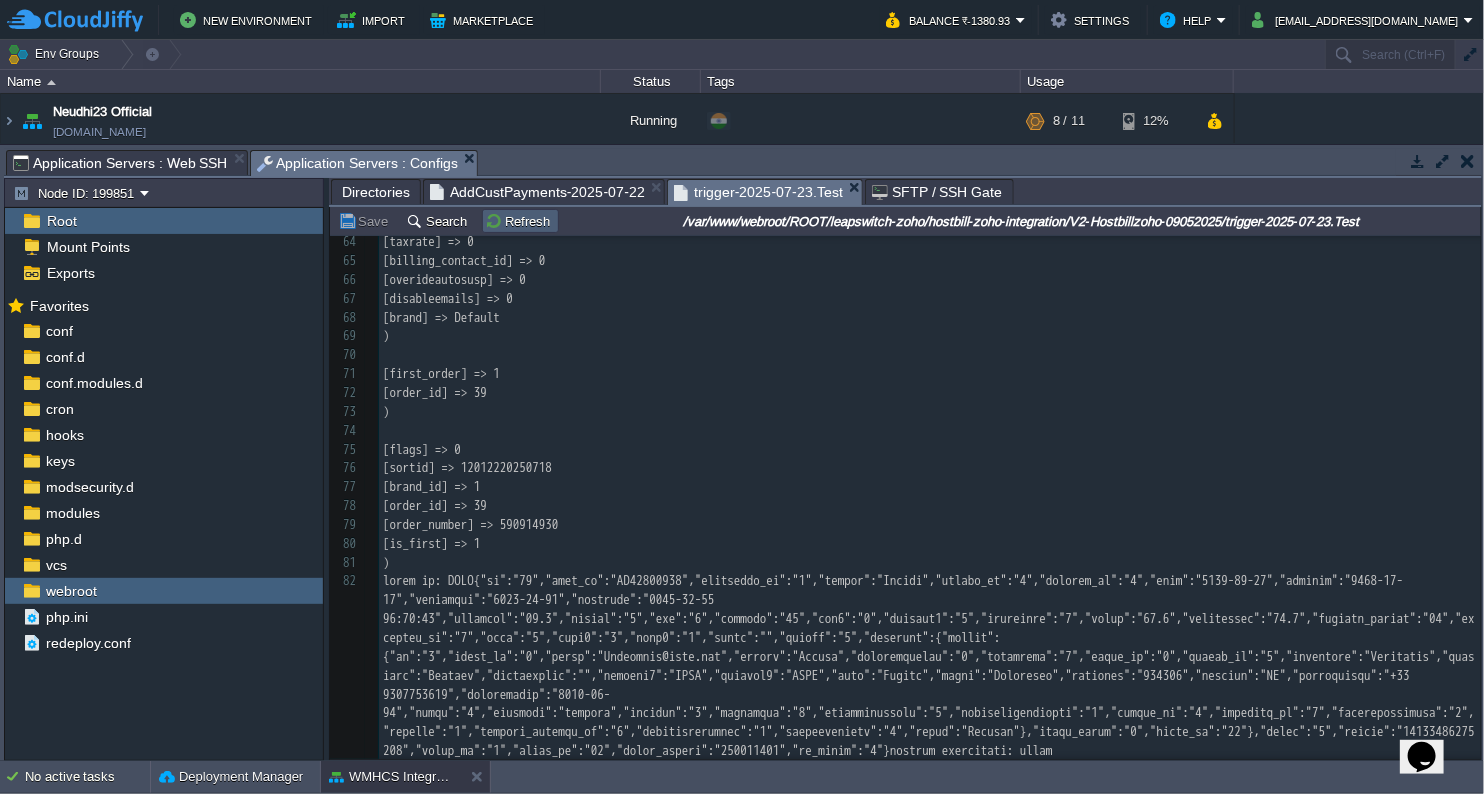 click on "Refresh" at bounding box center [520, 221] 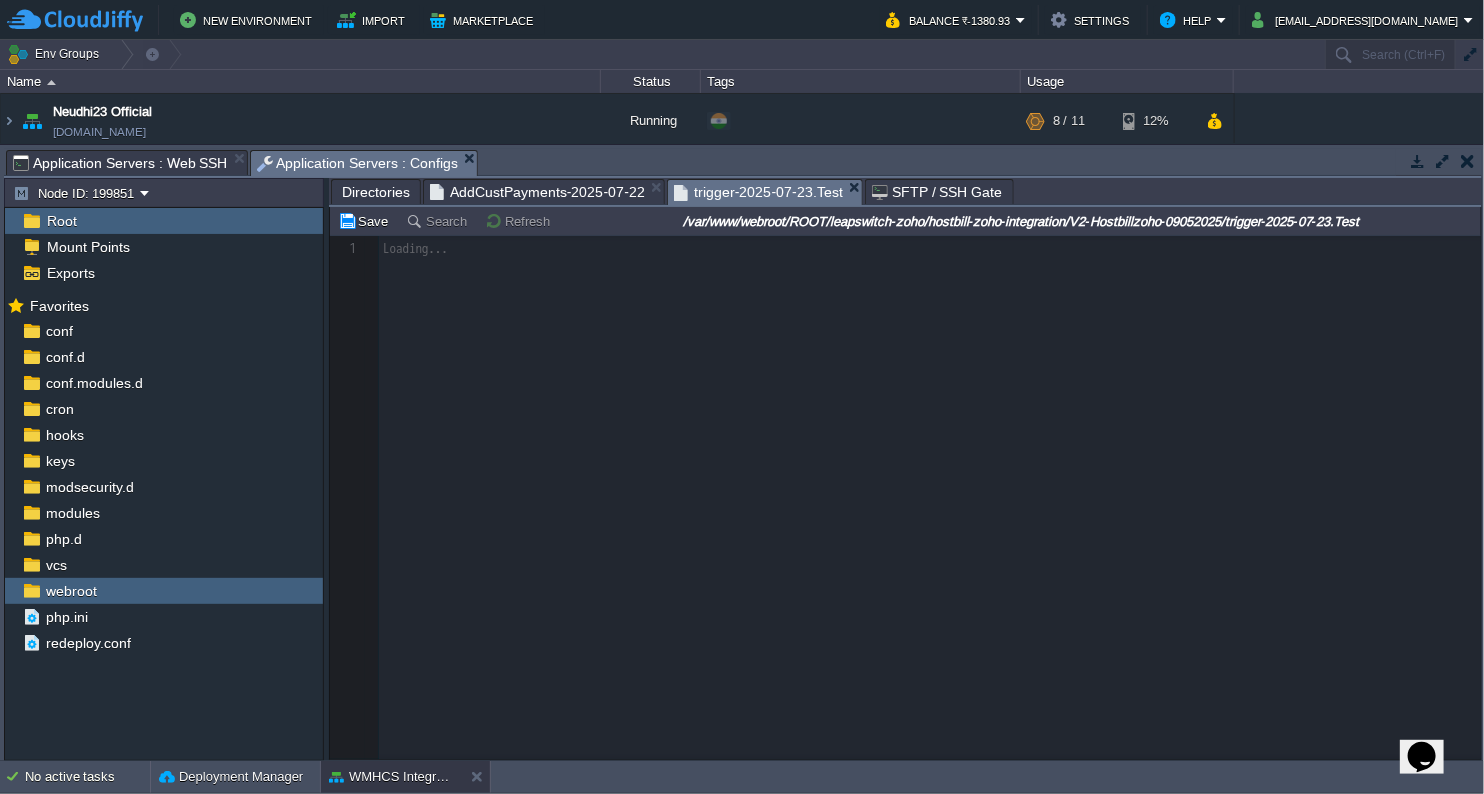 scroll, scrollTop: 0, scrollLeft: 0, axis: both 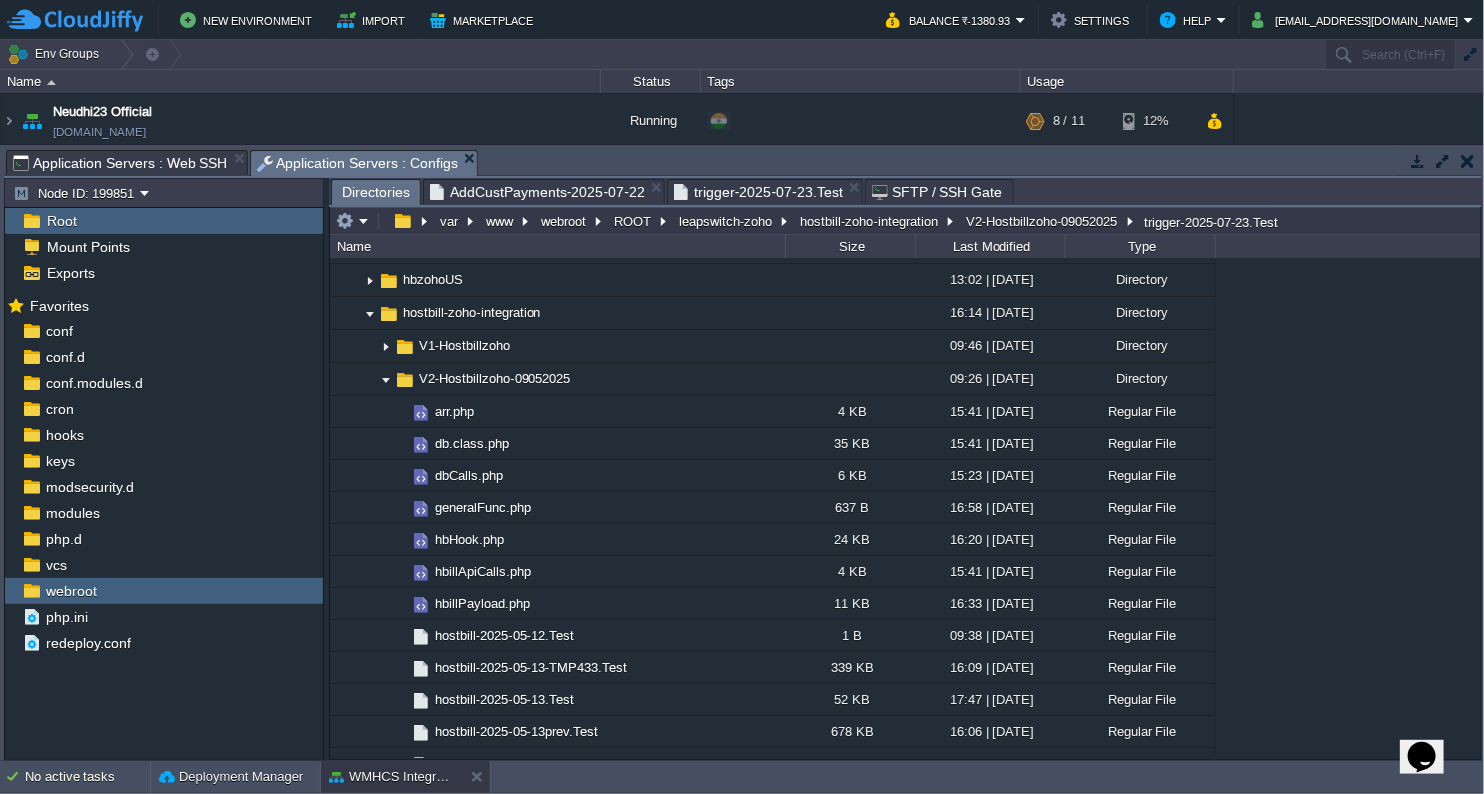 click on "Directories" at bounding box center (376, 192) 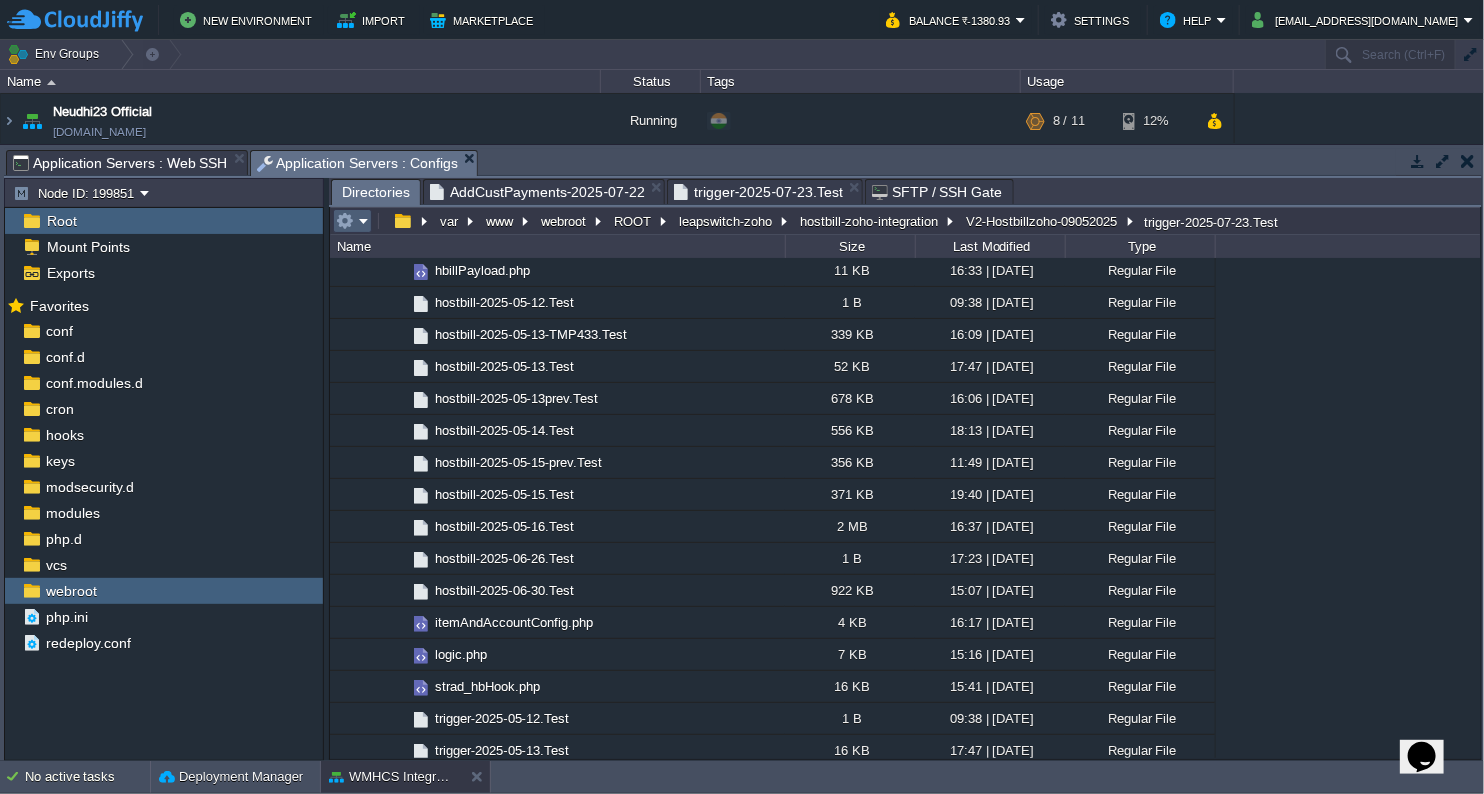click at bounding box center [352, 221] 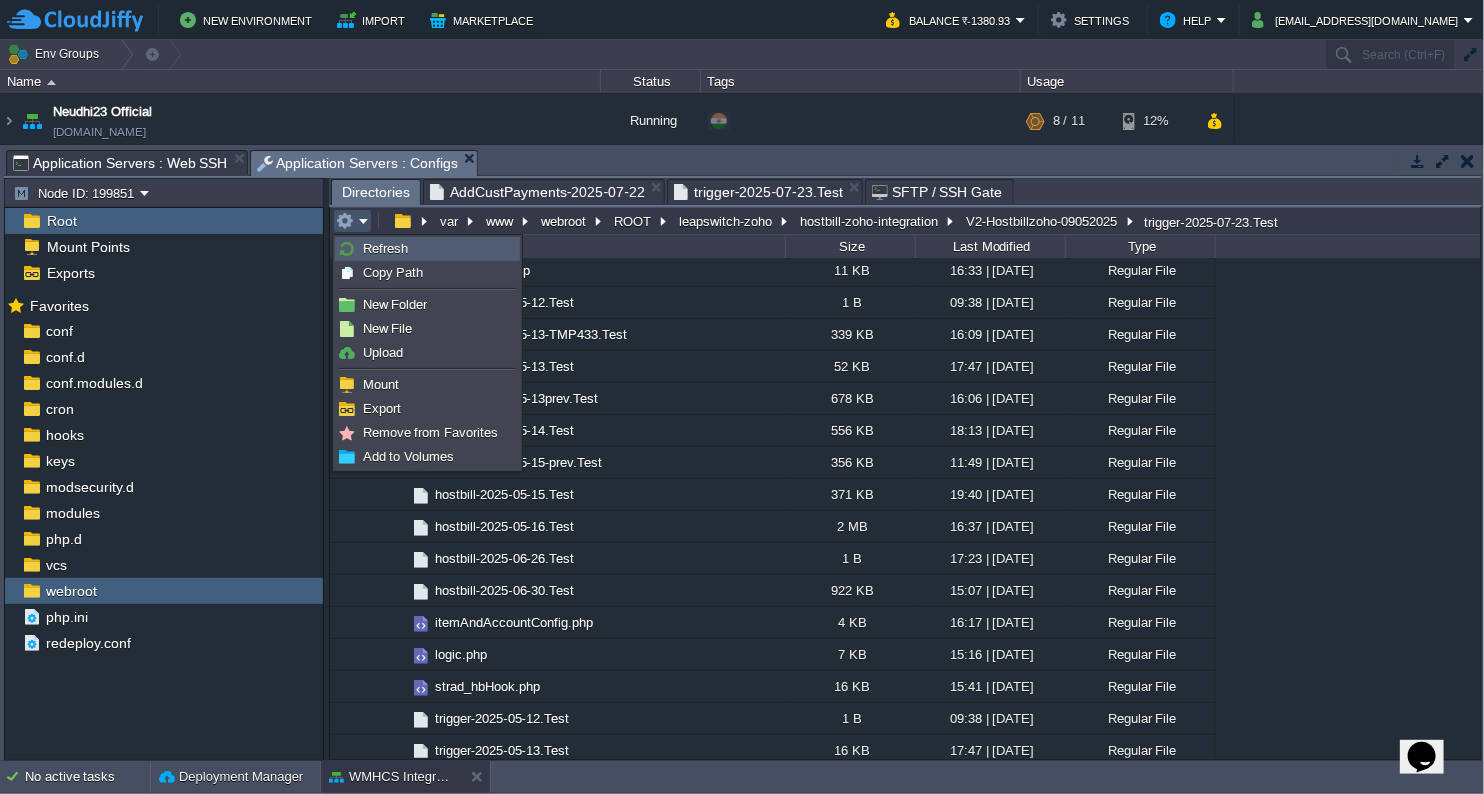 click on "Refresh" at bounding box center [385, 248] 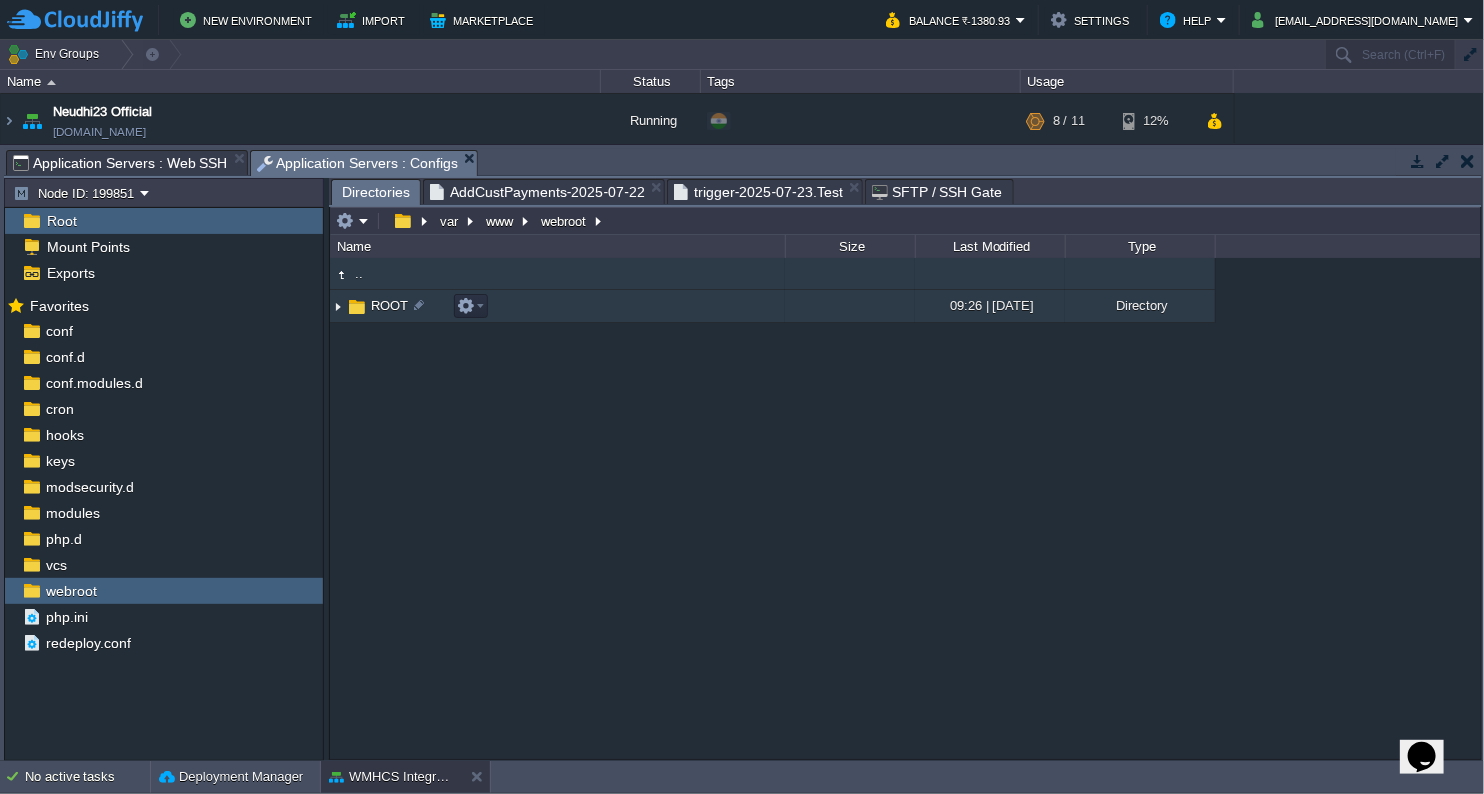 click at bounding box center (338, 306) 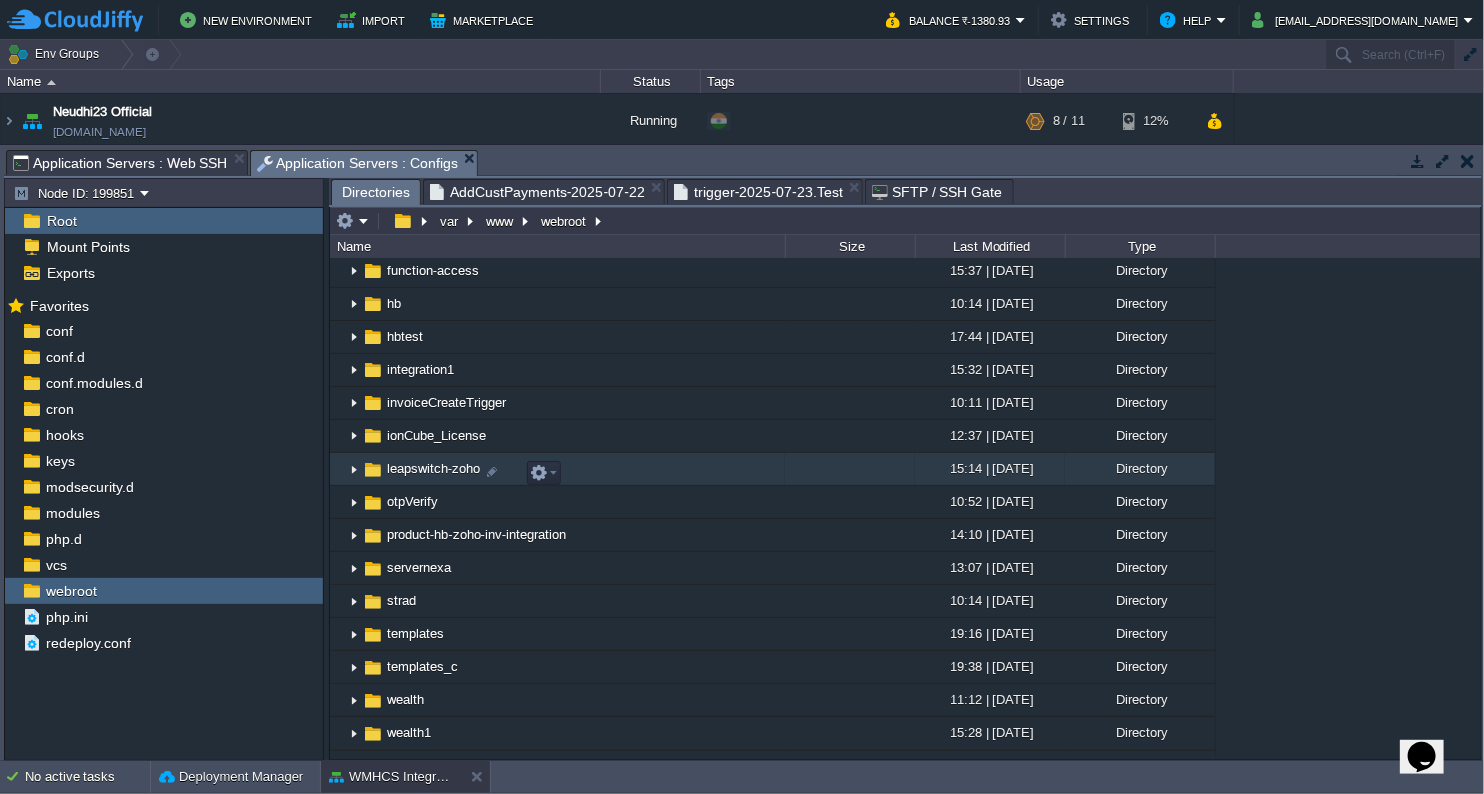 click on "leapswitch-zoho" at bounding box center (433, 468) 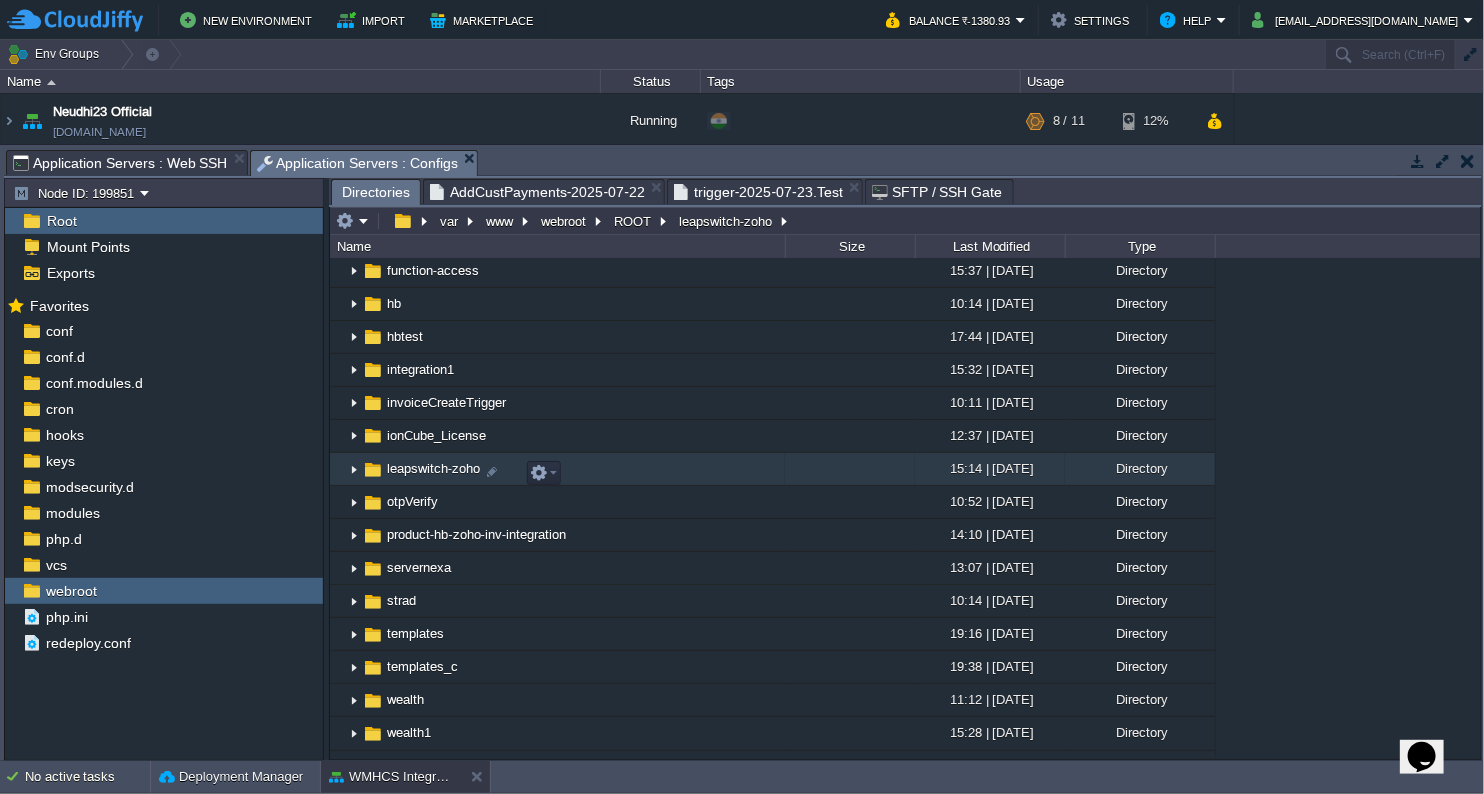 click on "leapswitch-zoho" at bounding box center [433, 468] 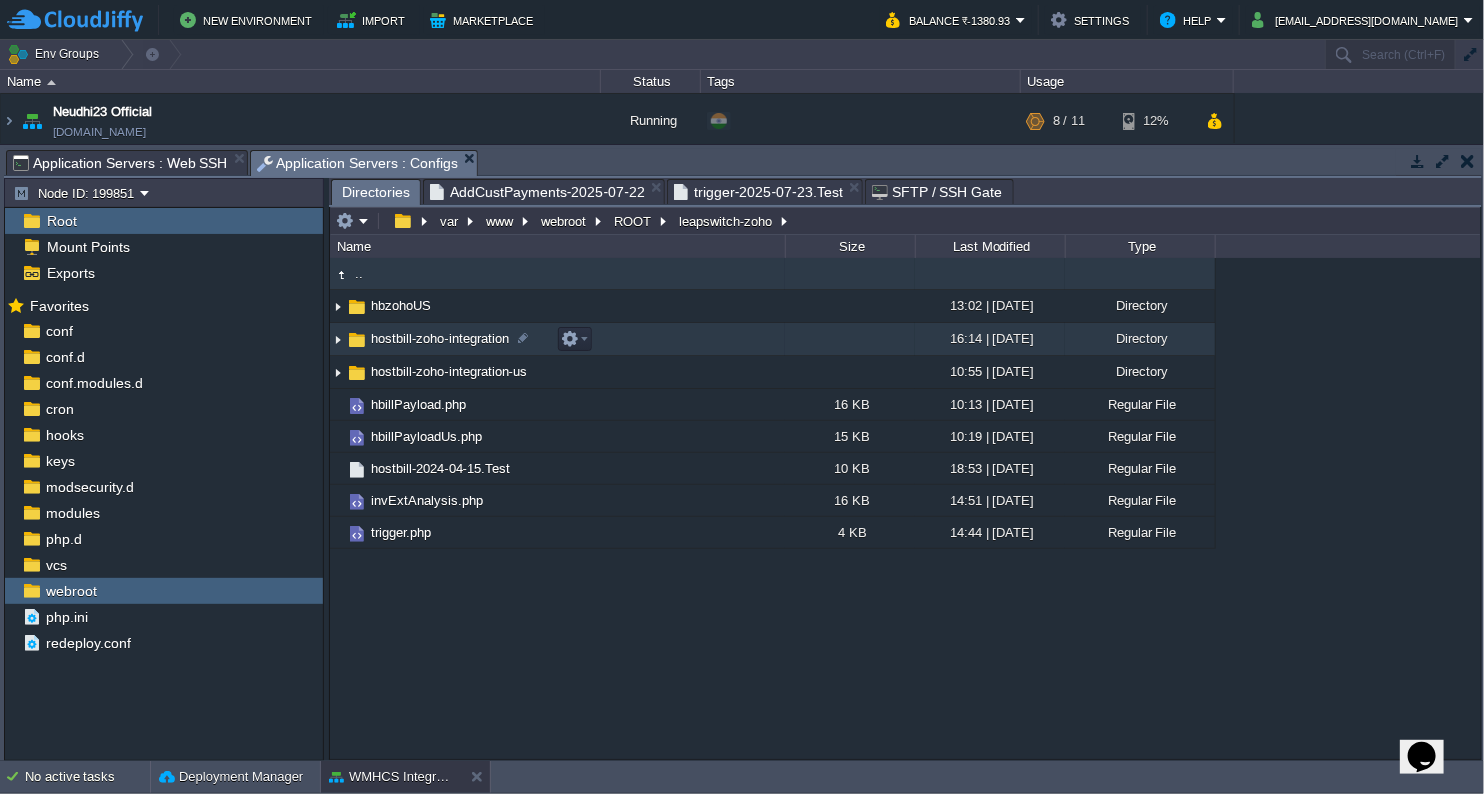 click on "hostbill-zoho-integration" at bounding box center (440, 338) 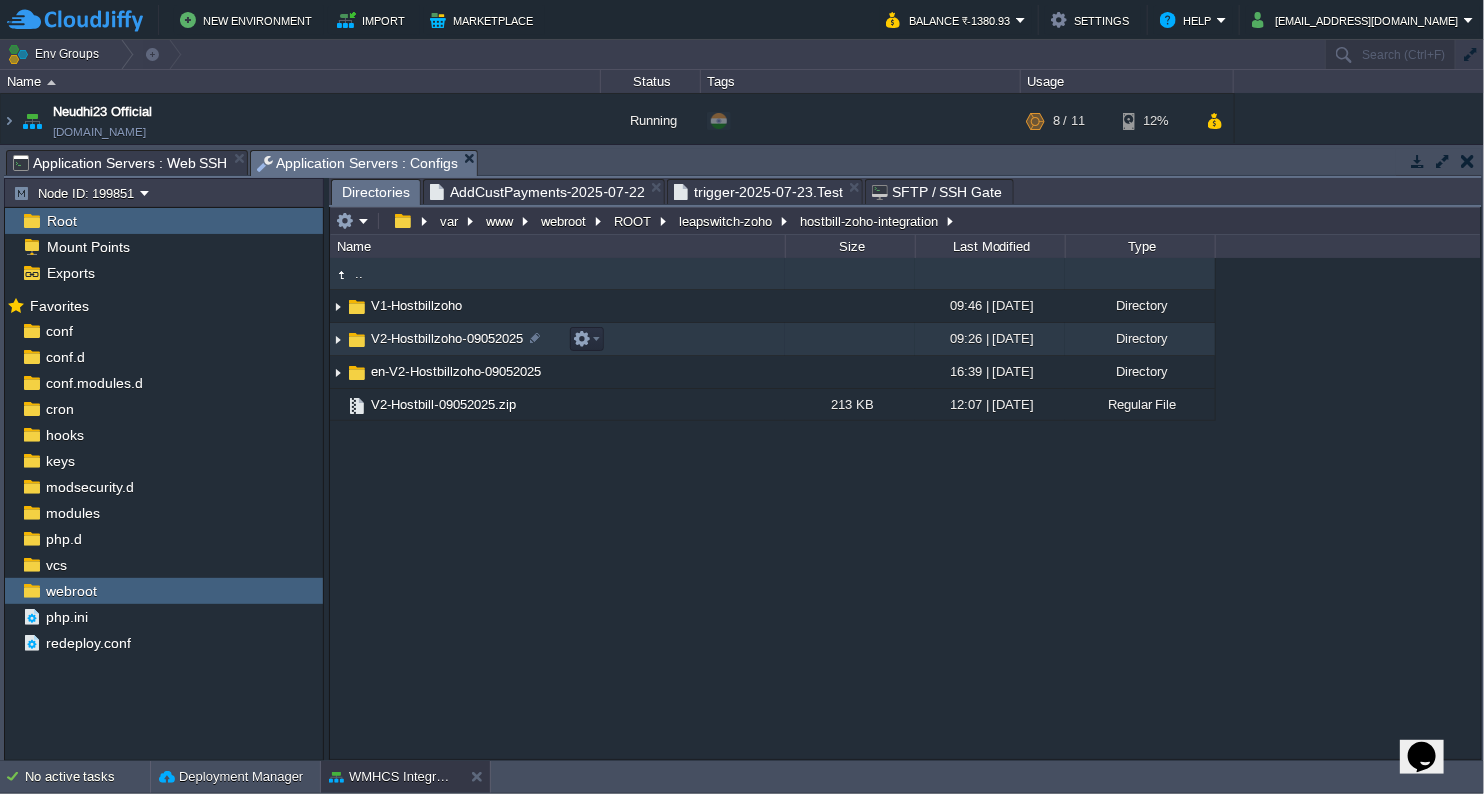 click on "V2-Hostbillzoho-09052025" at bounding box center (447, 338) 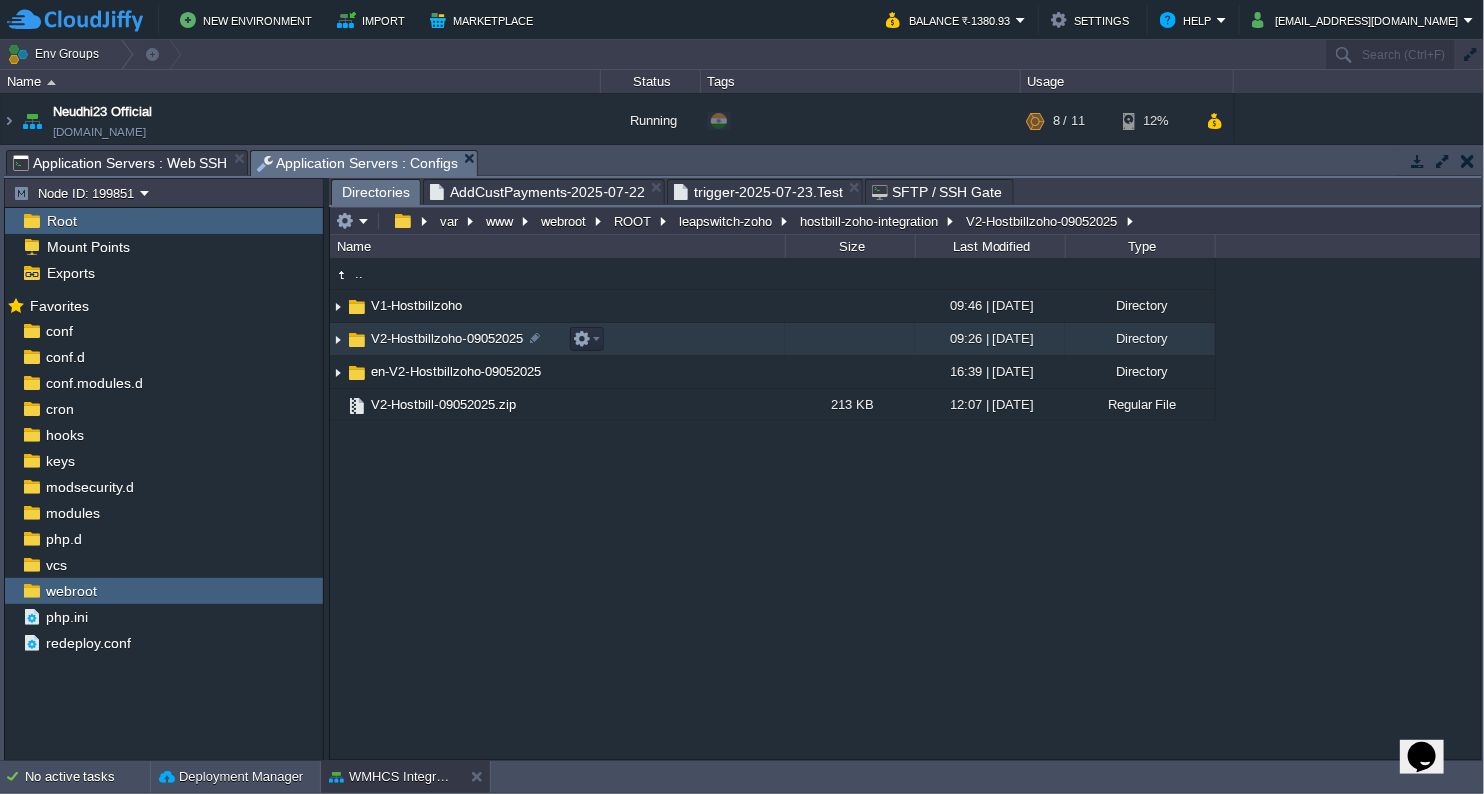 click on "V2-Hostbillzoho-09052025" at bounding box center [447, 338] 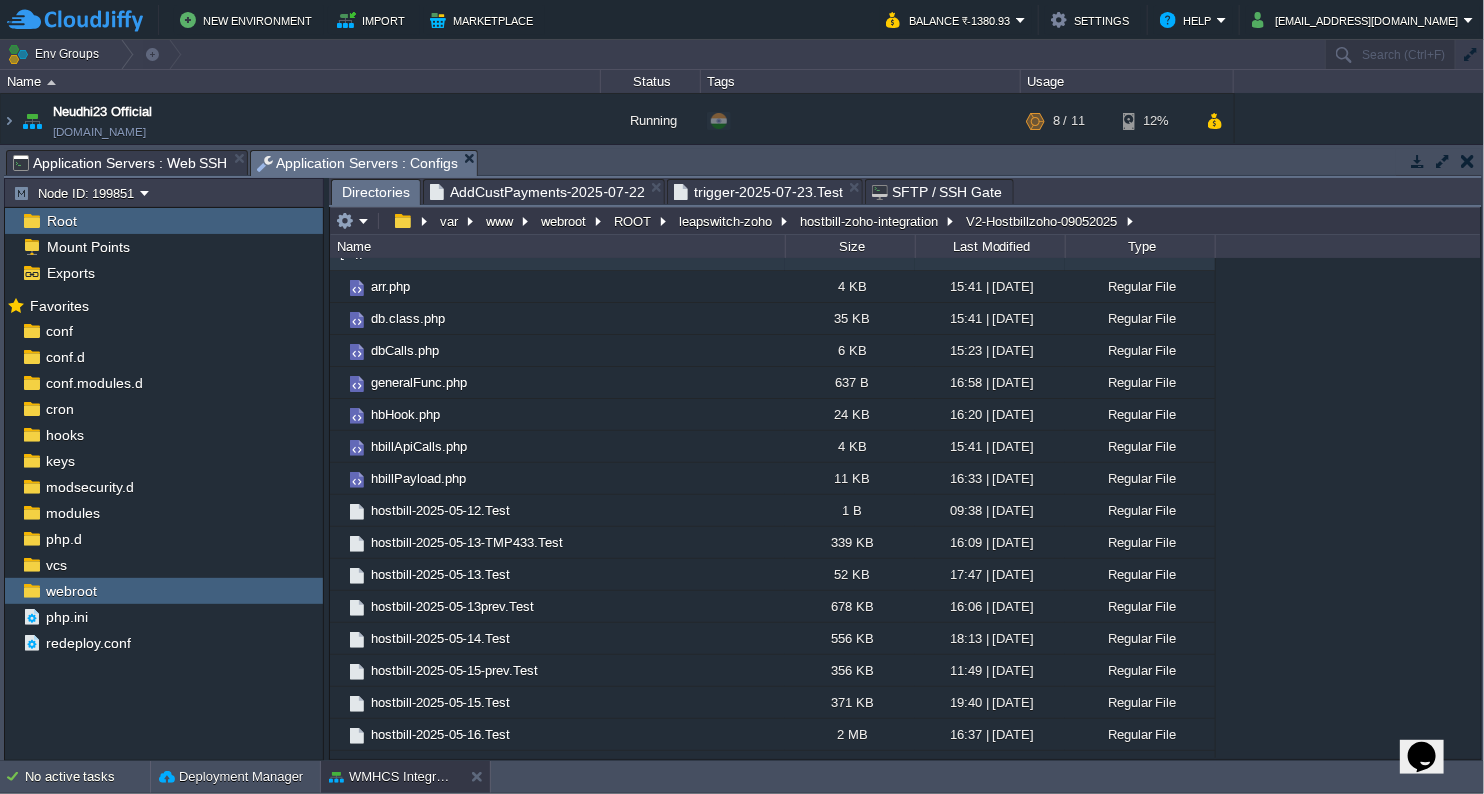 scroll, scrollTop: 0, scrollLeft: 0, axis: both 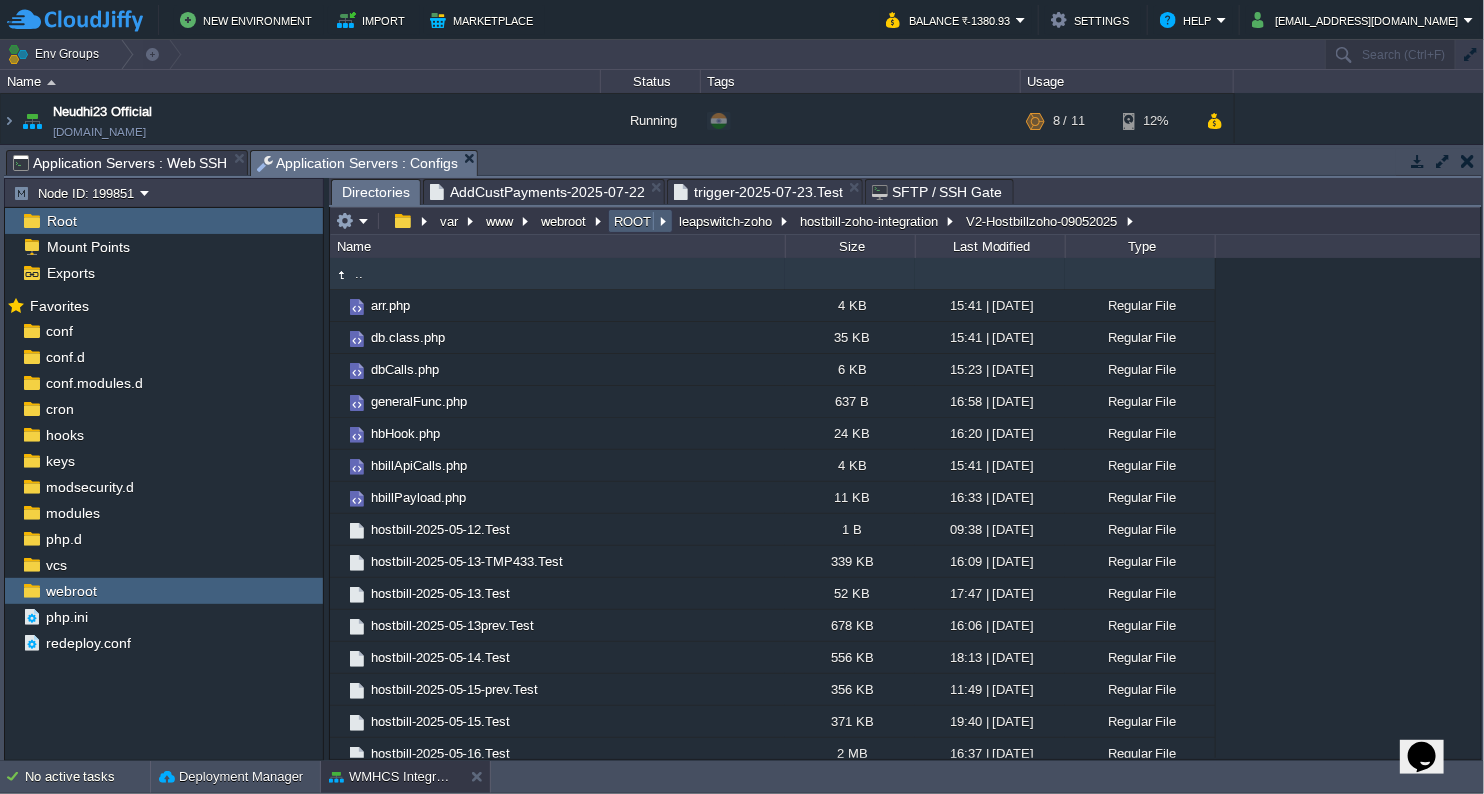 click on "ROOT" at bounding box center (633, 221) 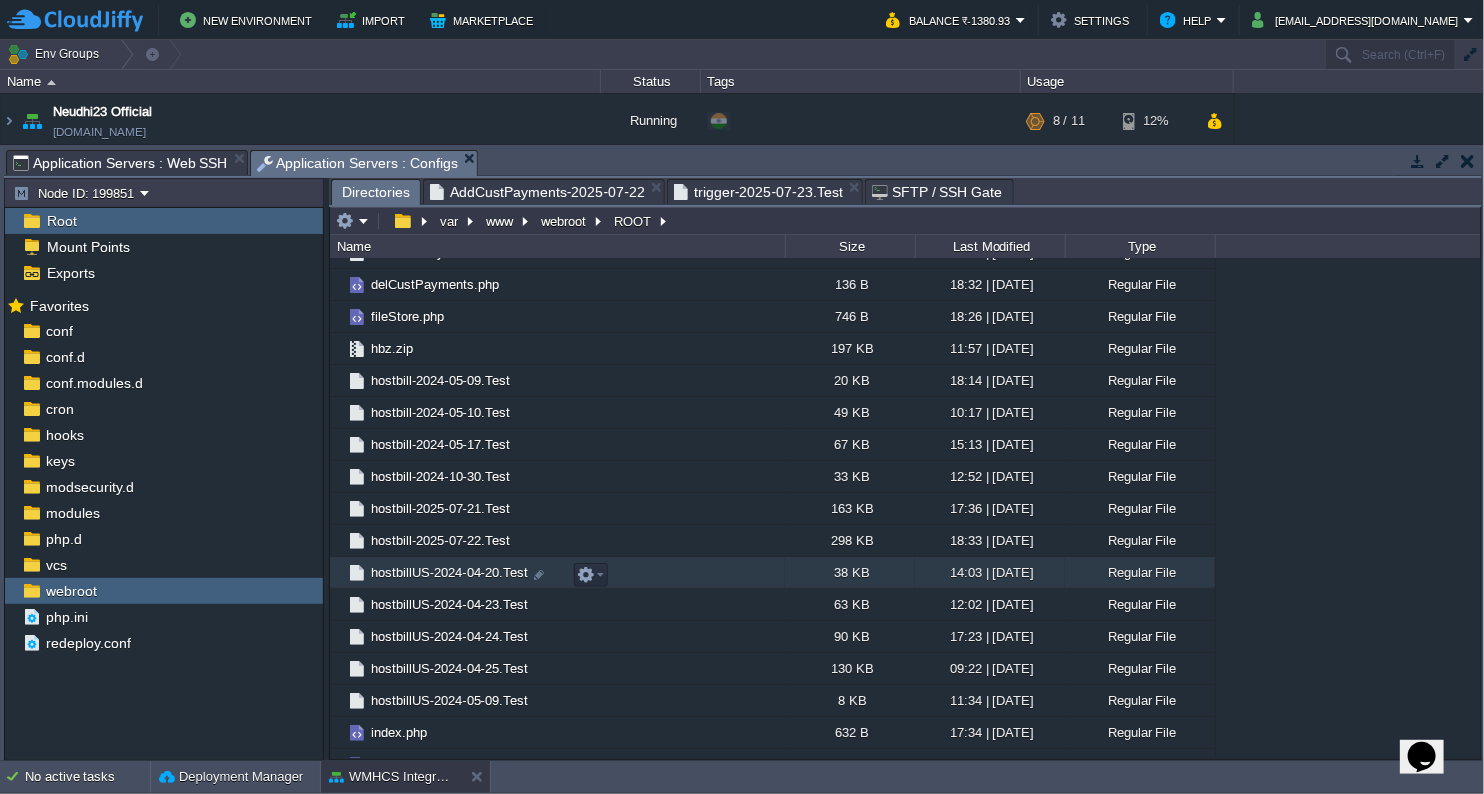 scroll, scrollTop: 1333, scrollLeft: 0, axis: vertical 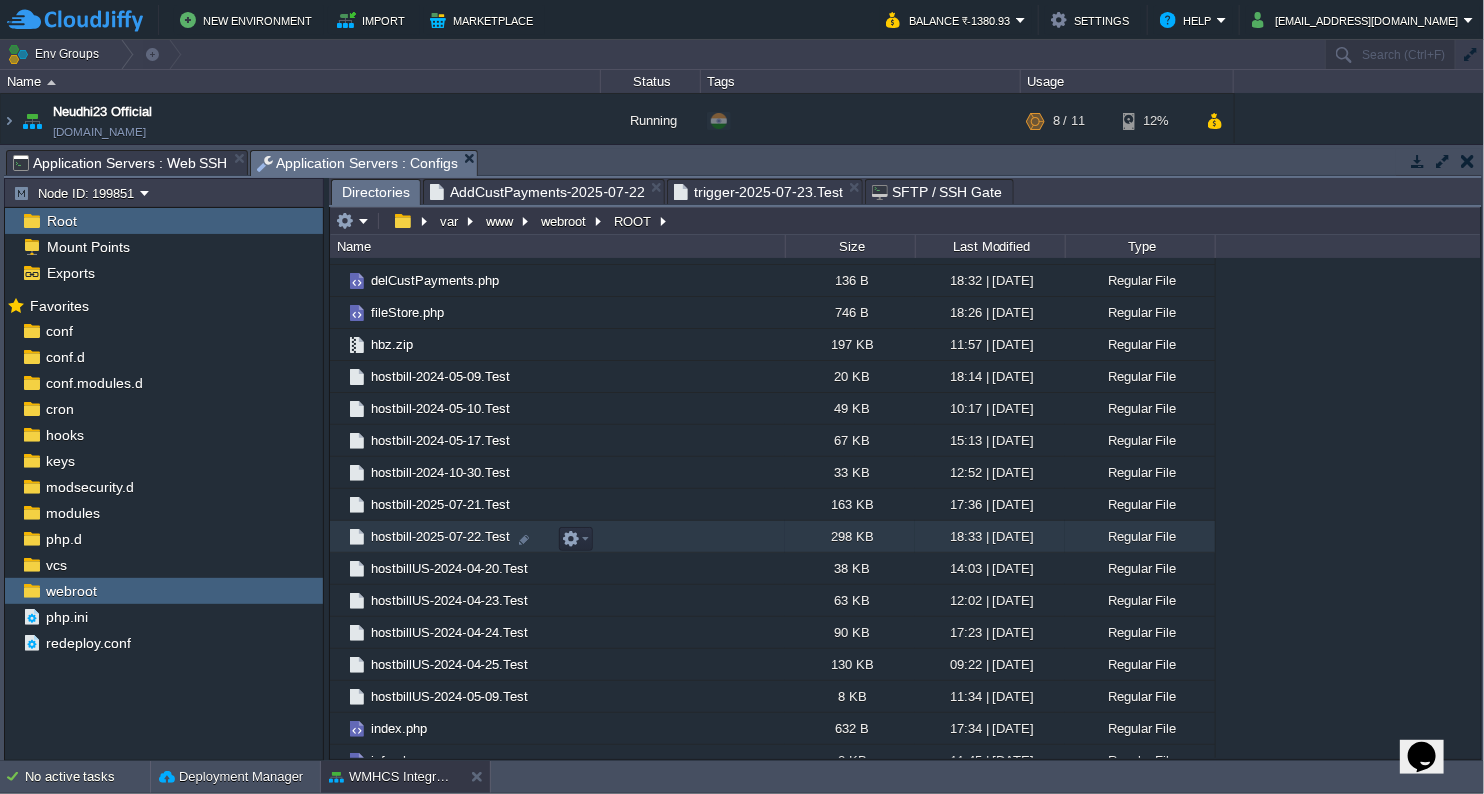 click on "hostbill-2025-07-22.Test" at bounding box center [440, 536] 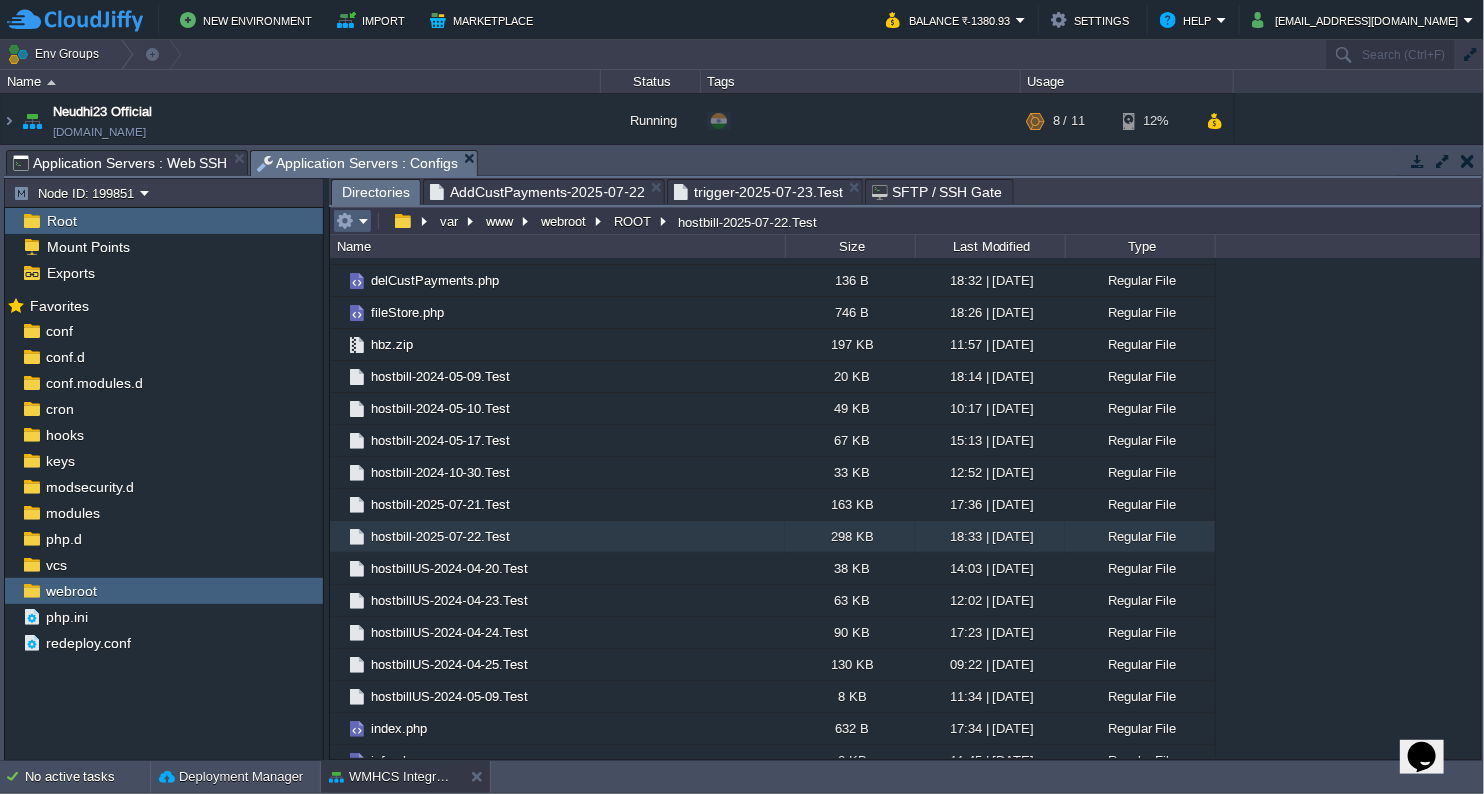 click at bounding box center (352, 221) 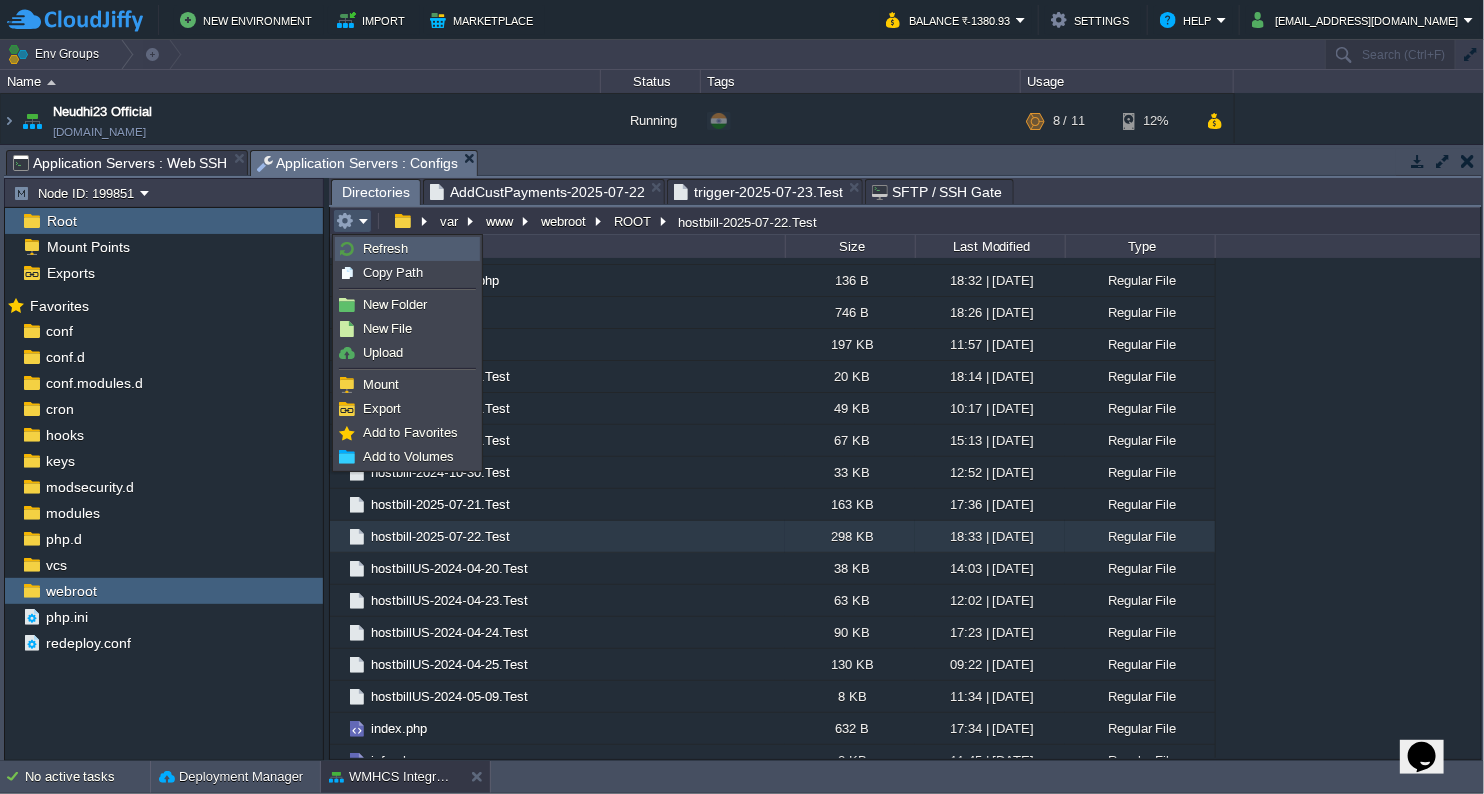 click on "Refresh" at bounding box center [385, 248] 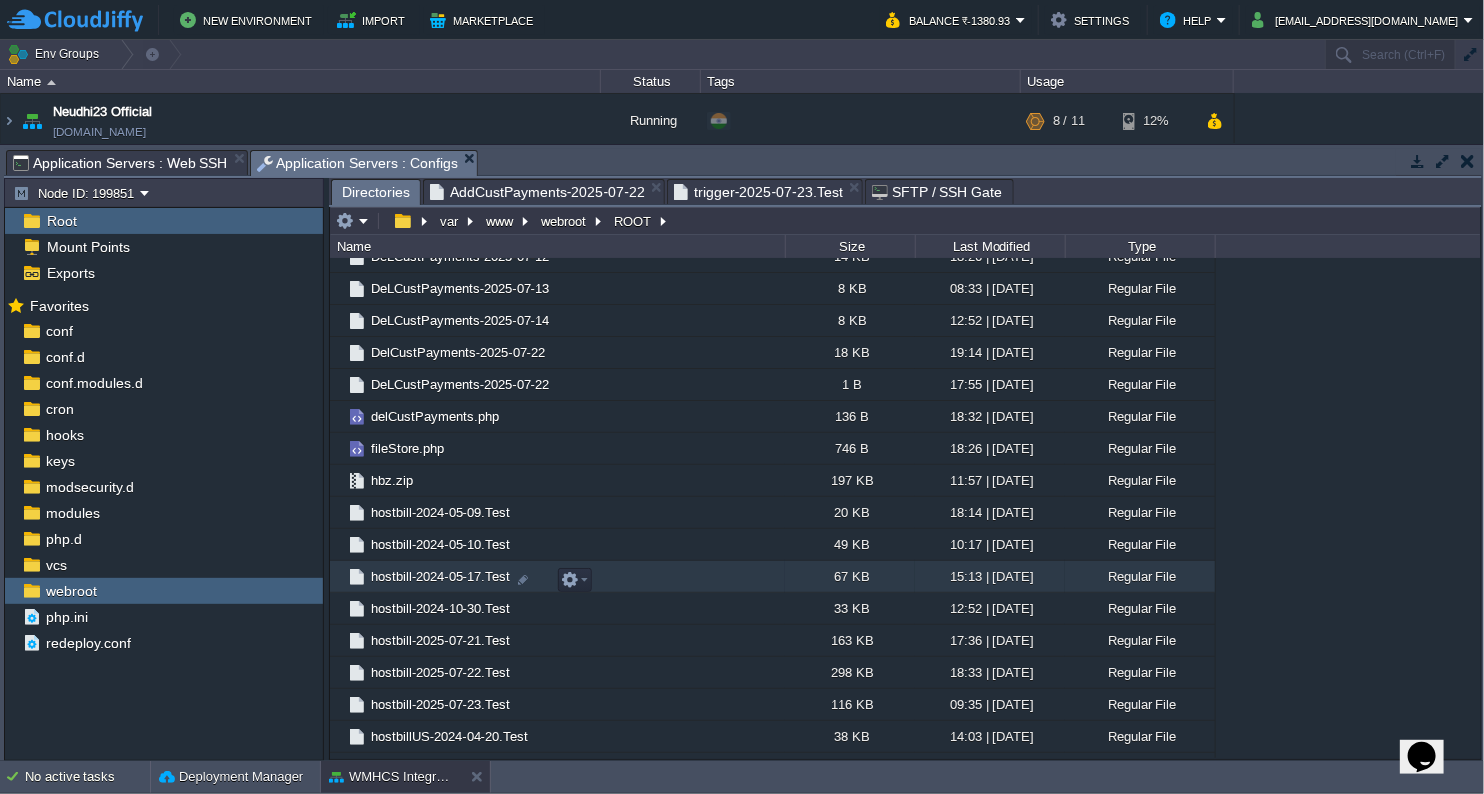 scroll, scrollTop: 1222, scrollLeft: 0, axis: vertical 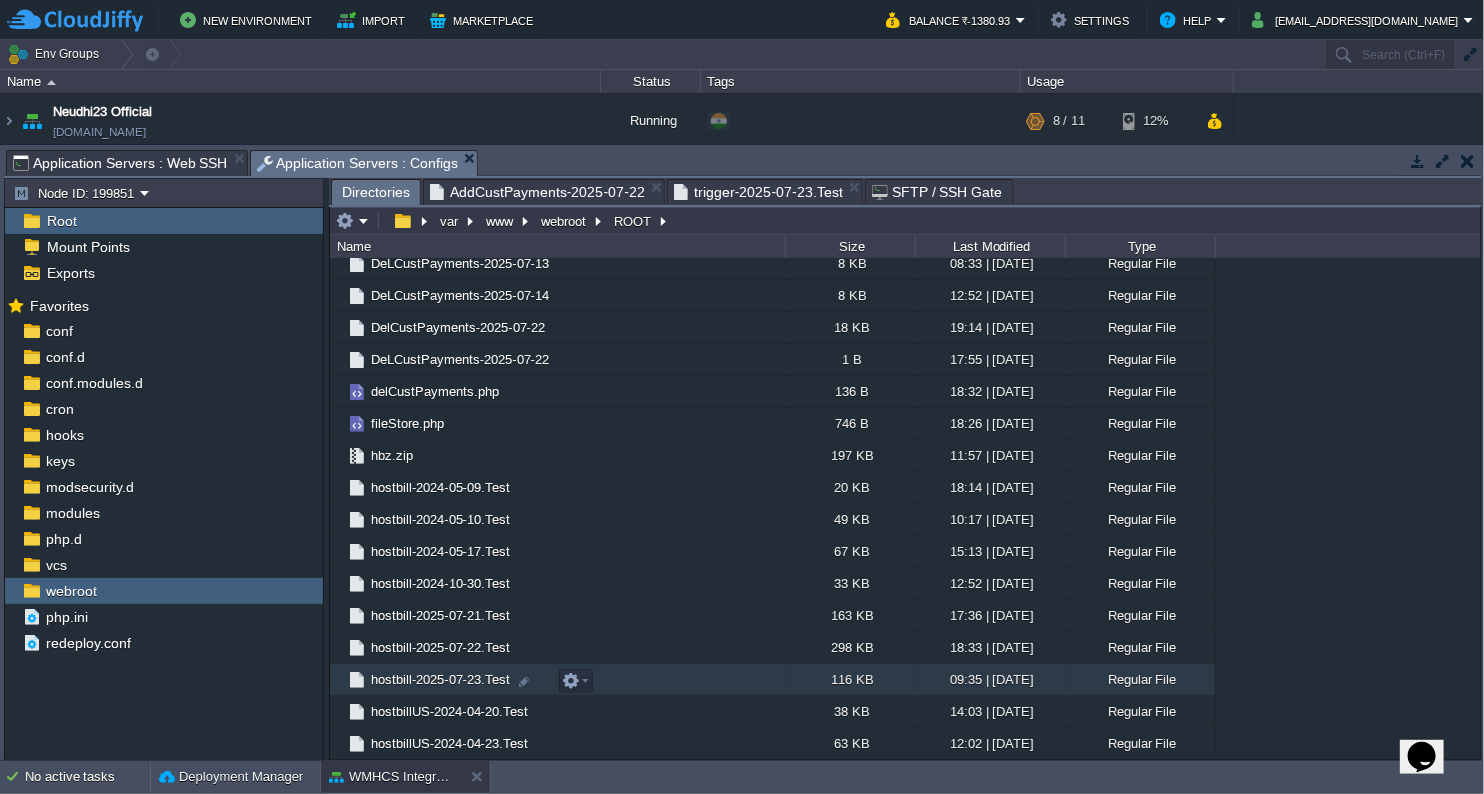 click on "hostbill-2025-07-23.Test" at bounding box center [440, 679] 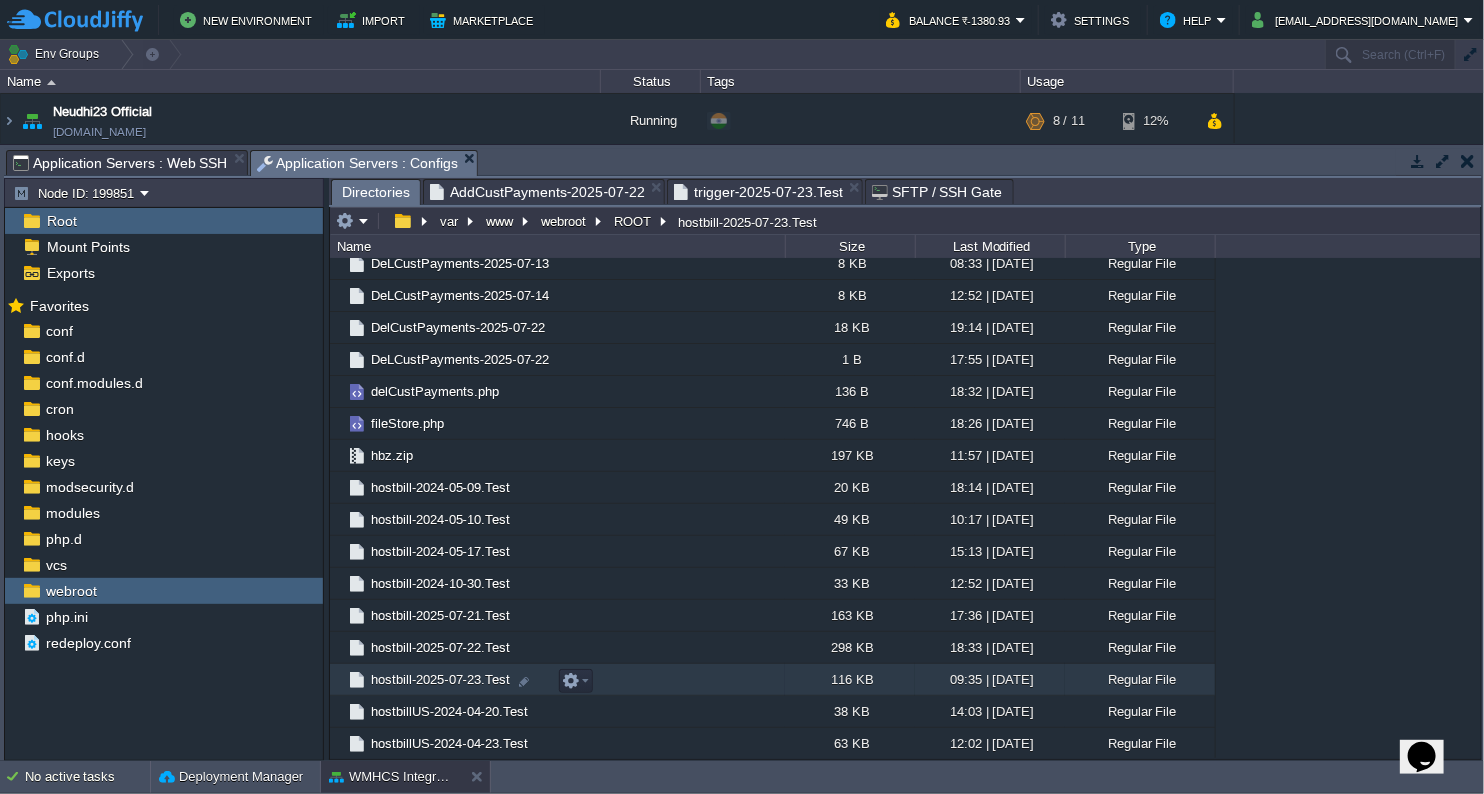 click on "hostbill-2025-07-23.Test" at bounding box center [440, 679] 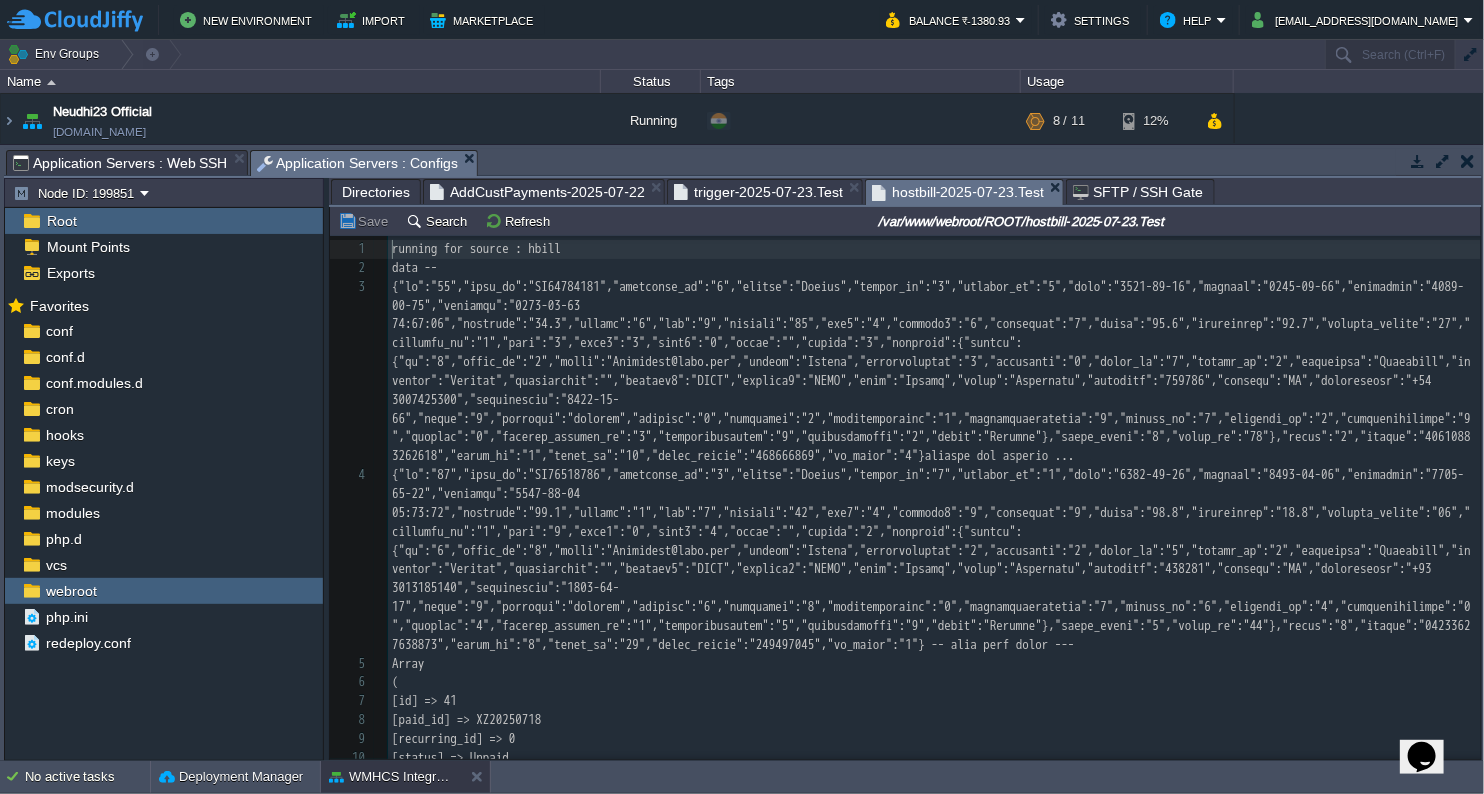 scroll, scrollTop: 6, scrollLeft: 0, axis: vertical 